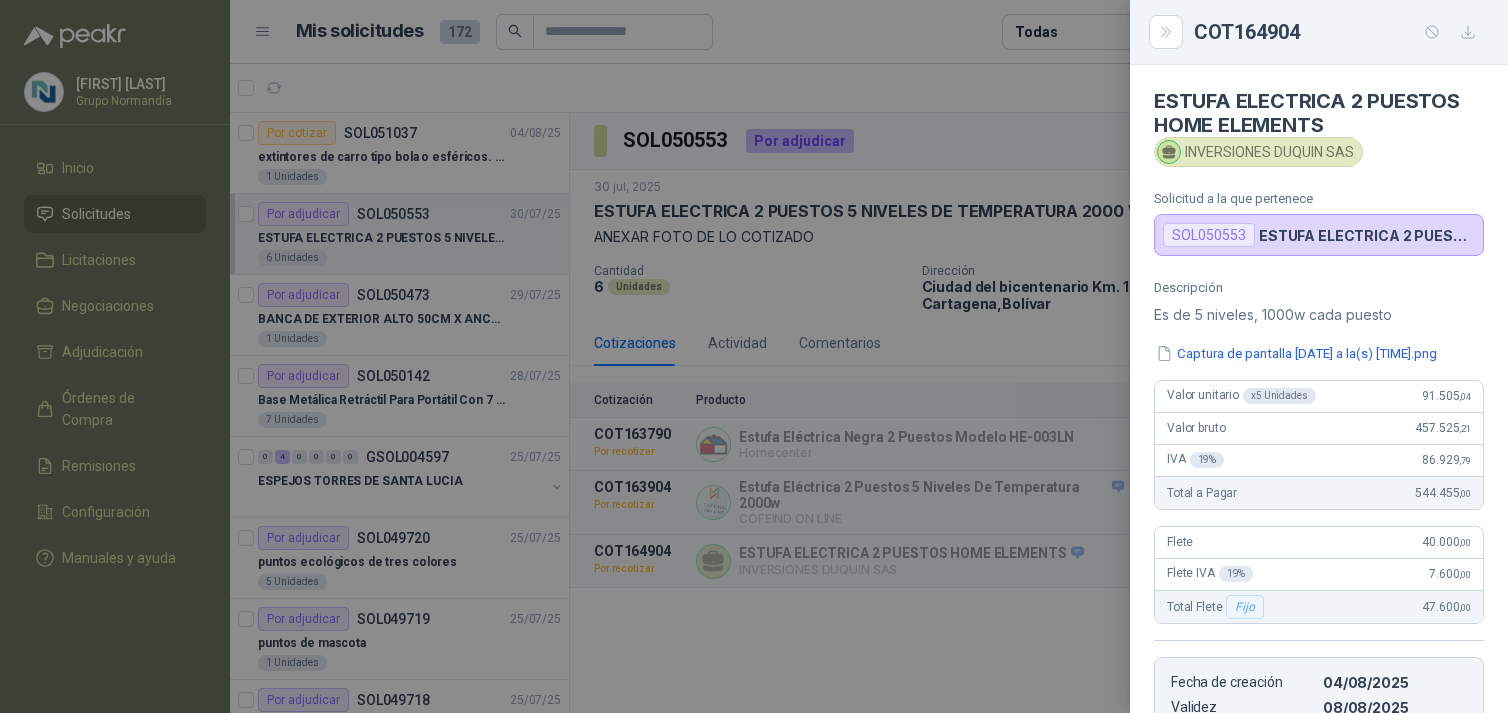 scroll, scrollTop: 0, scrollLeft: 0, axis: both 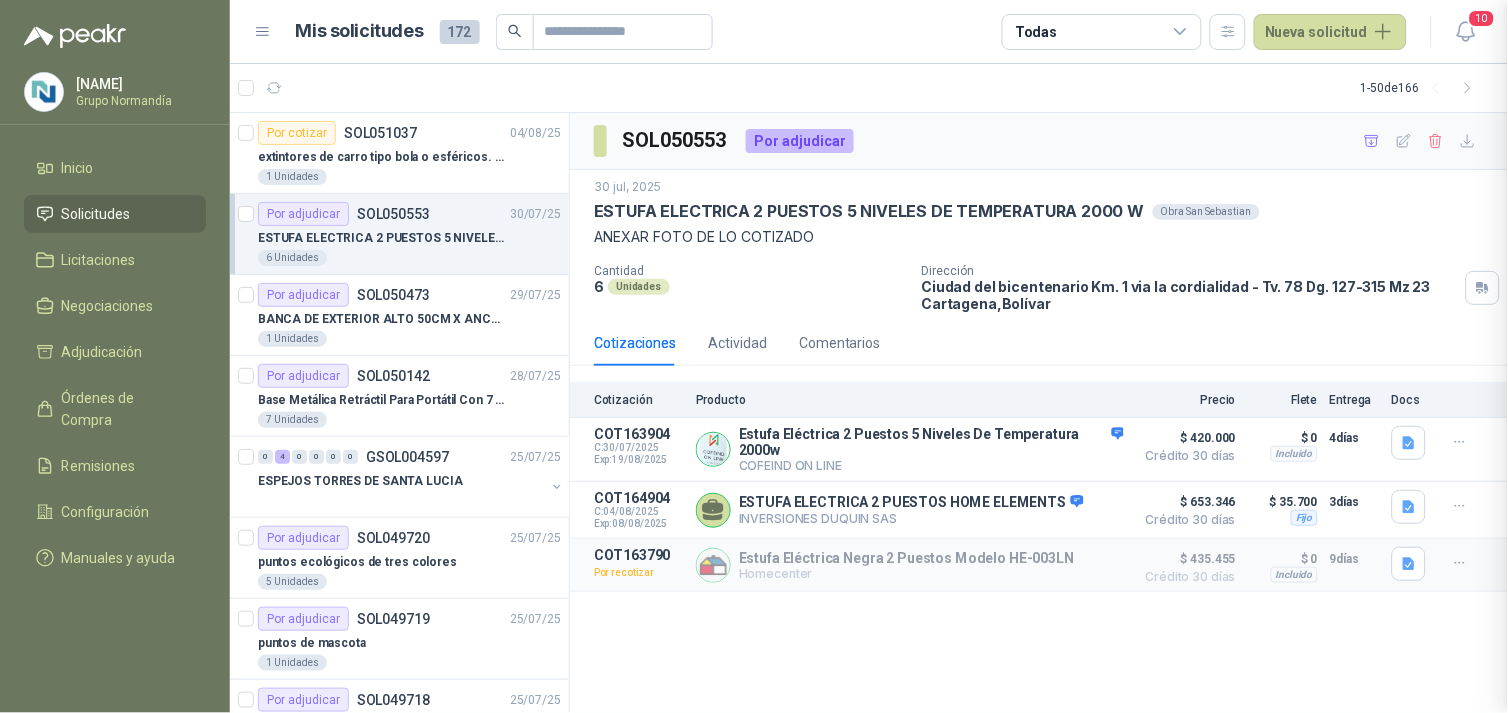 type 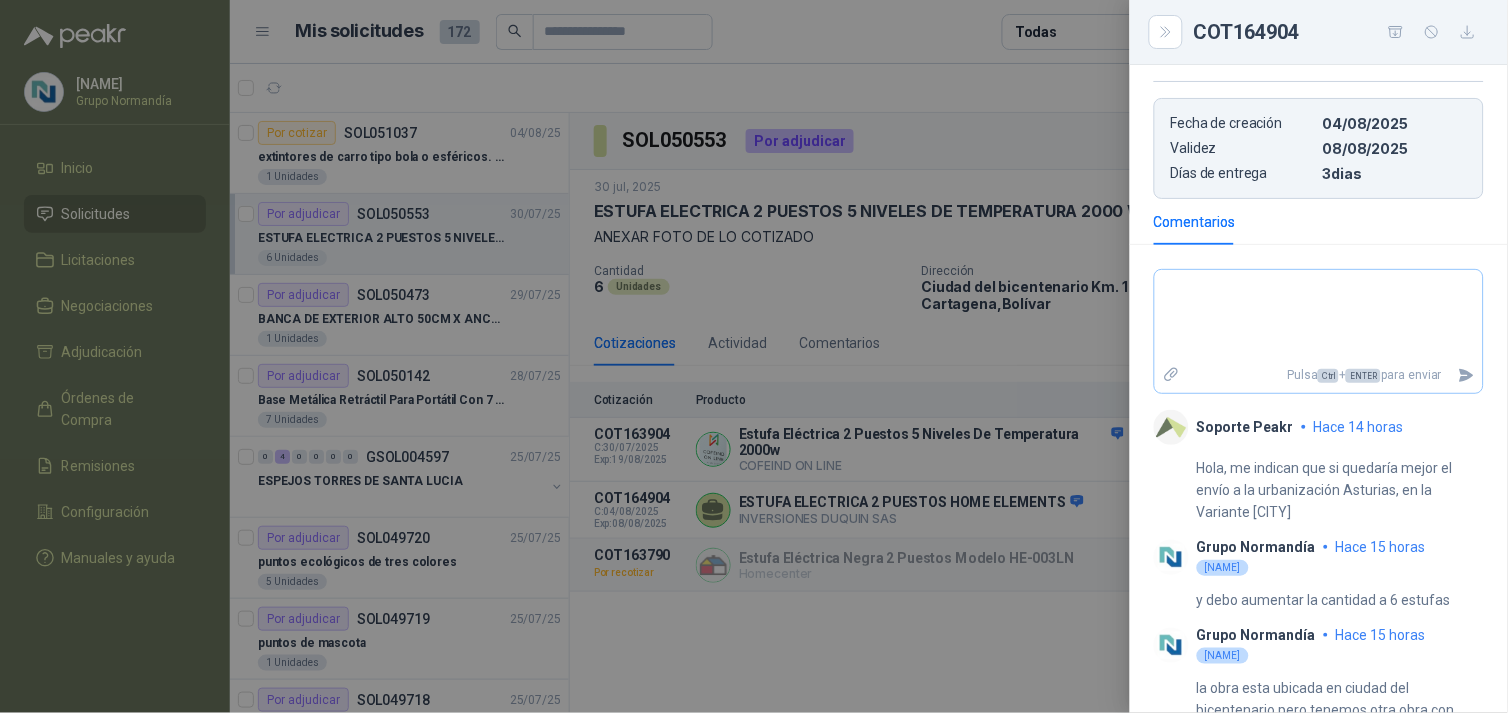 scroll, scrollTop: 571, scrollLeft: 0, axis: vertical 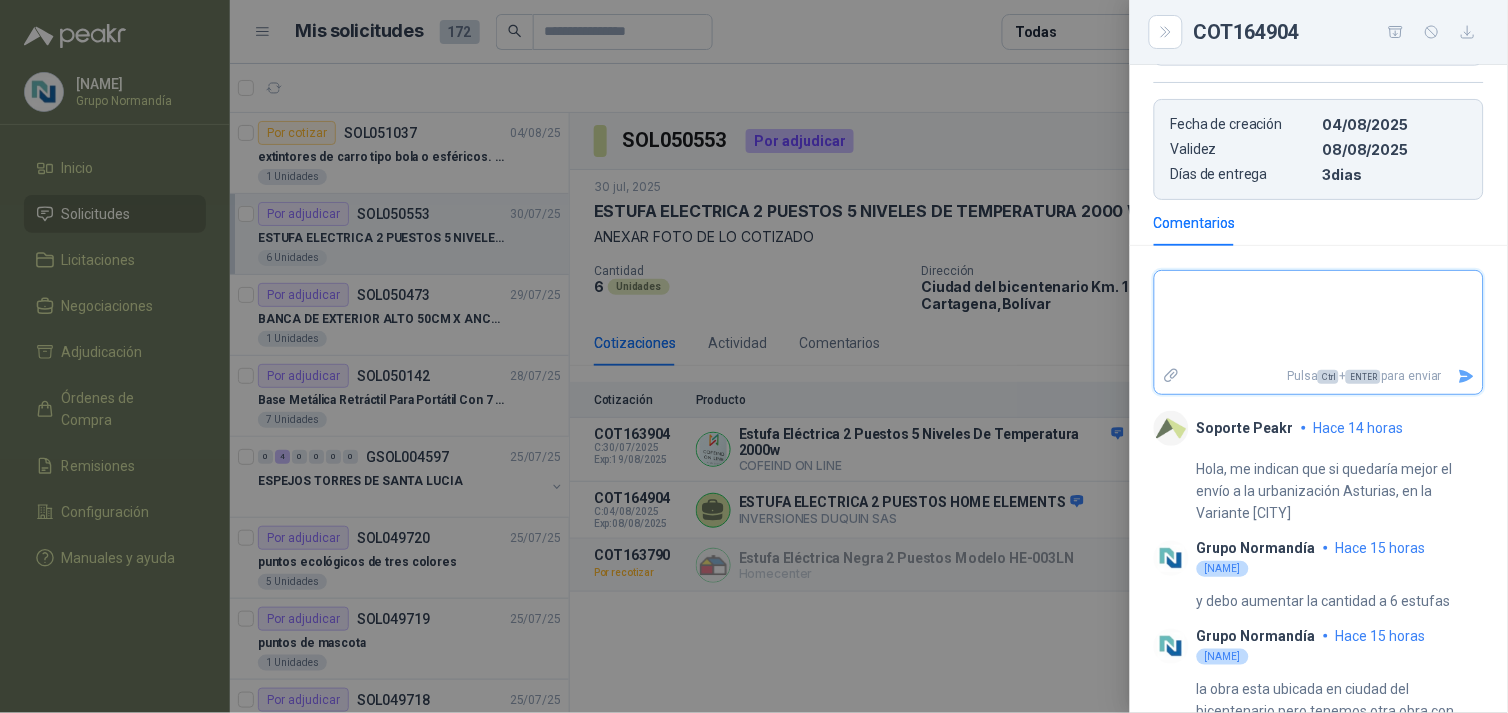 click at bounding box center [1319, 317] 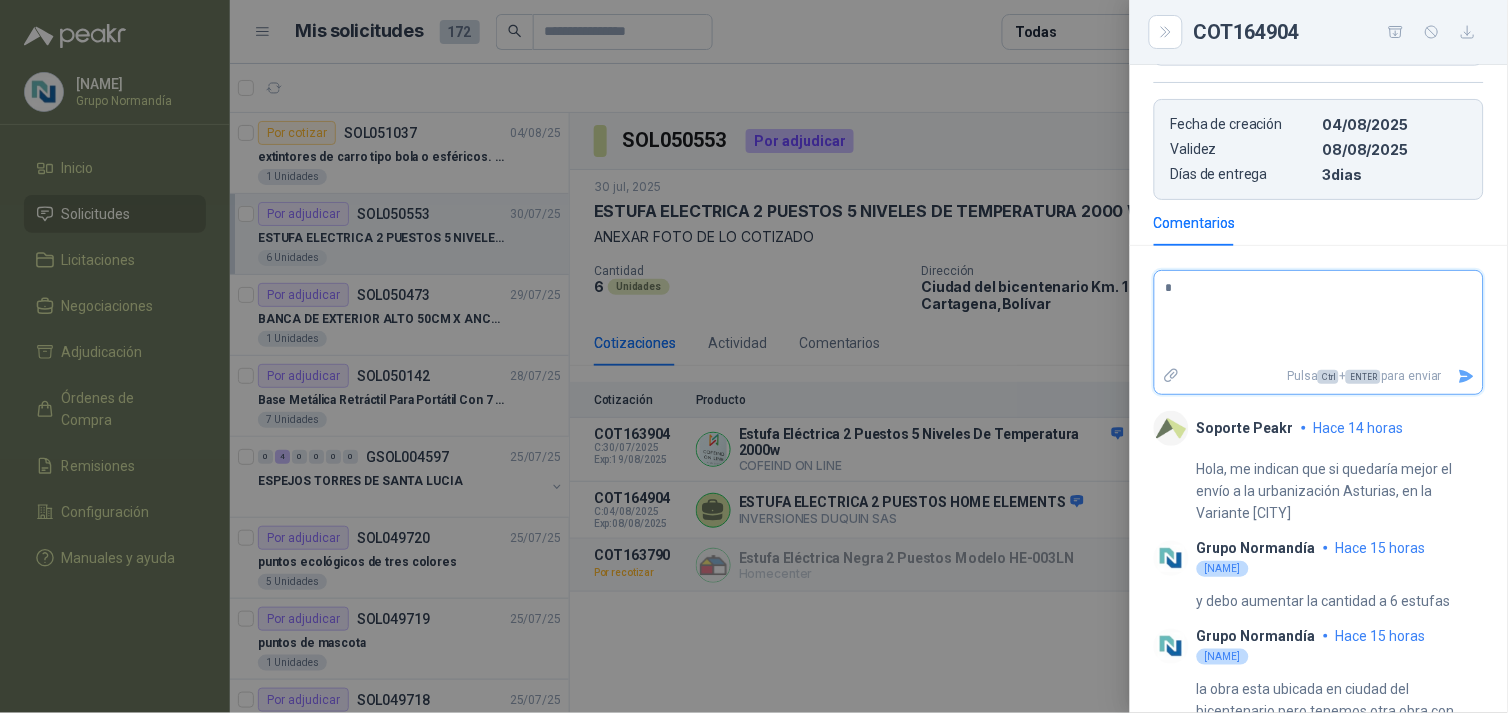 type on "**" 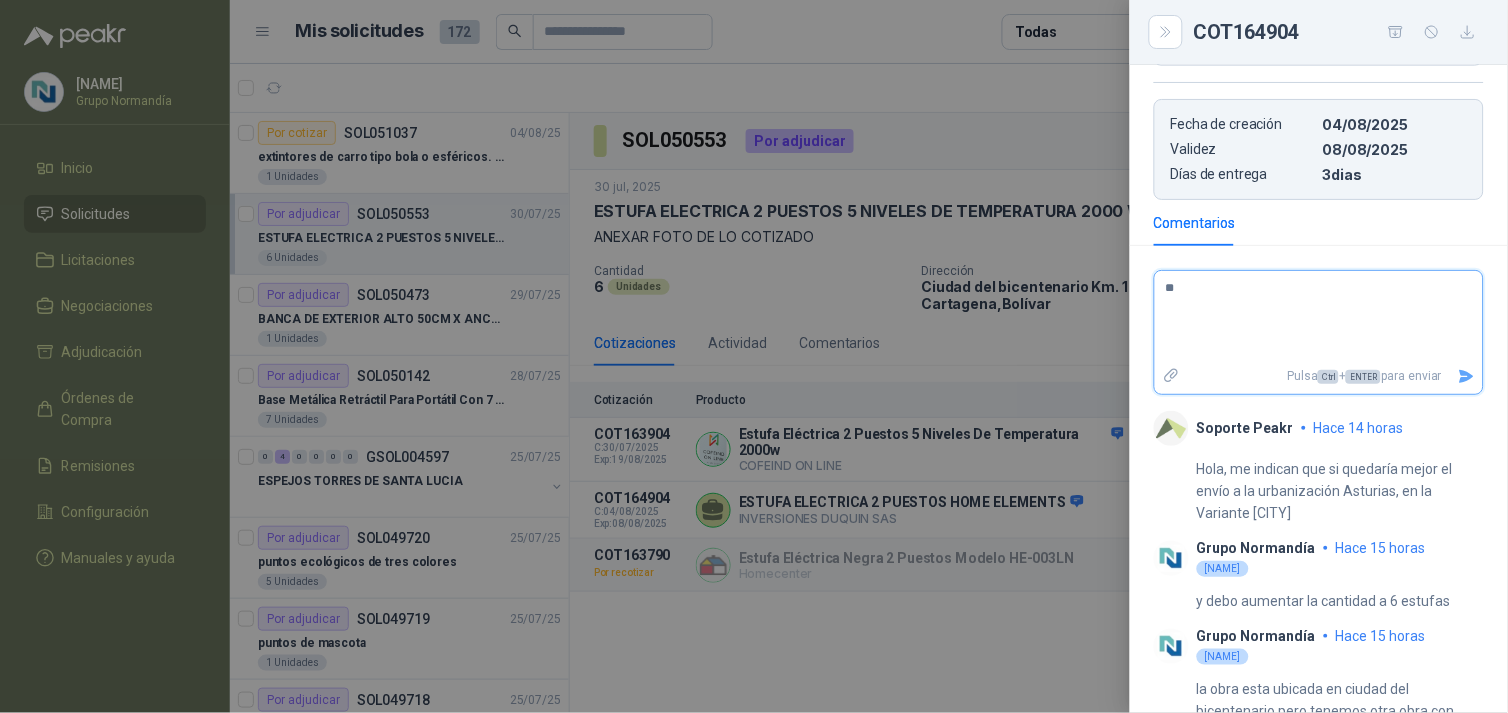 type on "*" 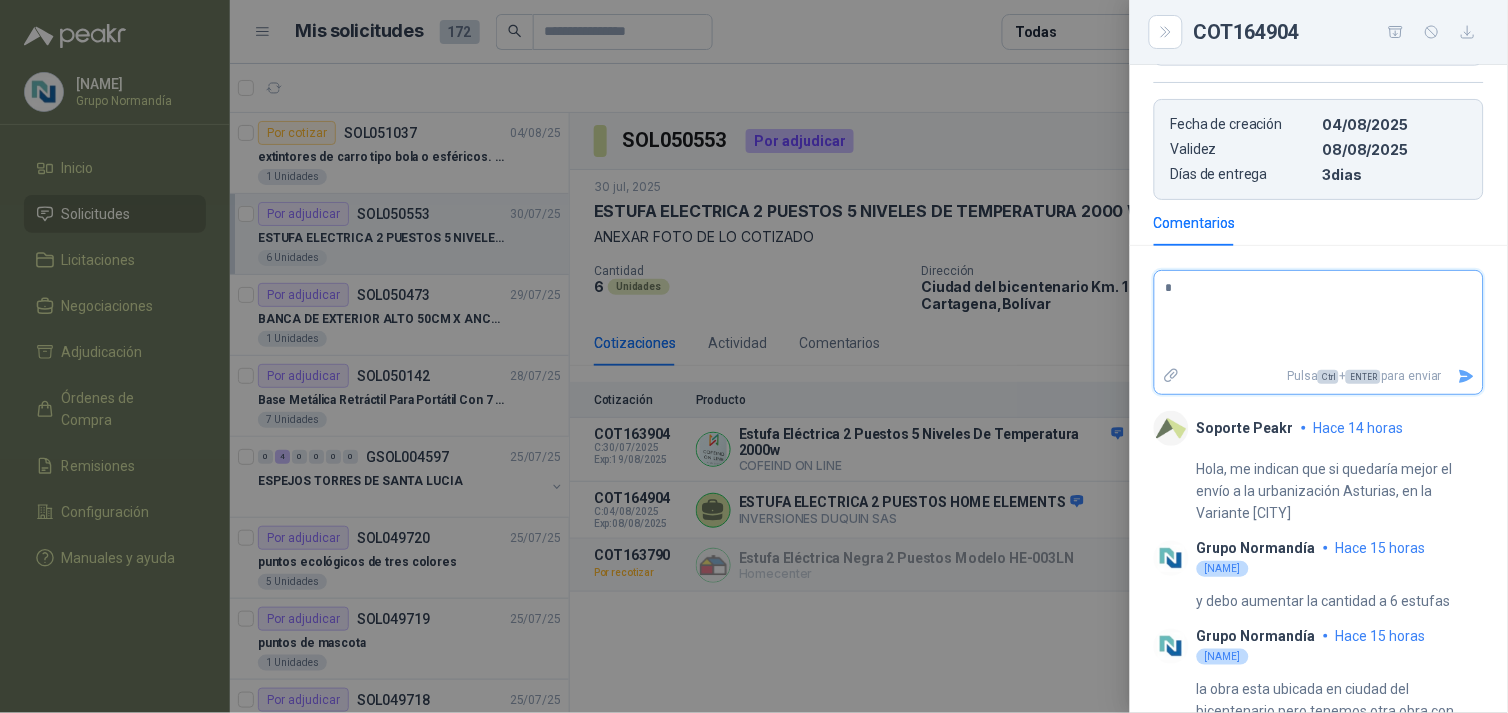 type 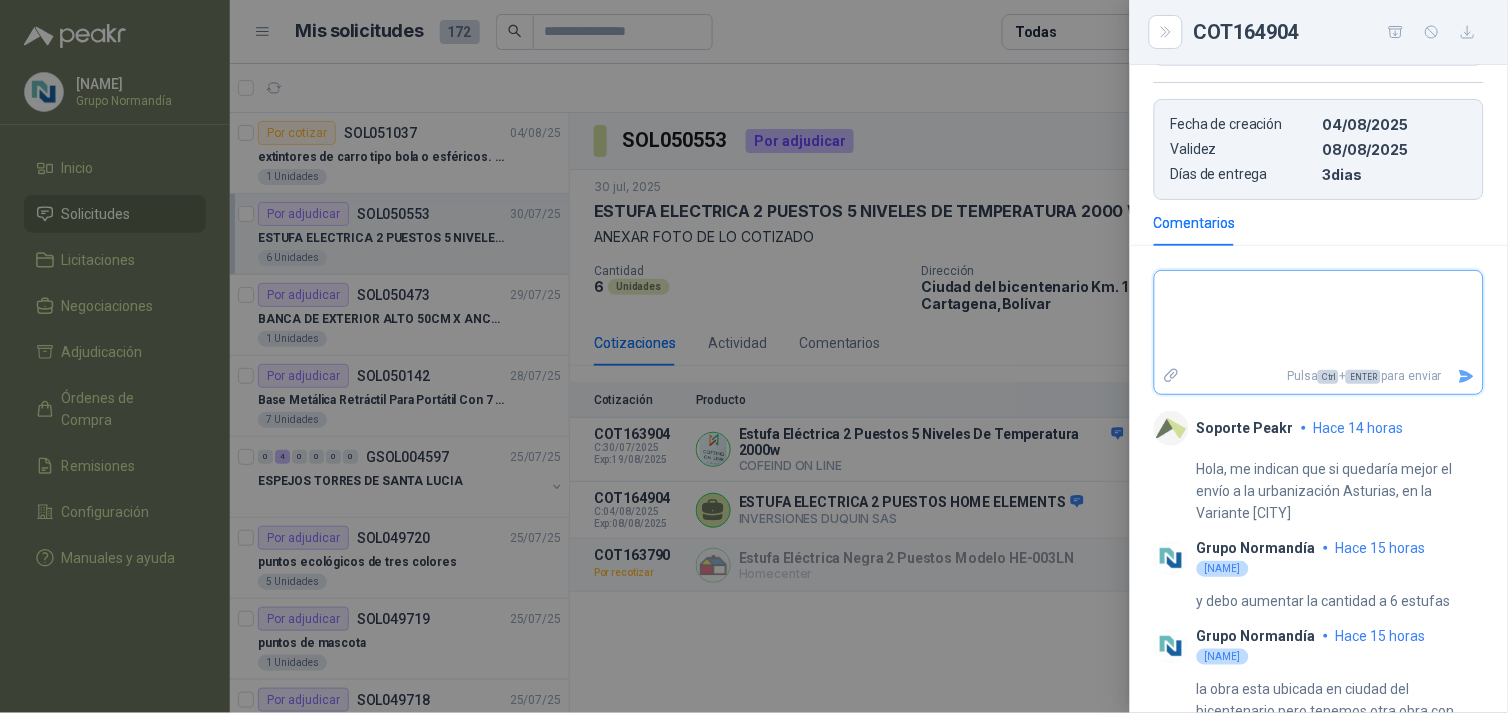 type on "*" 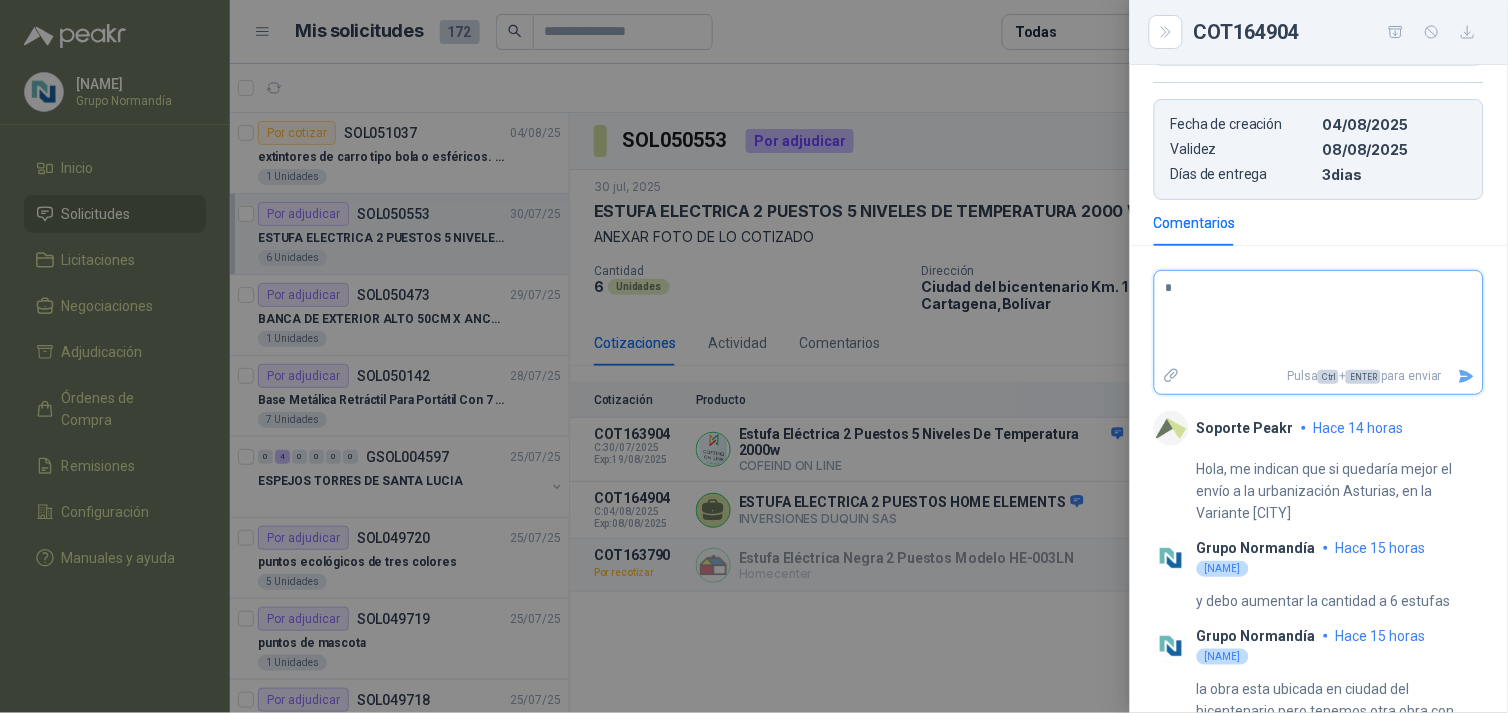 type 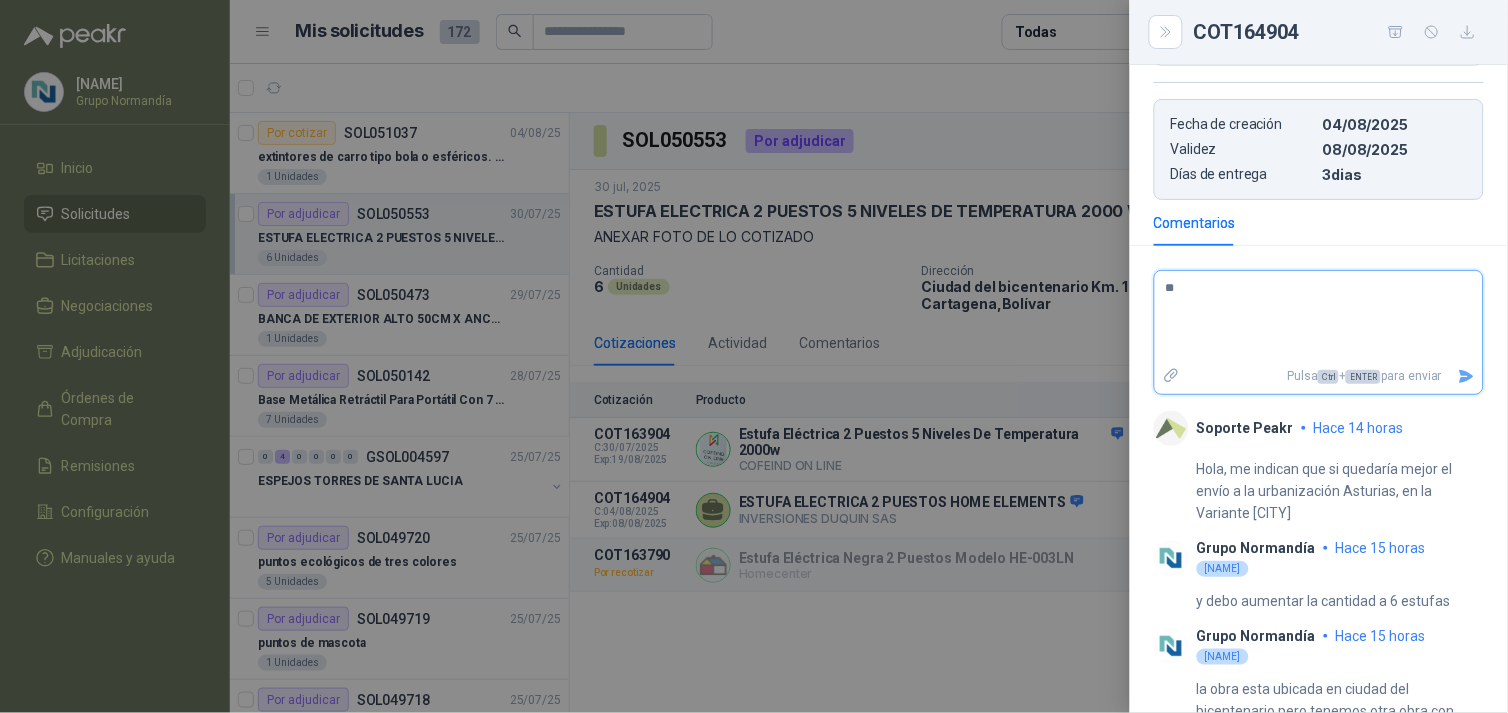 type on "***" 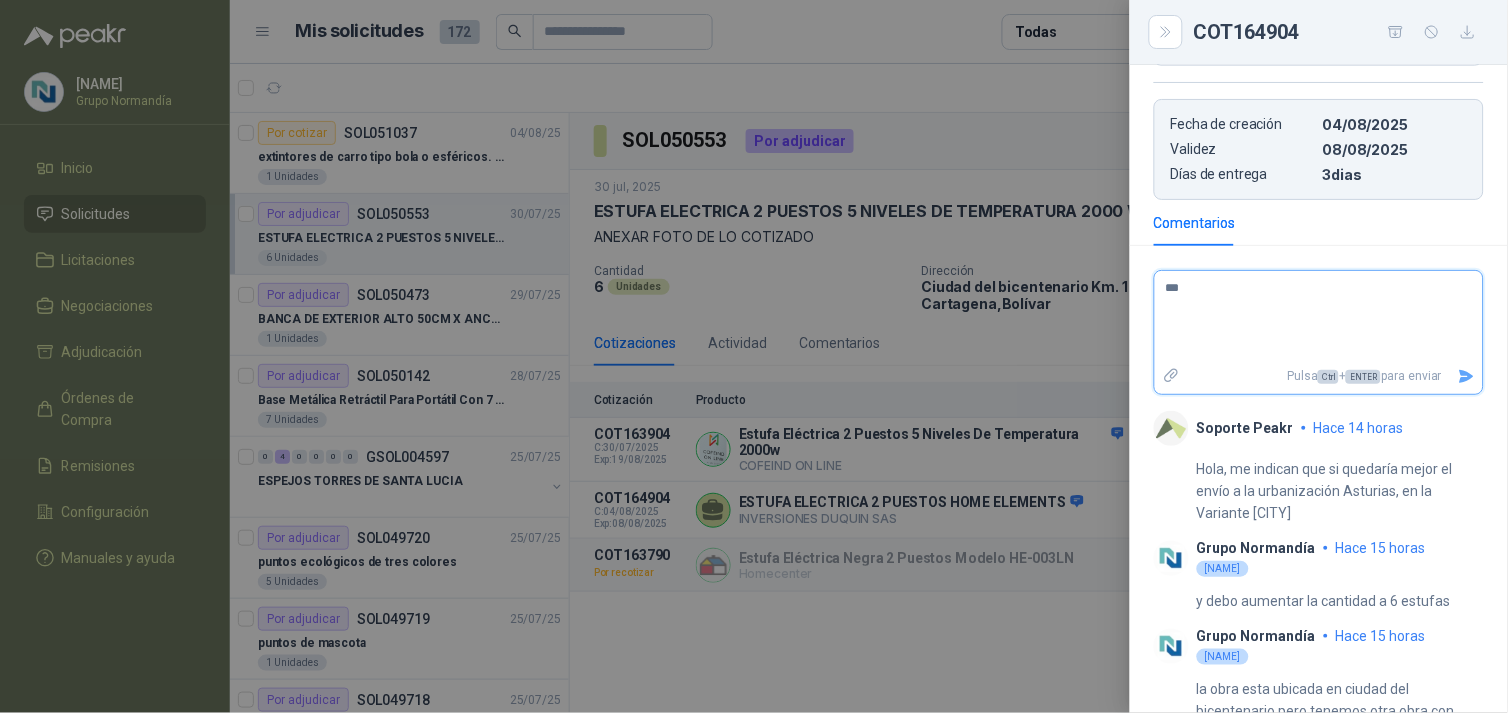 type on "****" 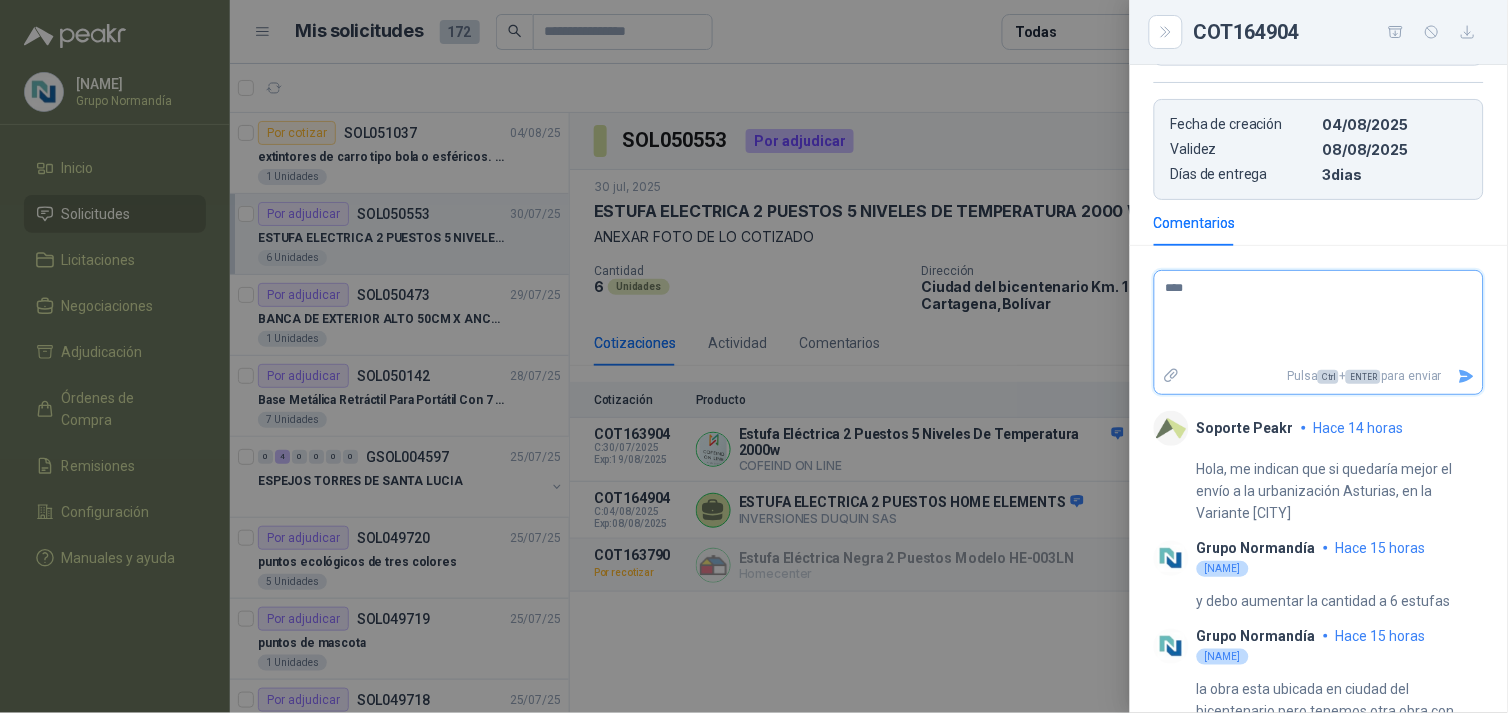 type on "****" 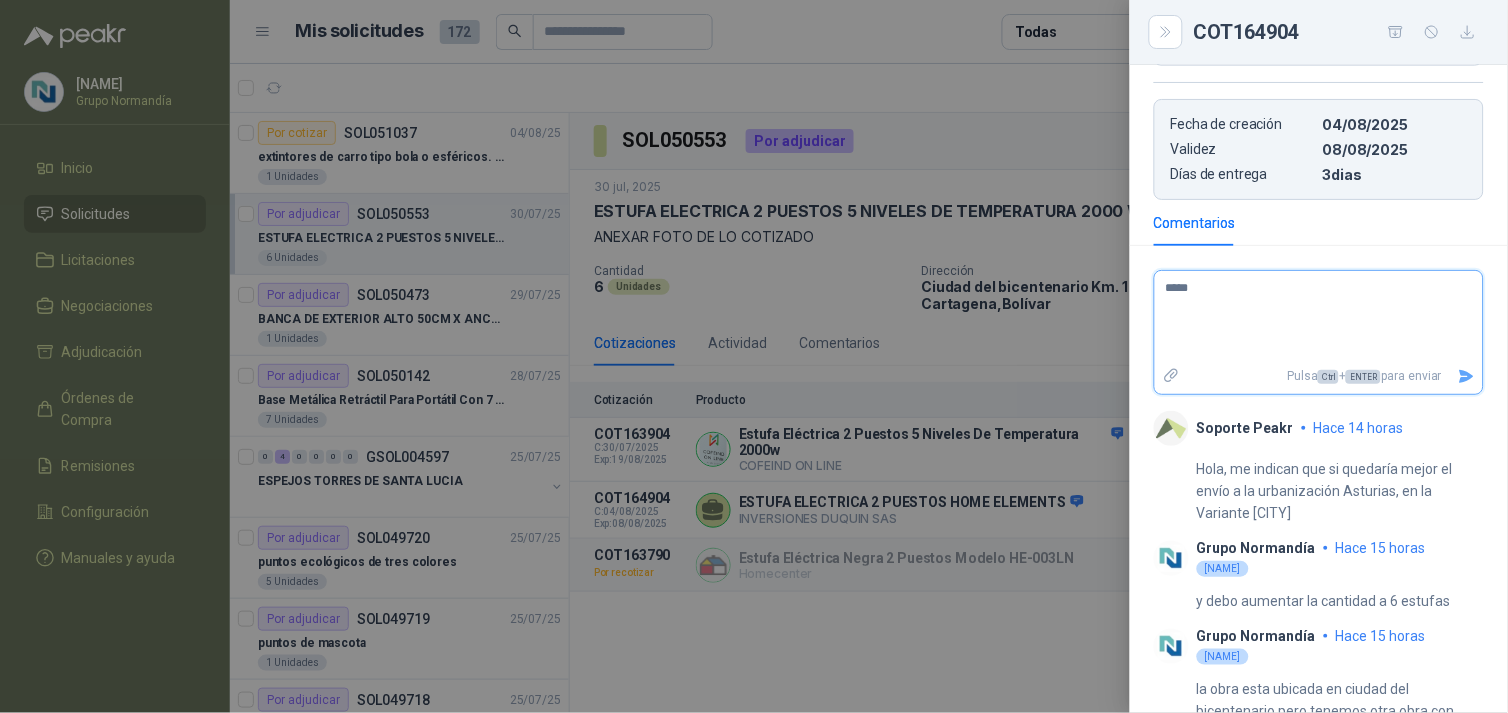 type on "******" 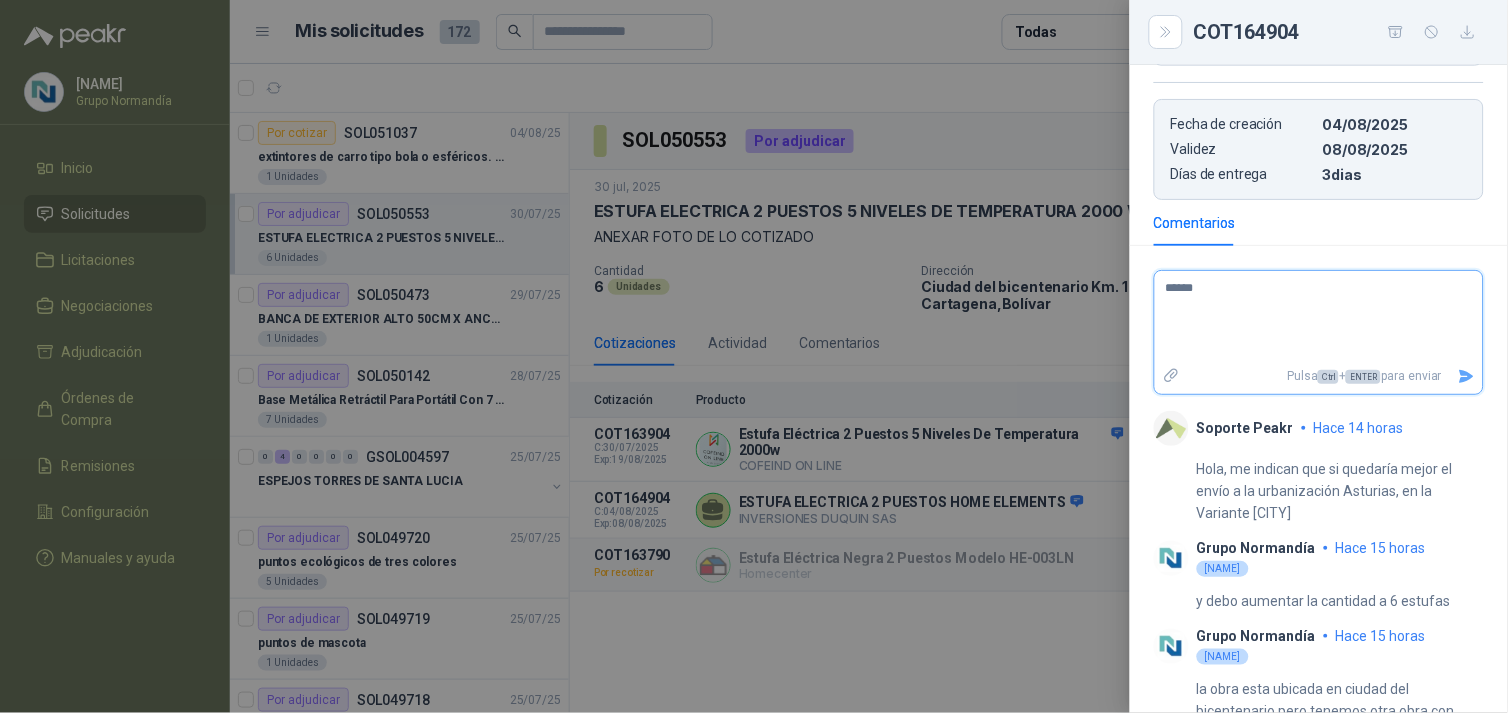 type on "****" 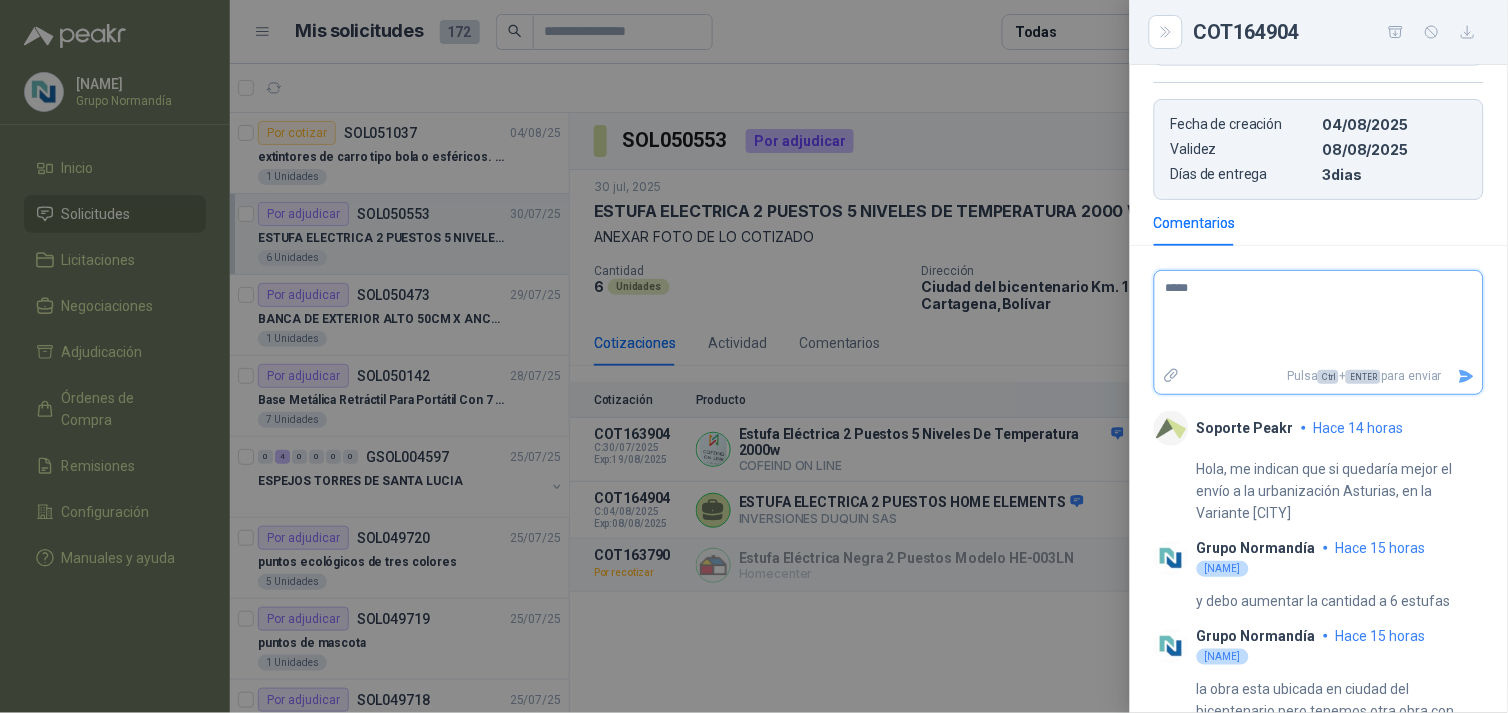 type on "****" 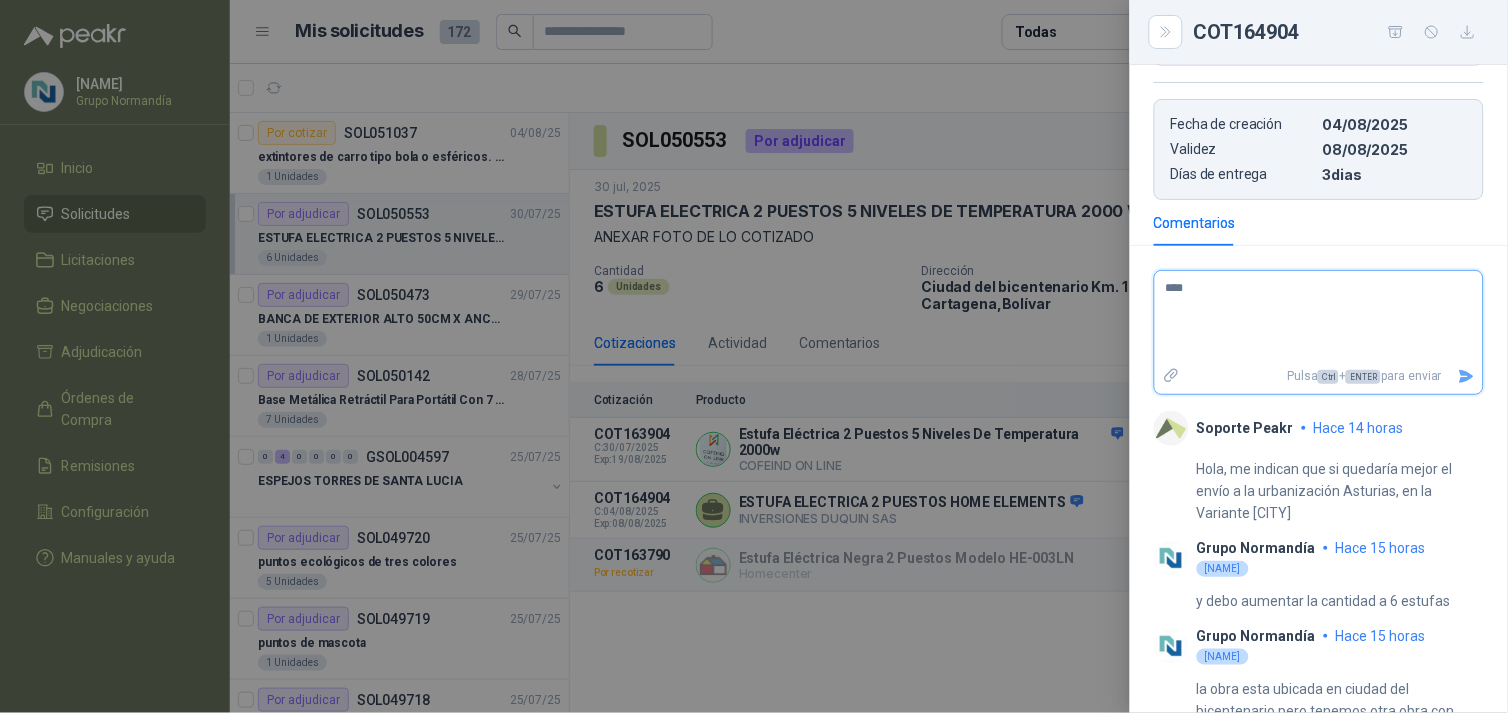 type on "***" 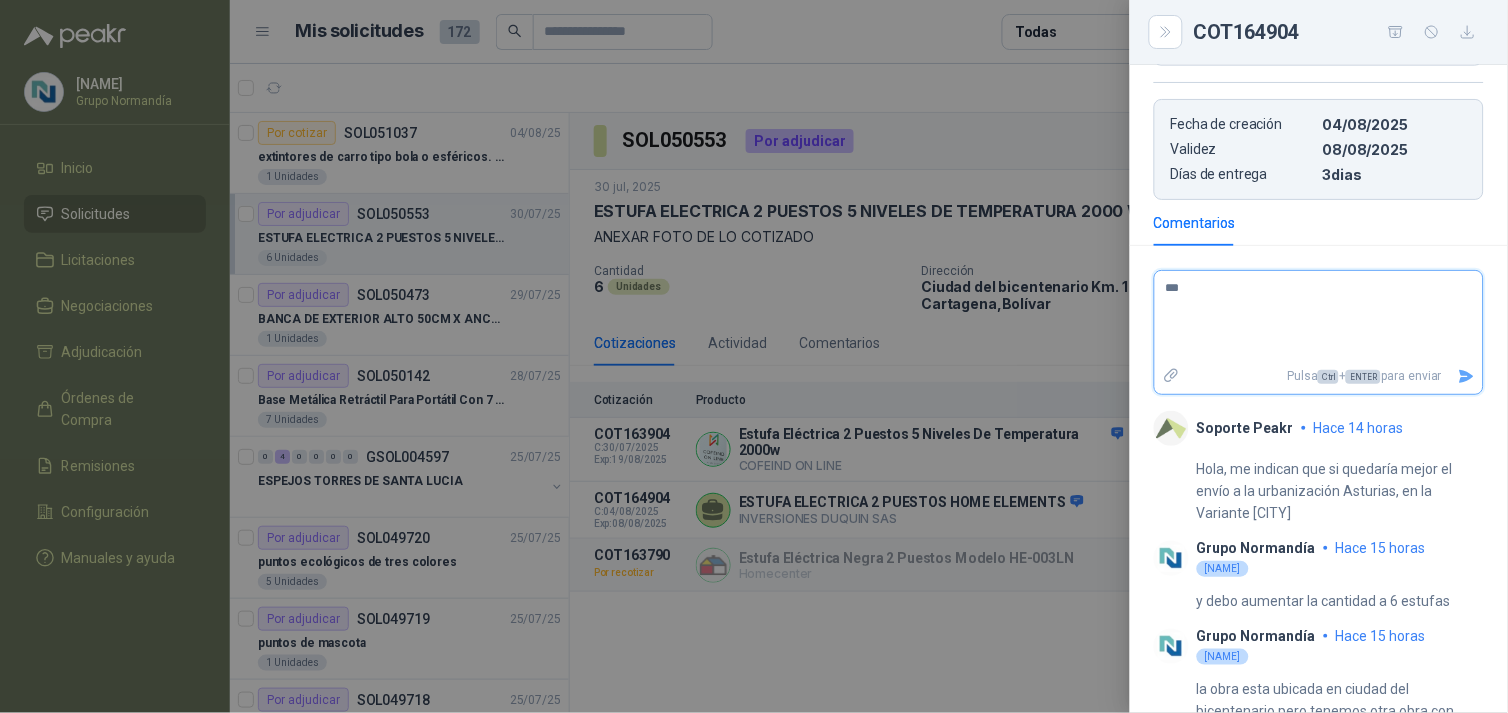 type on "**" 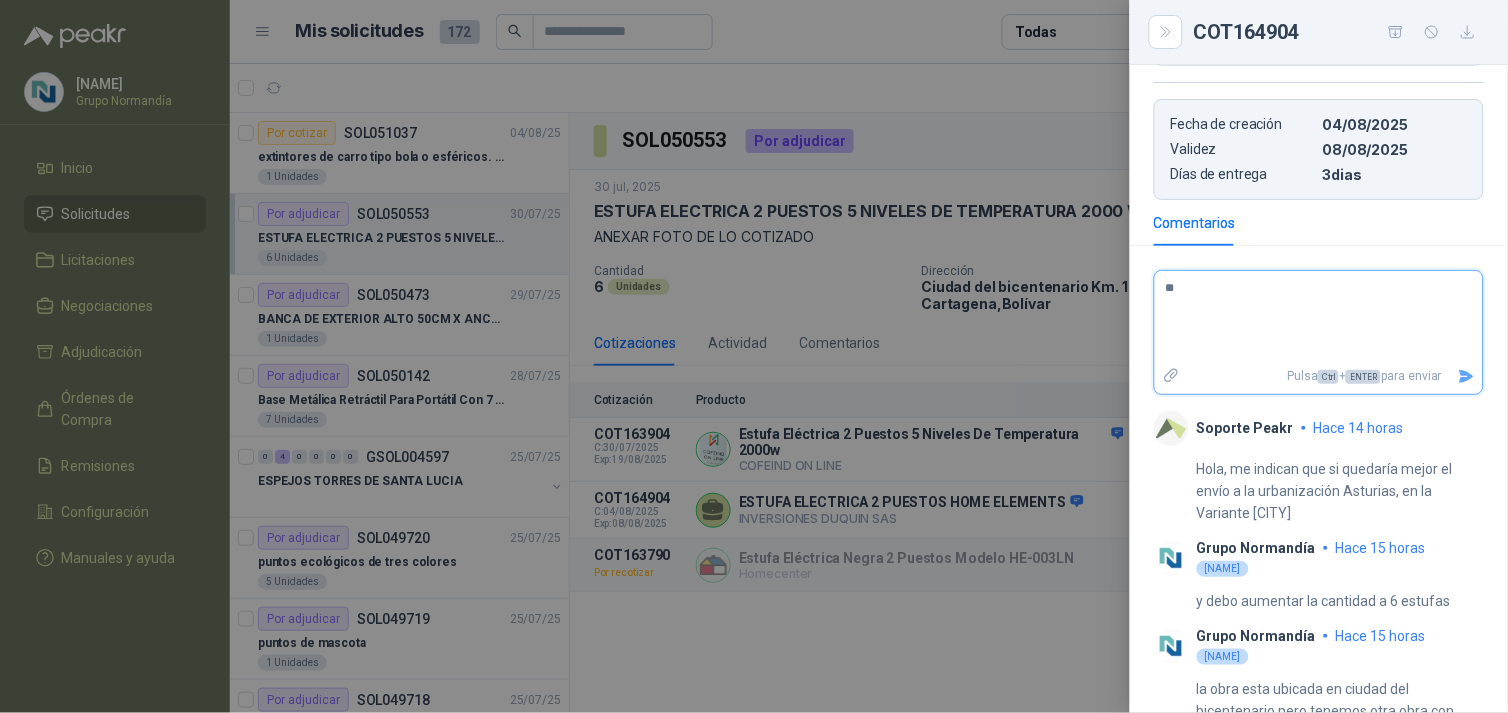 type on "*" 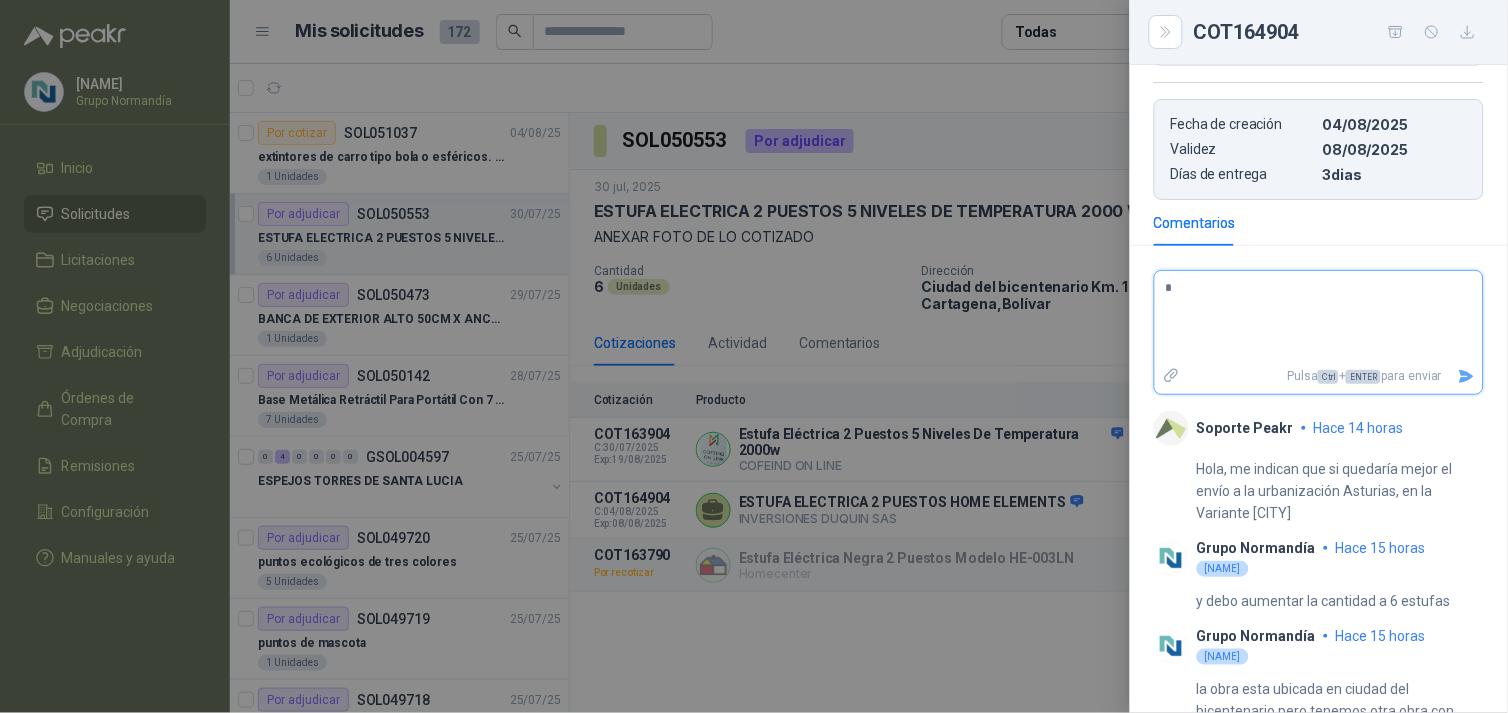 type on "**" 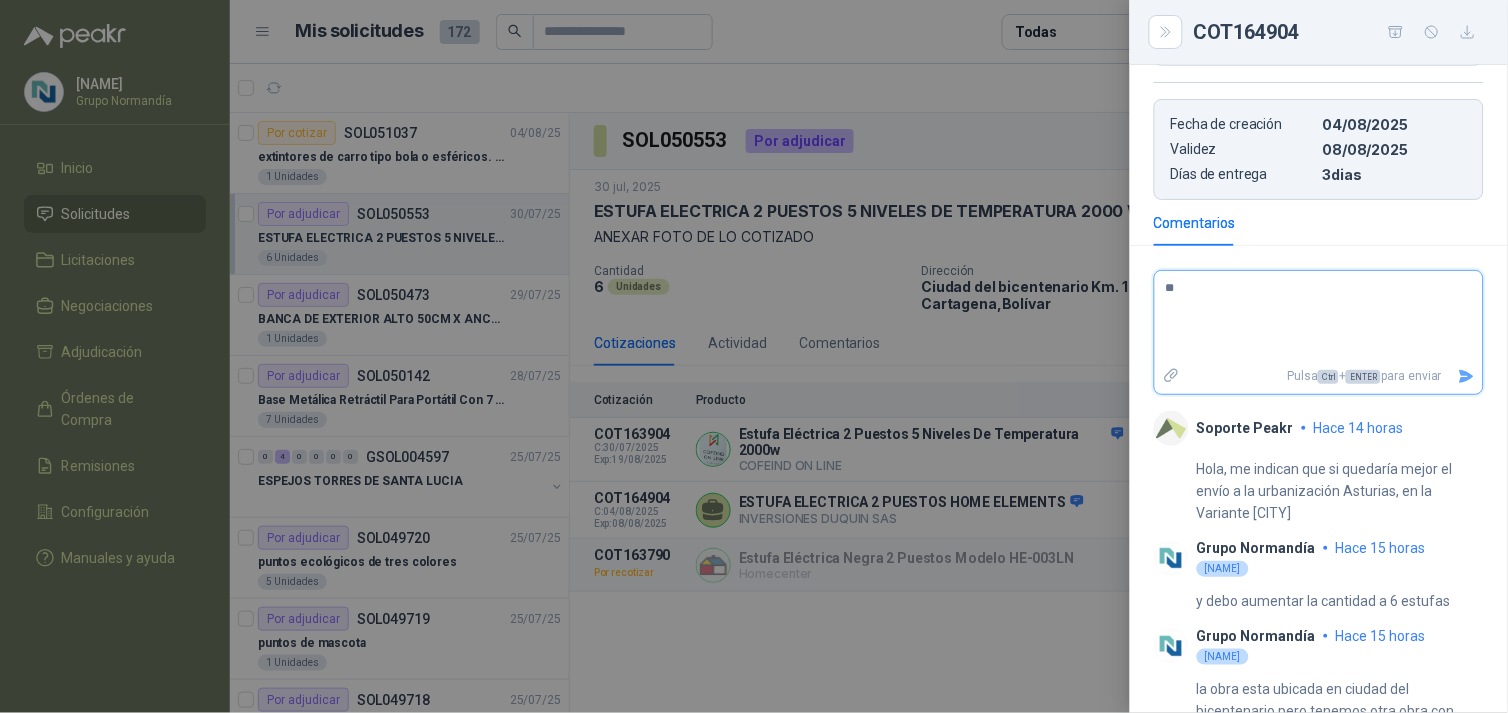 type on "***" 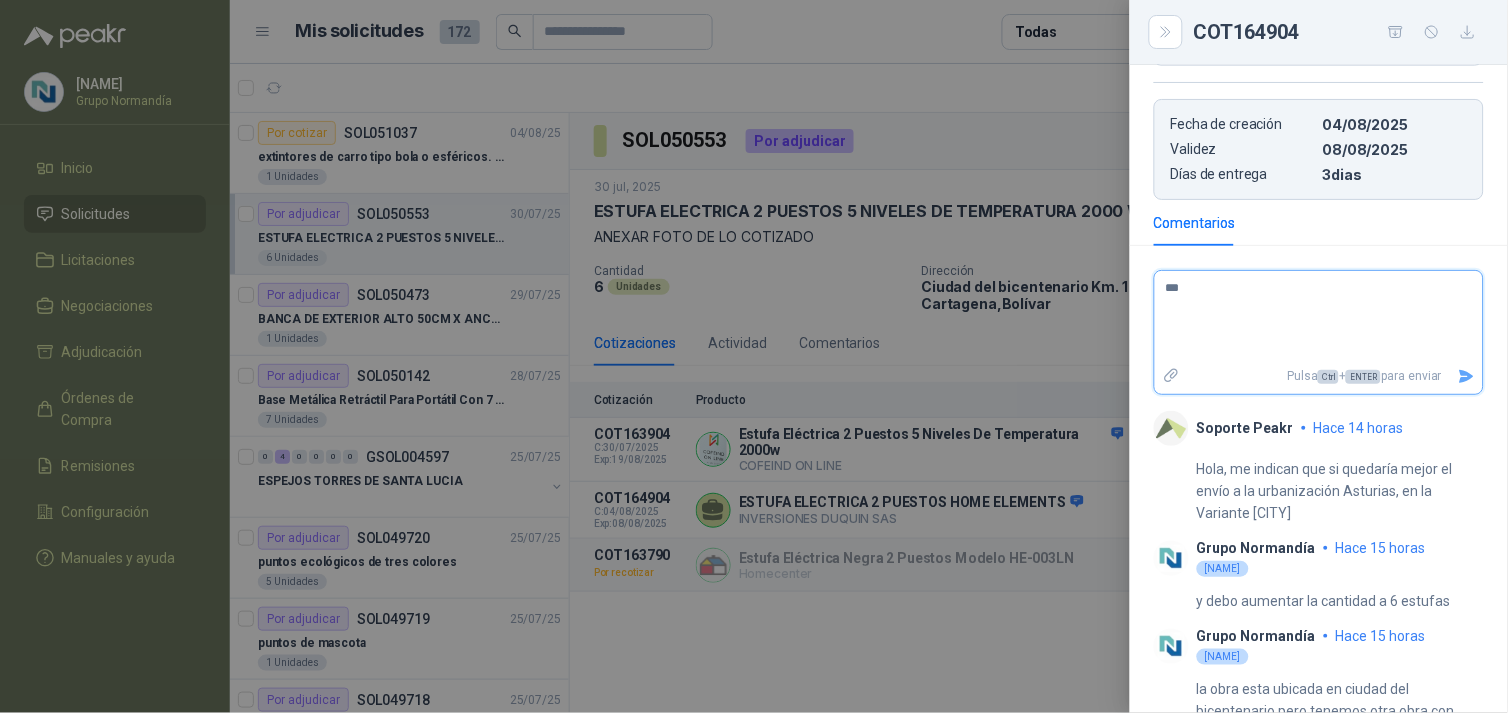 type on "****" 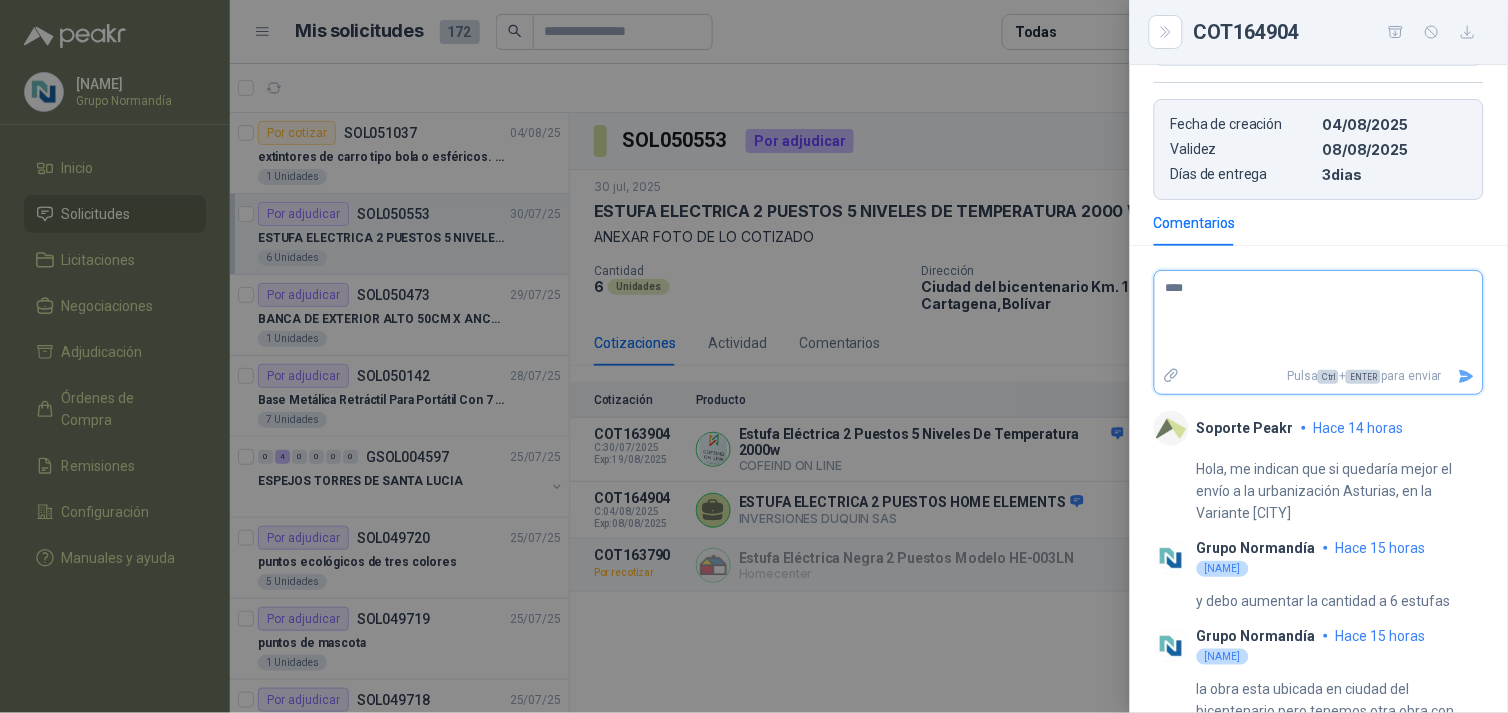 type on "****" 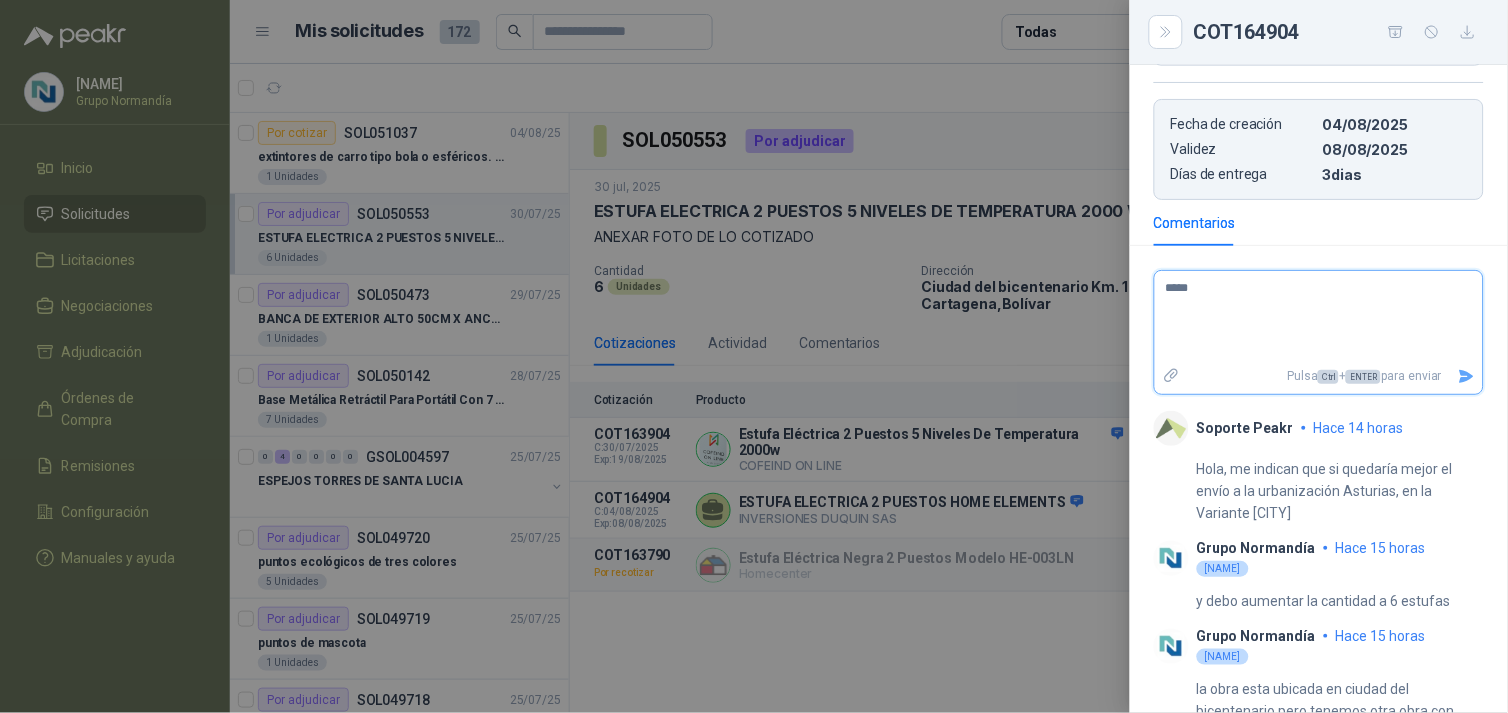 type on "******" 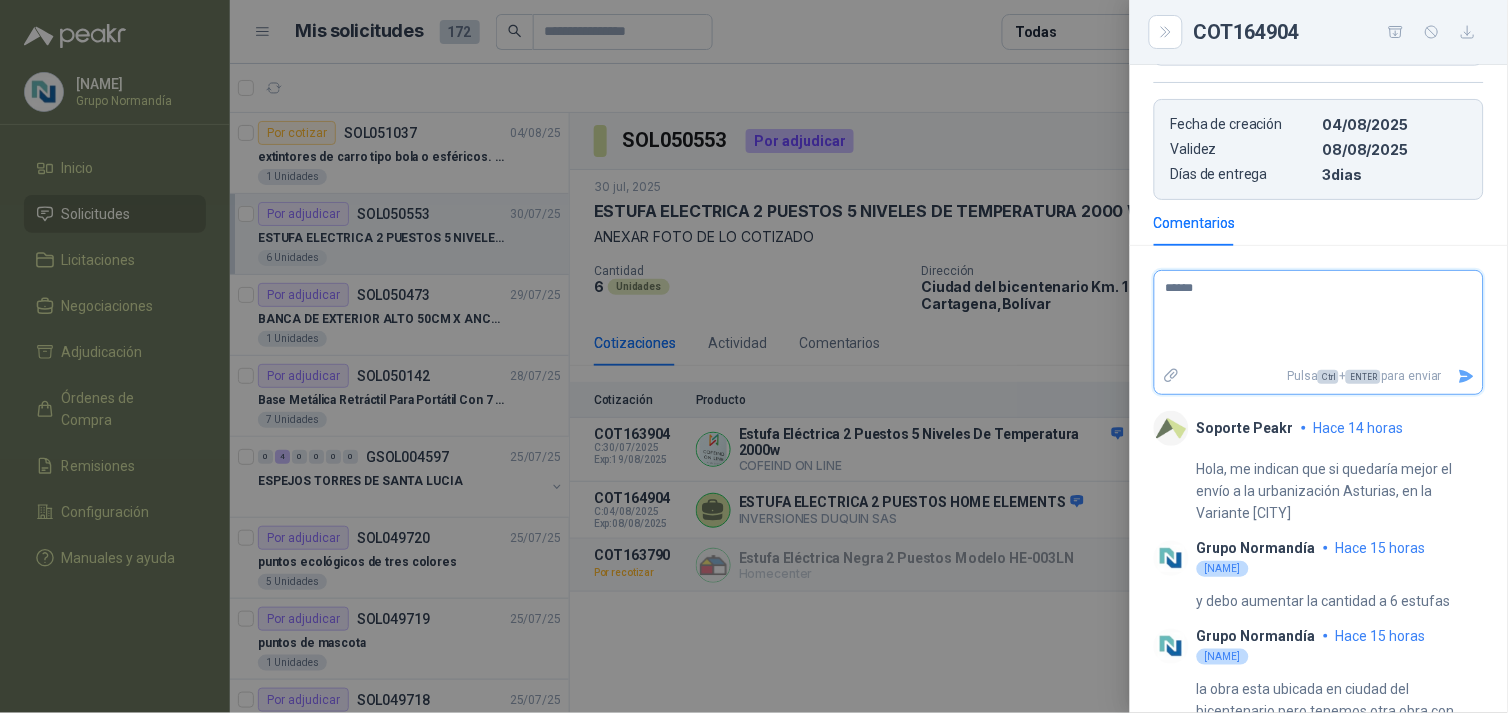 type on "*******" 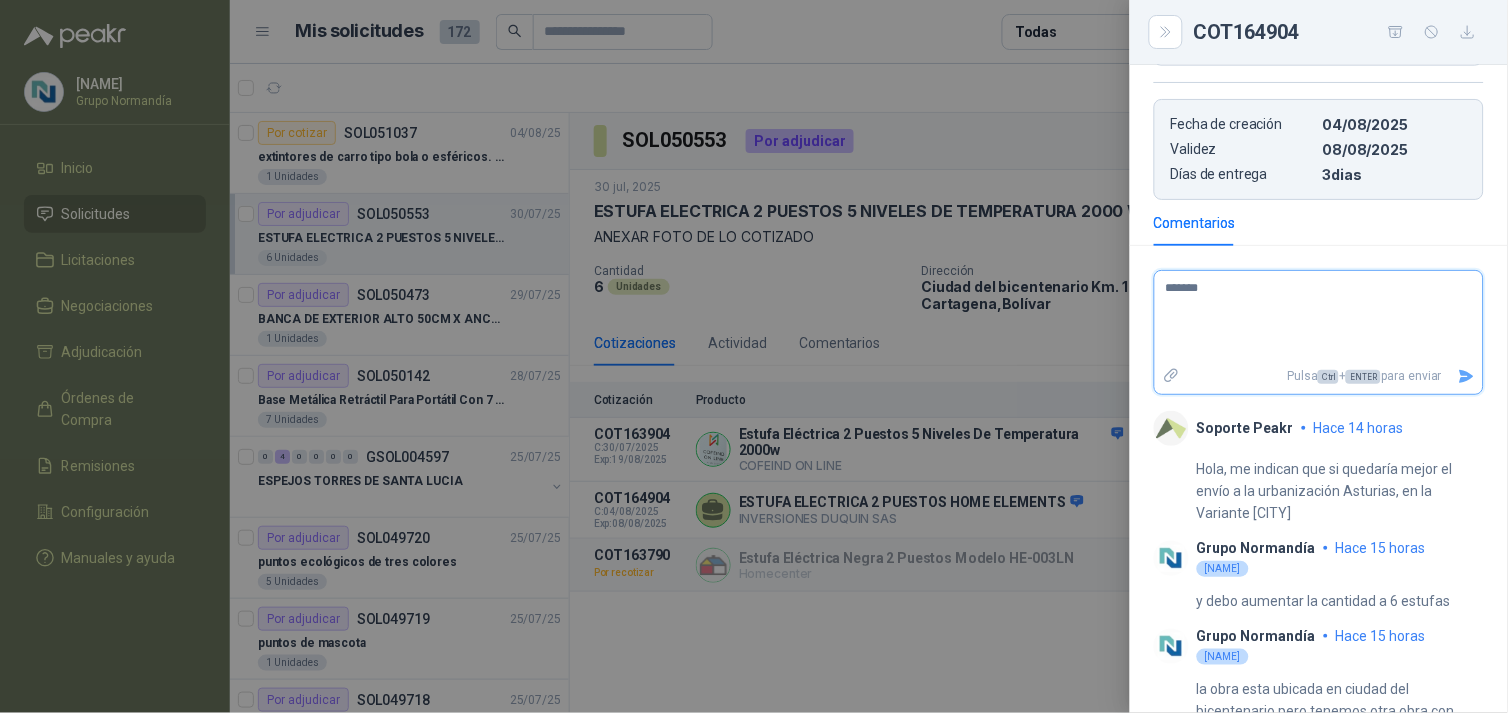 type on "********" 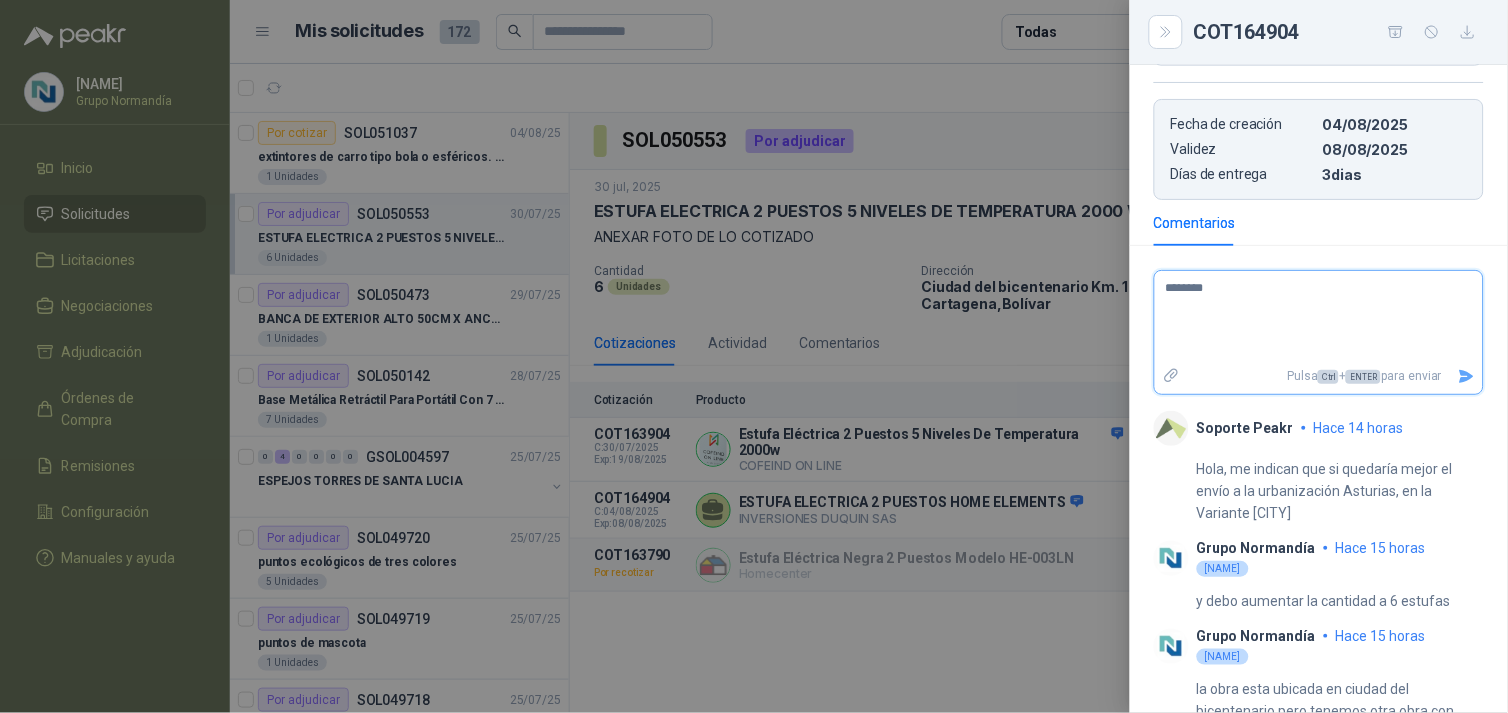 type on "********" 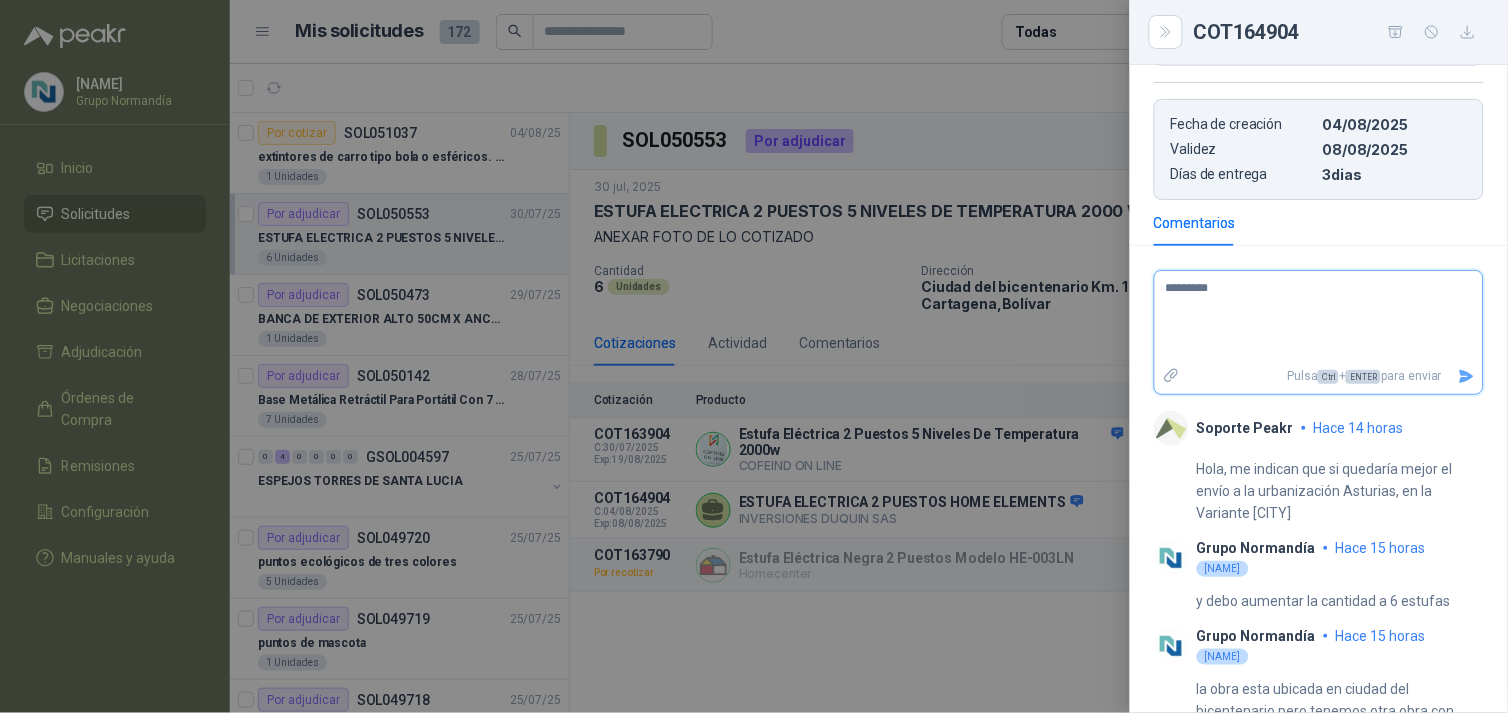type on "**********" 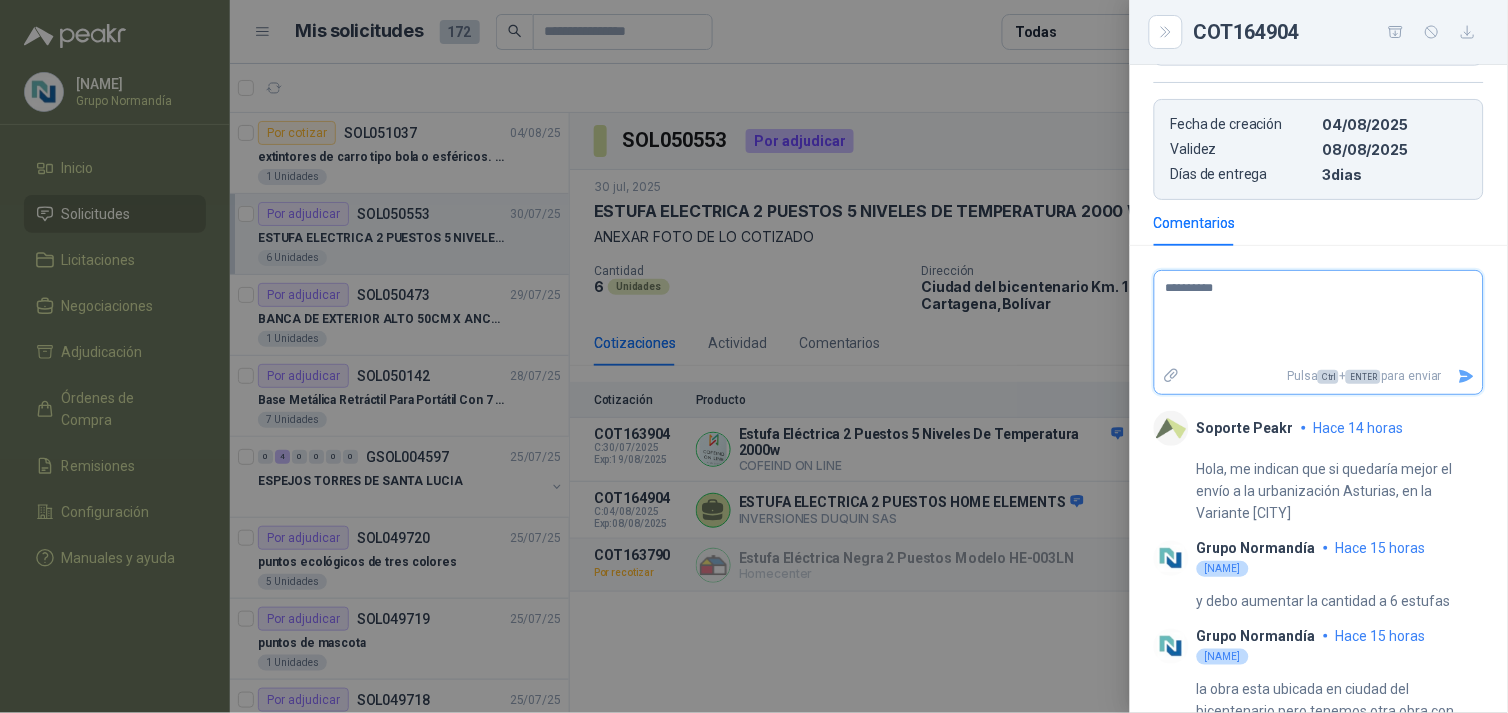 type on "**********" 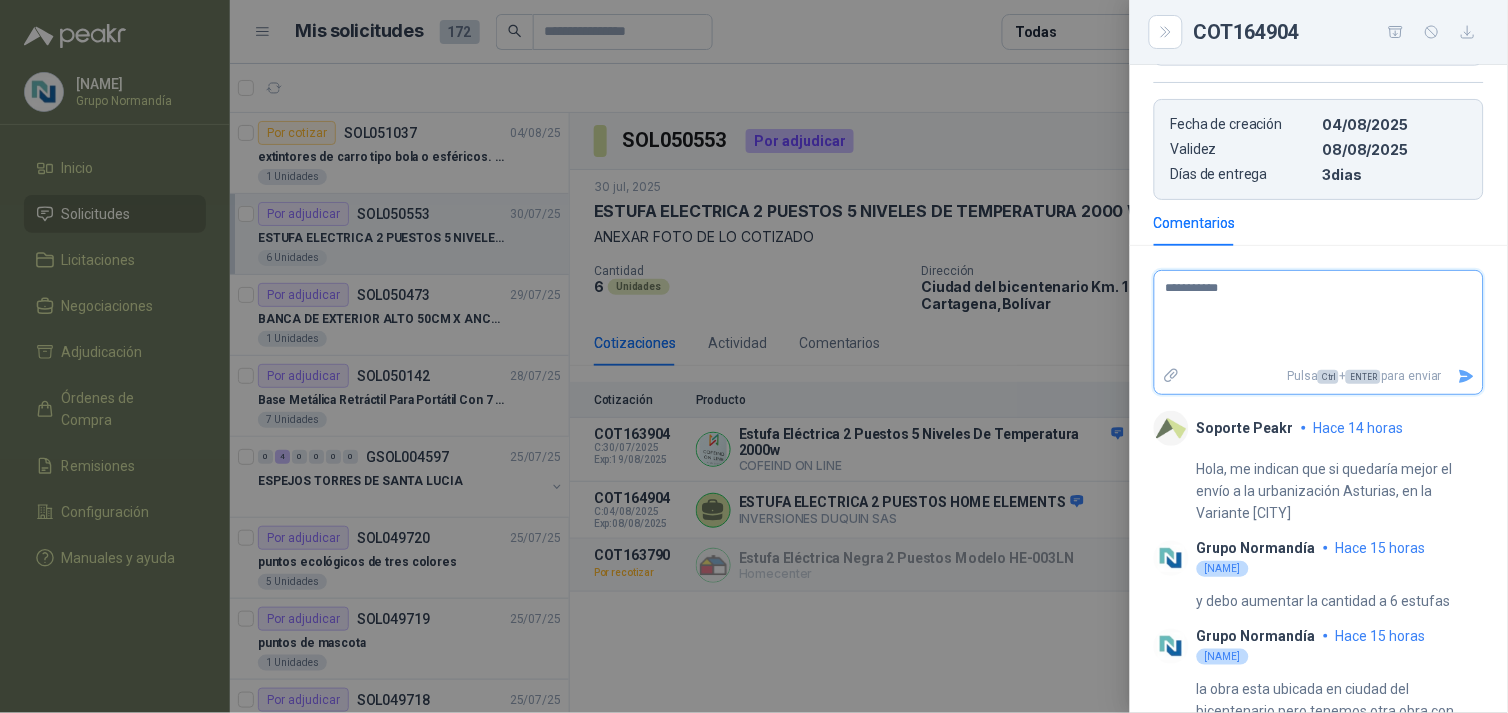 type on "**********" 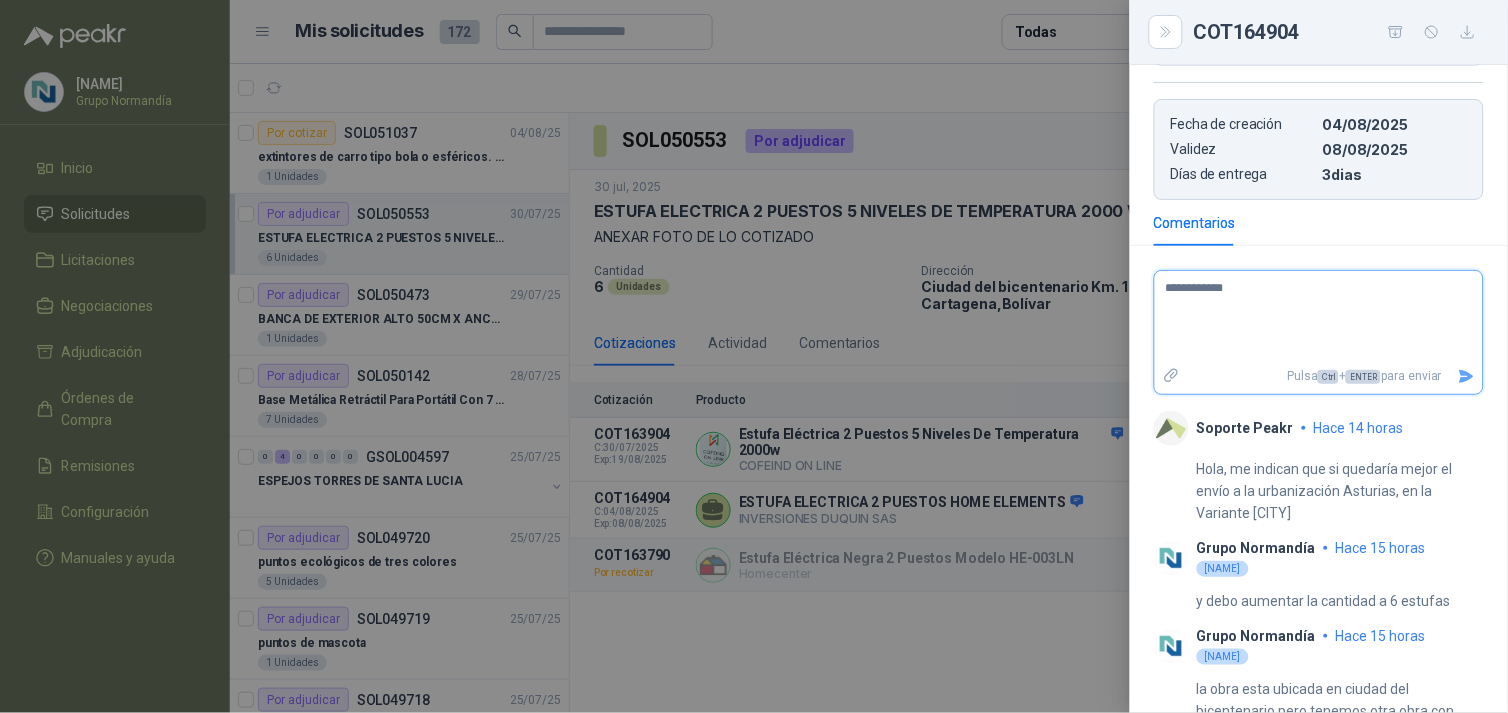 type on "**********" 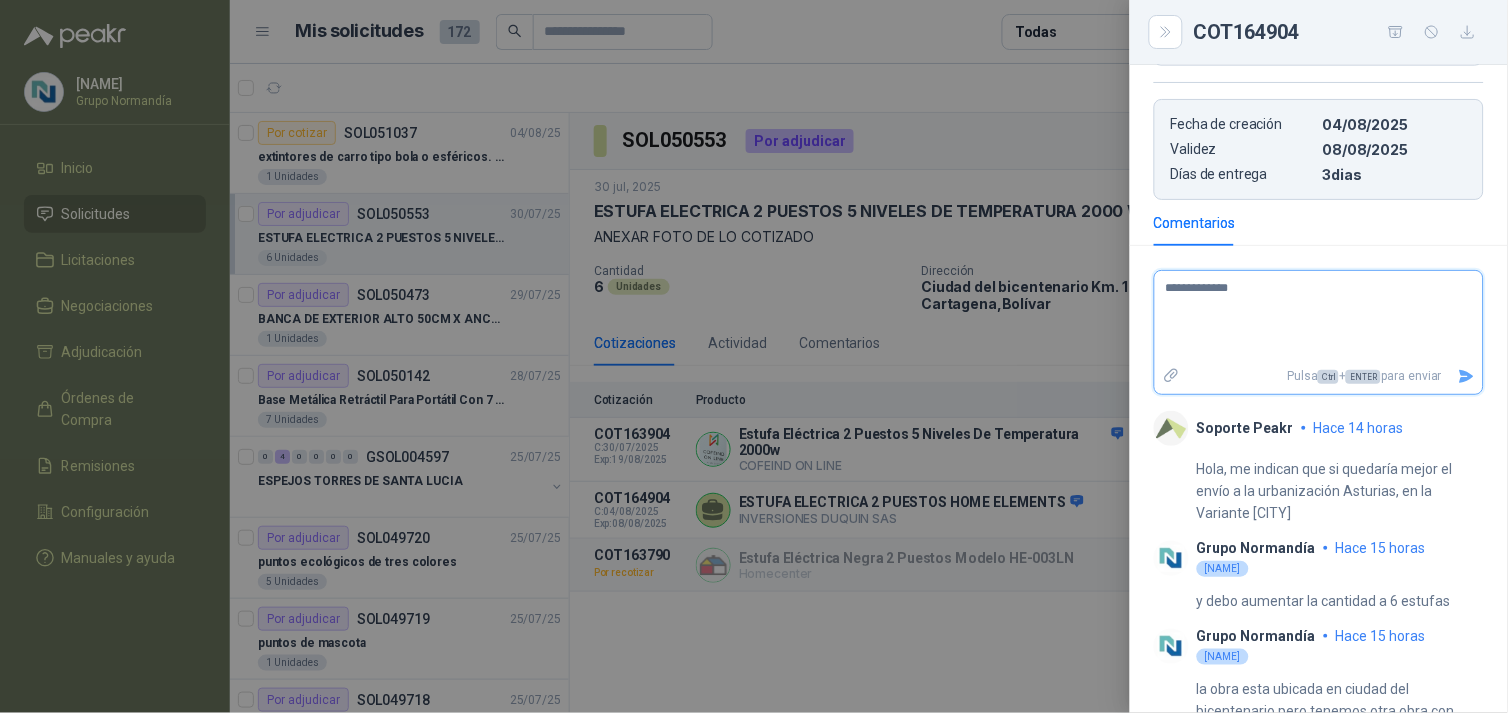 type on "**********" 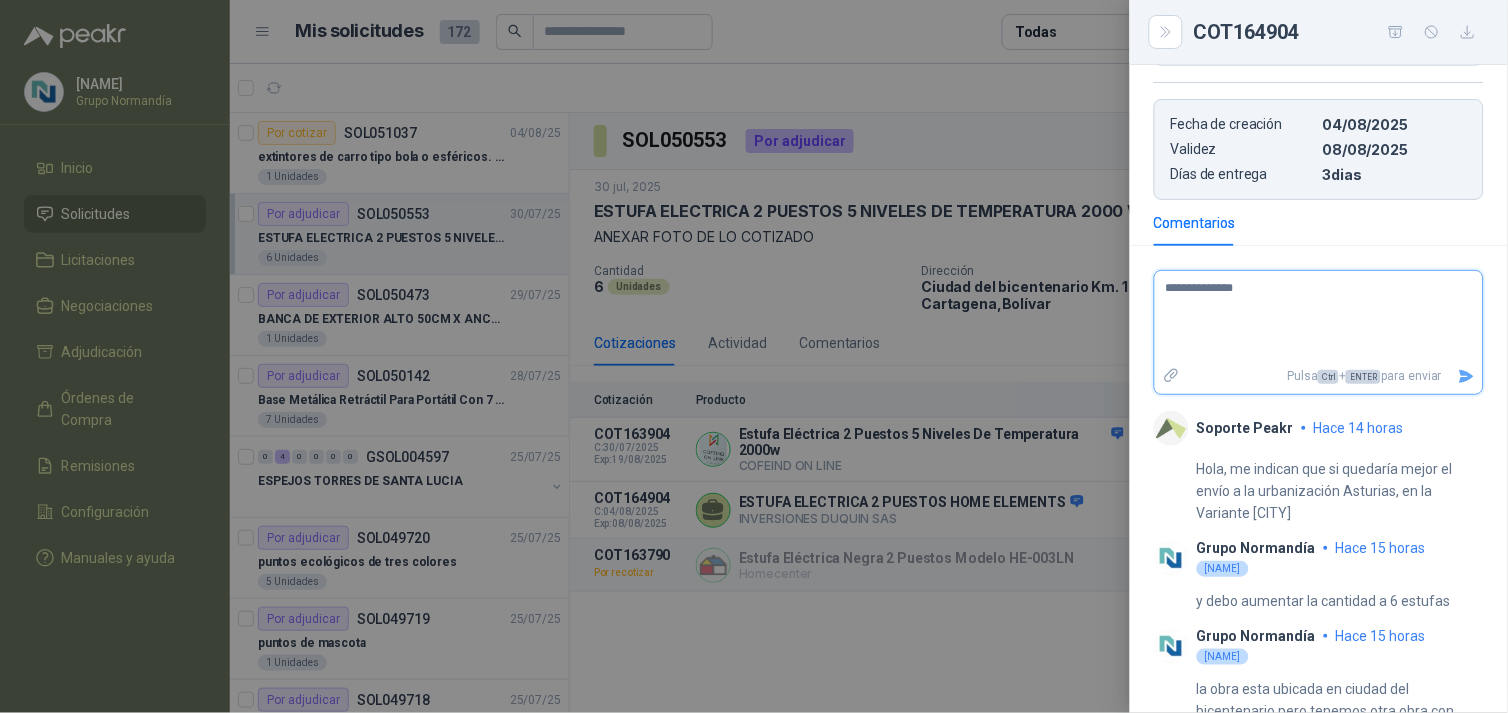 type on "**********" 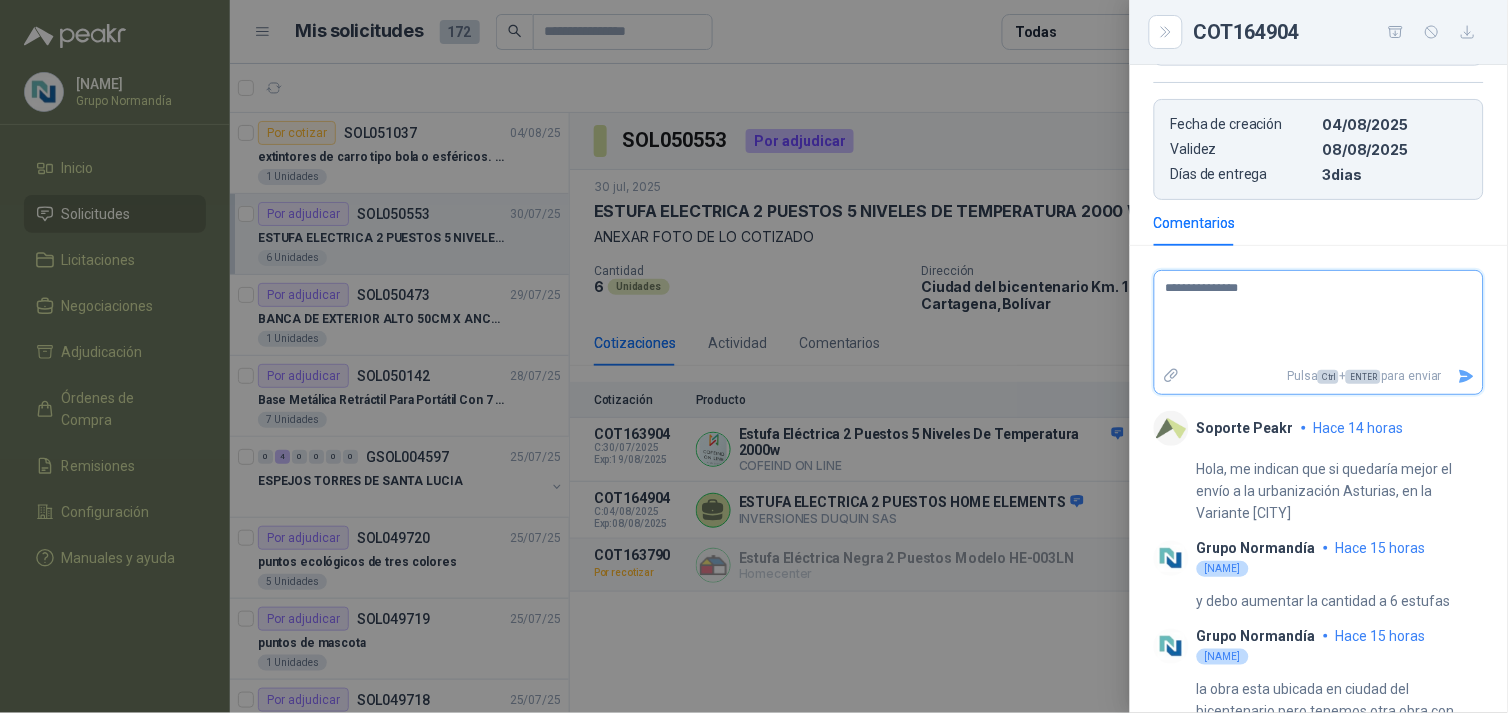 type on "**********" 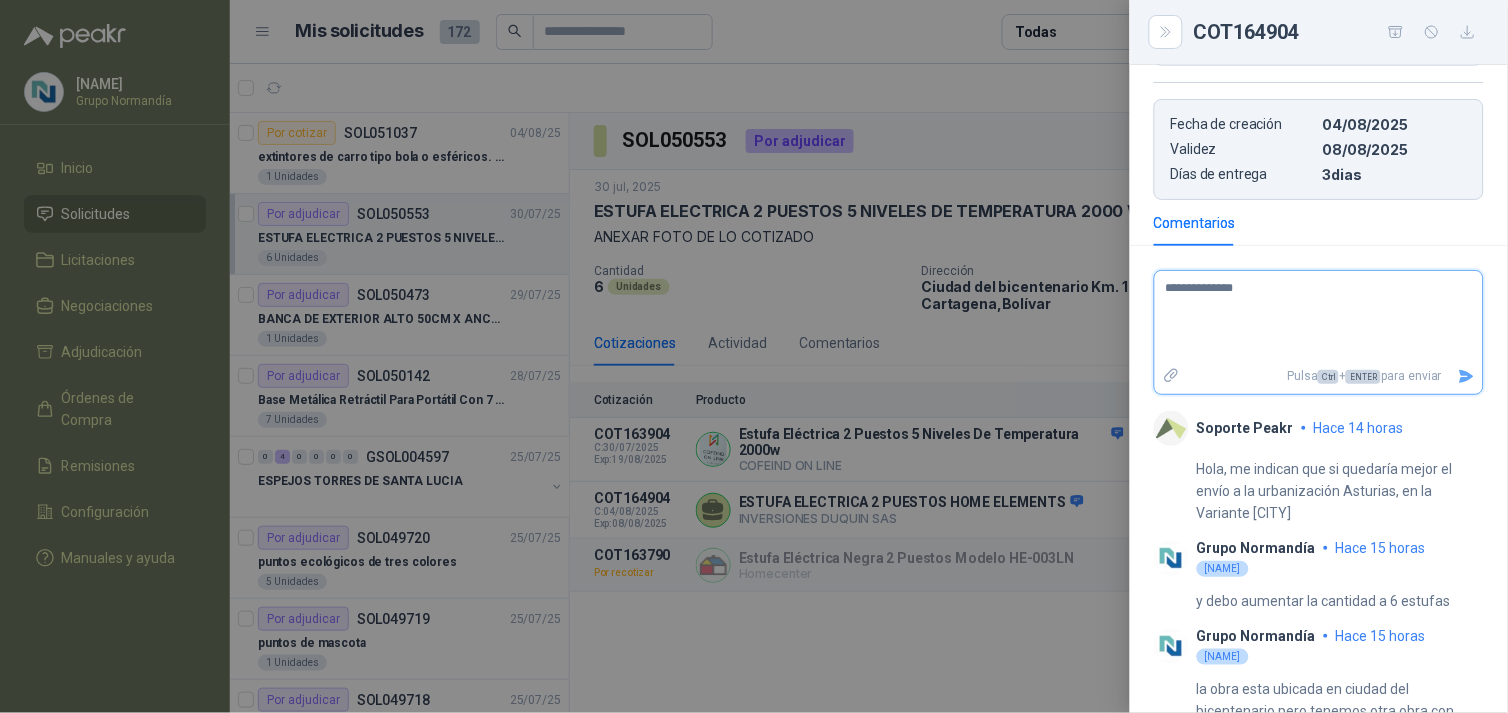 type on "**********" 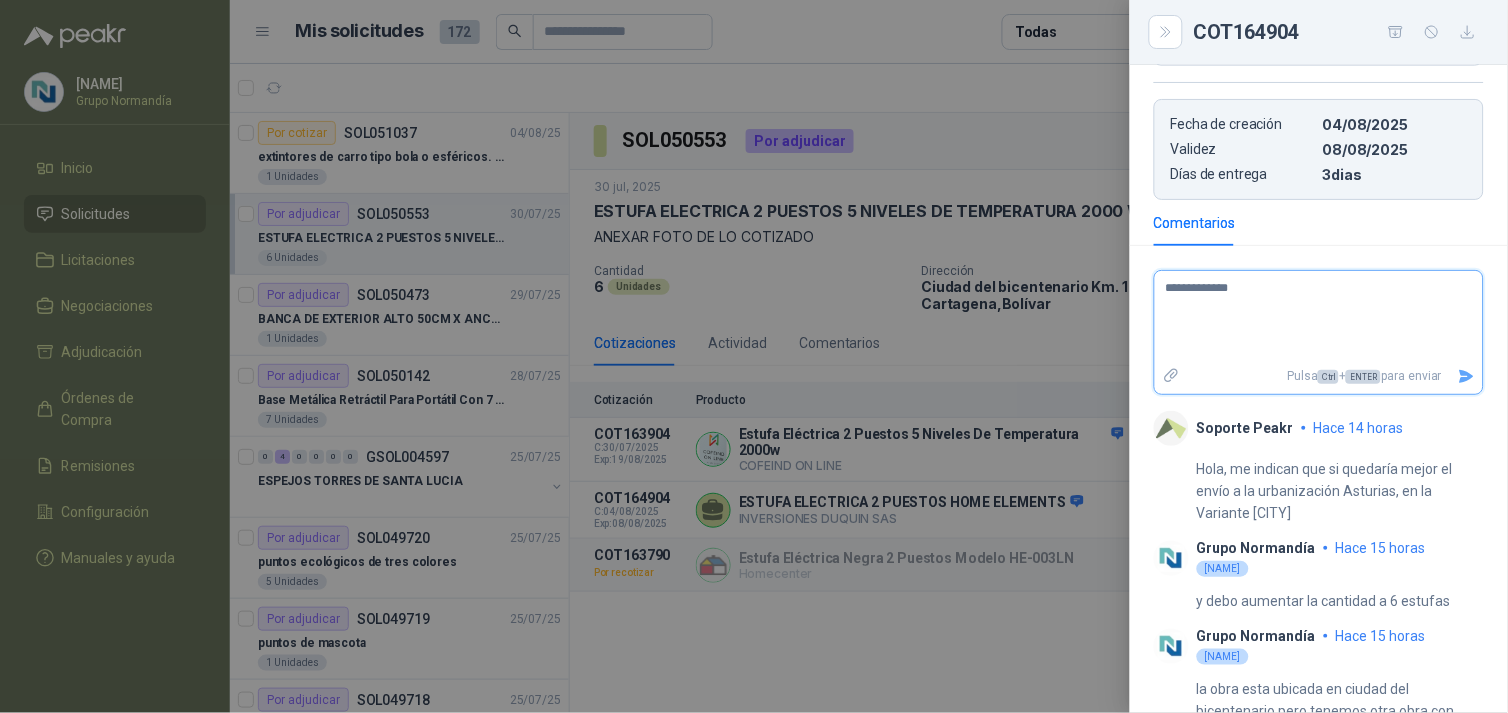 type on "**********" 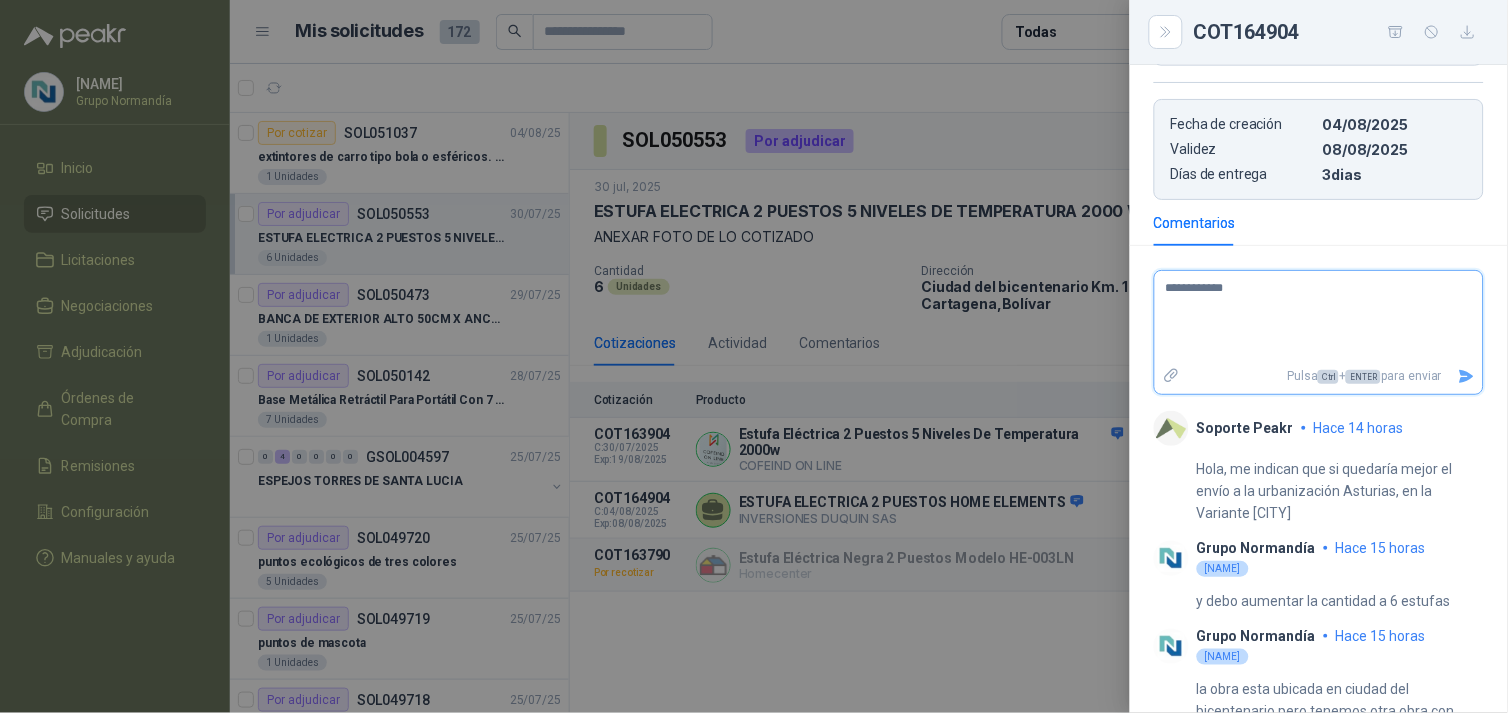 type on "**********" 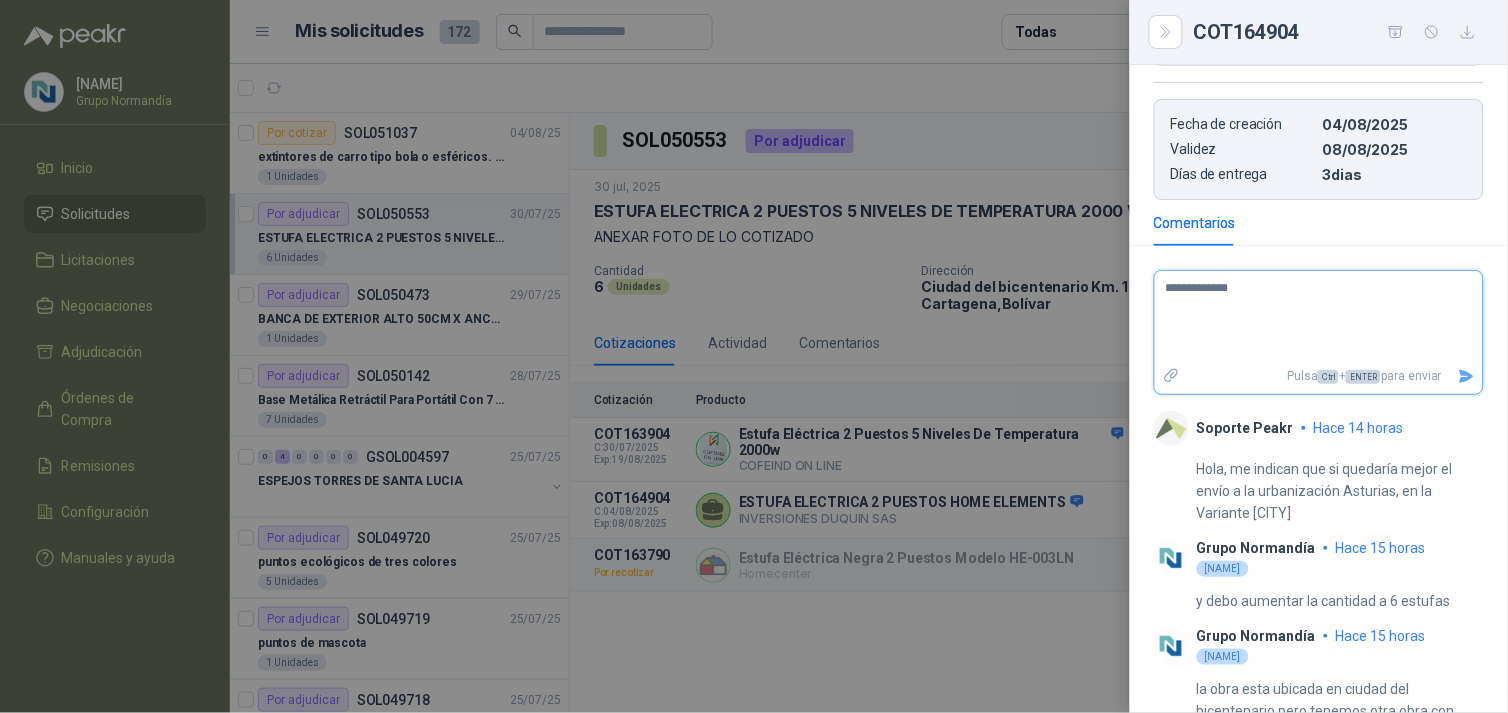type on "**********" 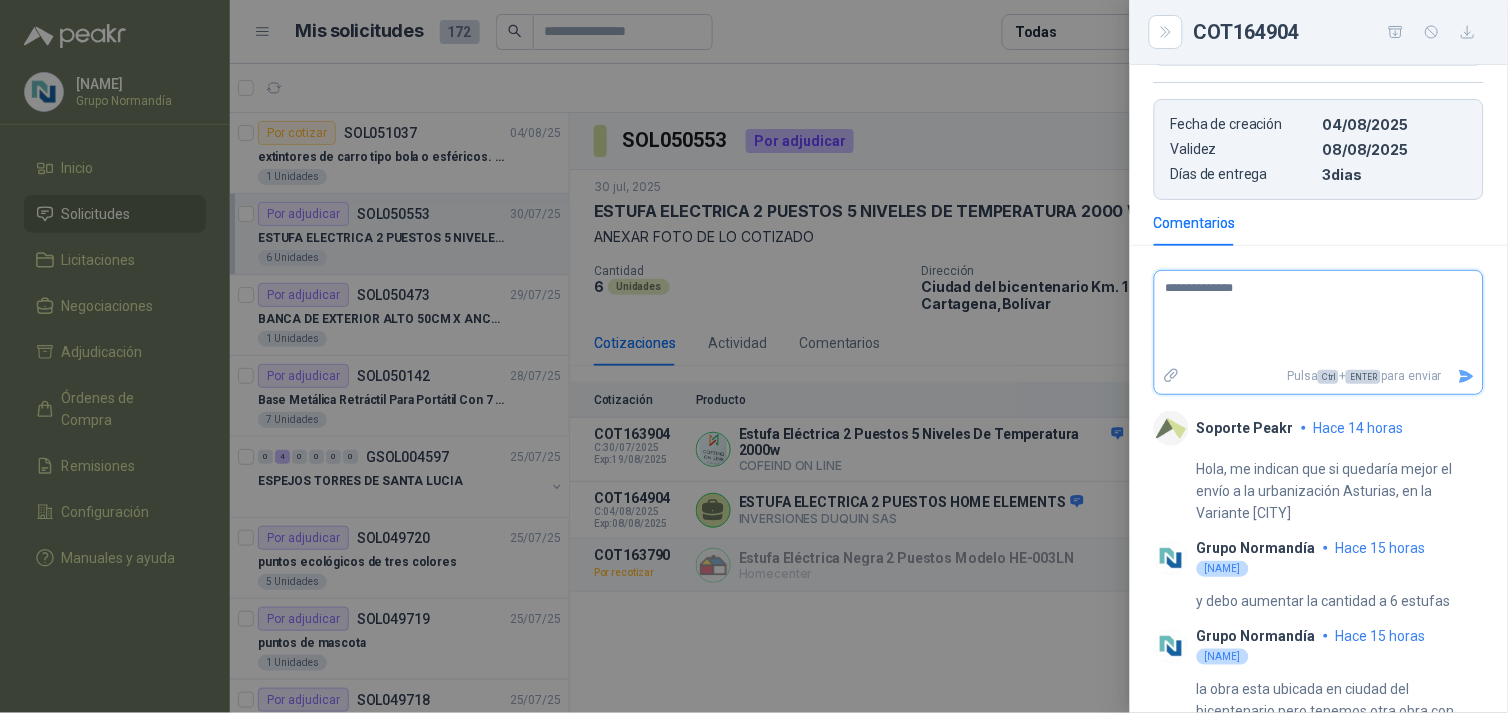 type on "**********" 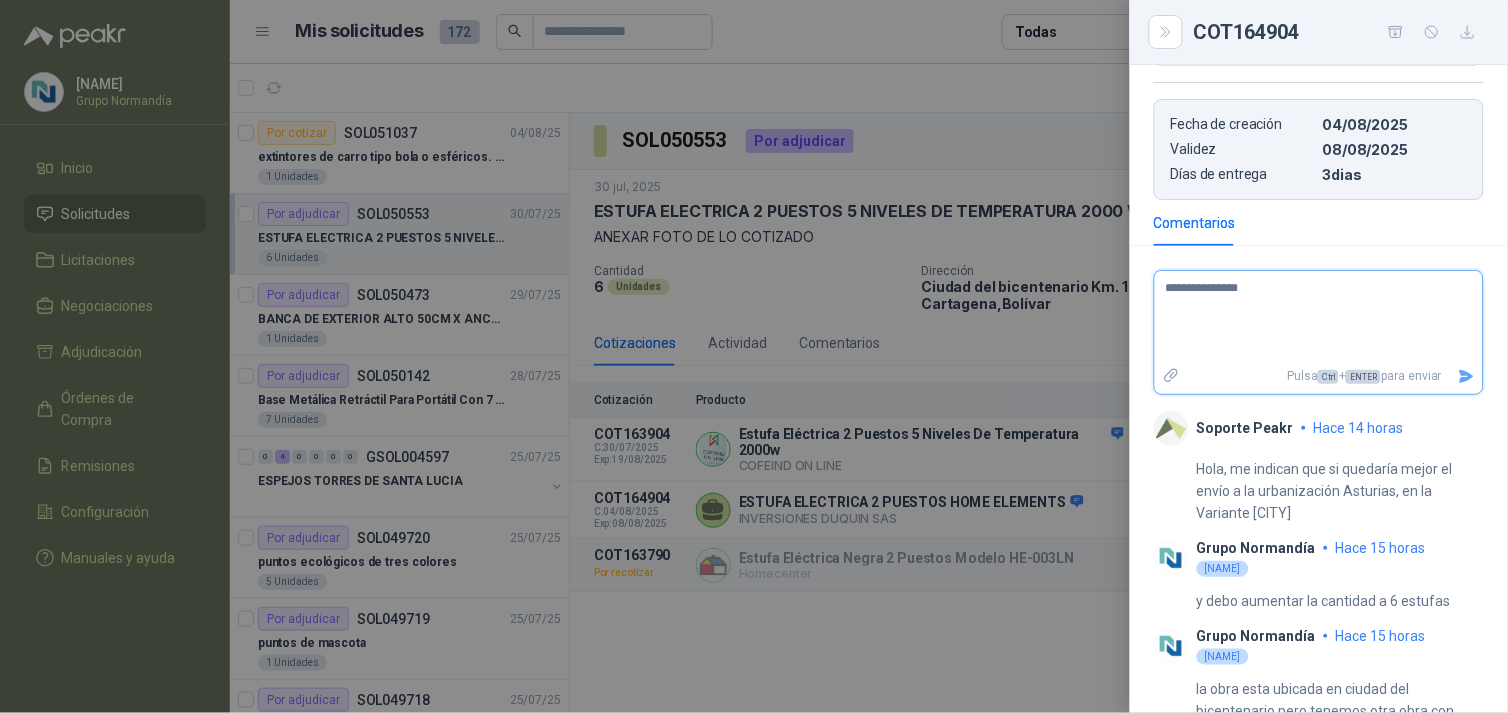 type on "**********" 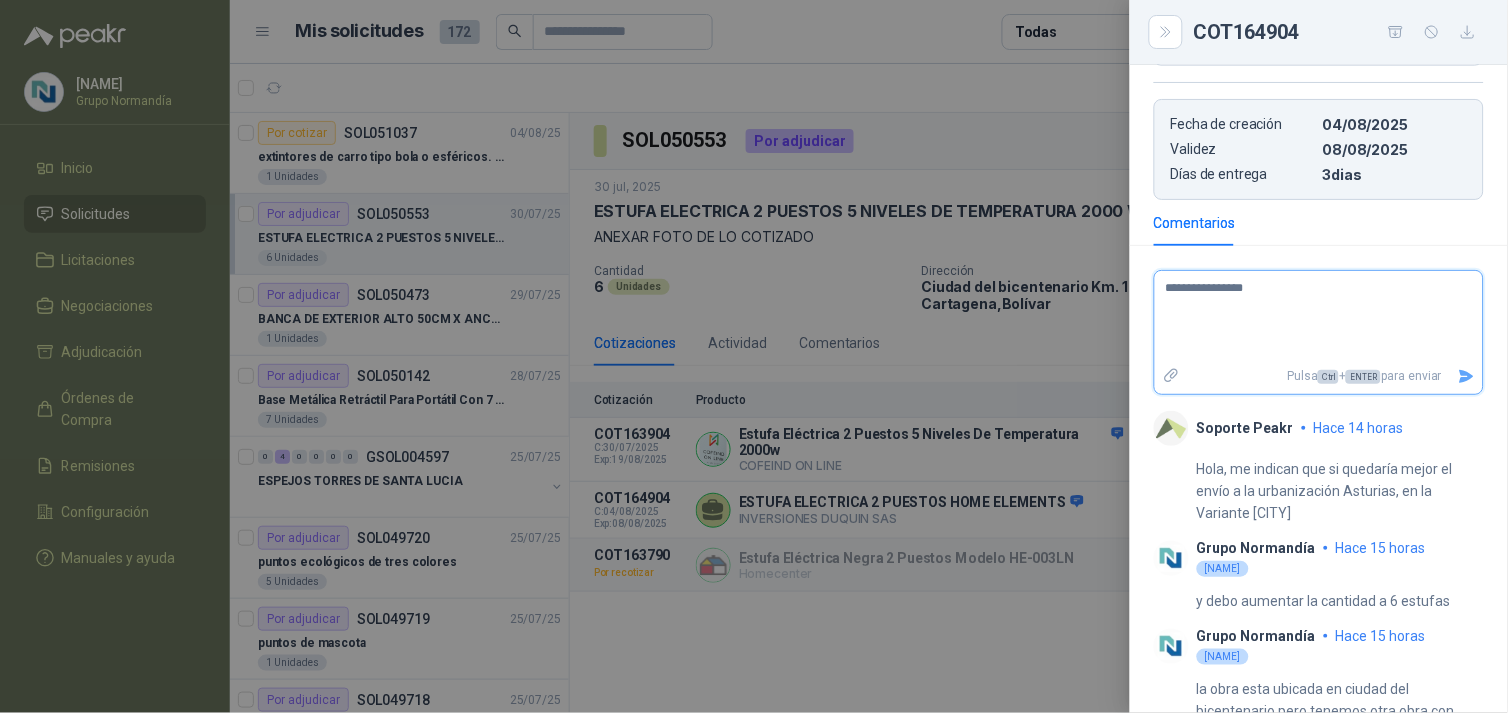 type on "**********" 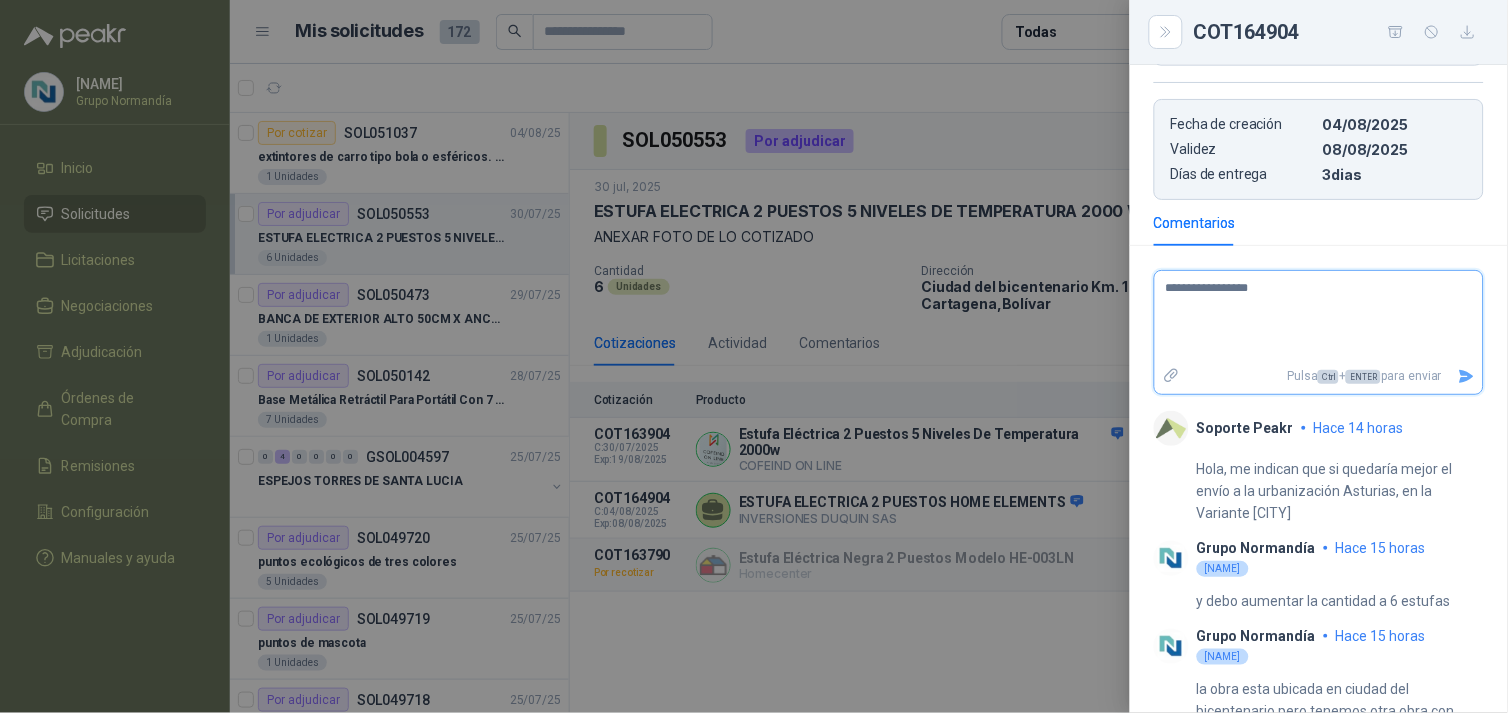 type on "**********" 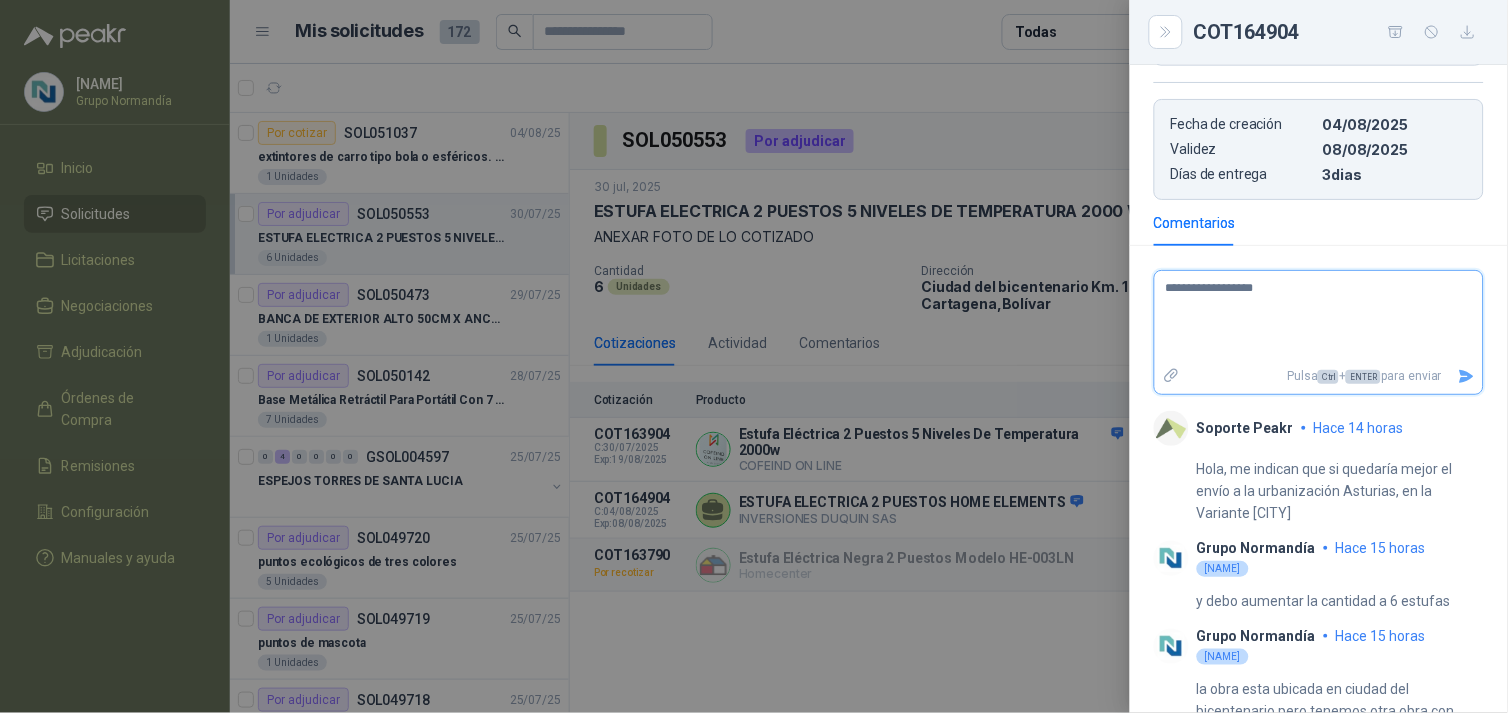 type on "**********" 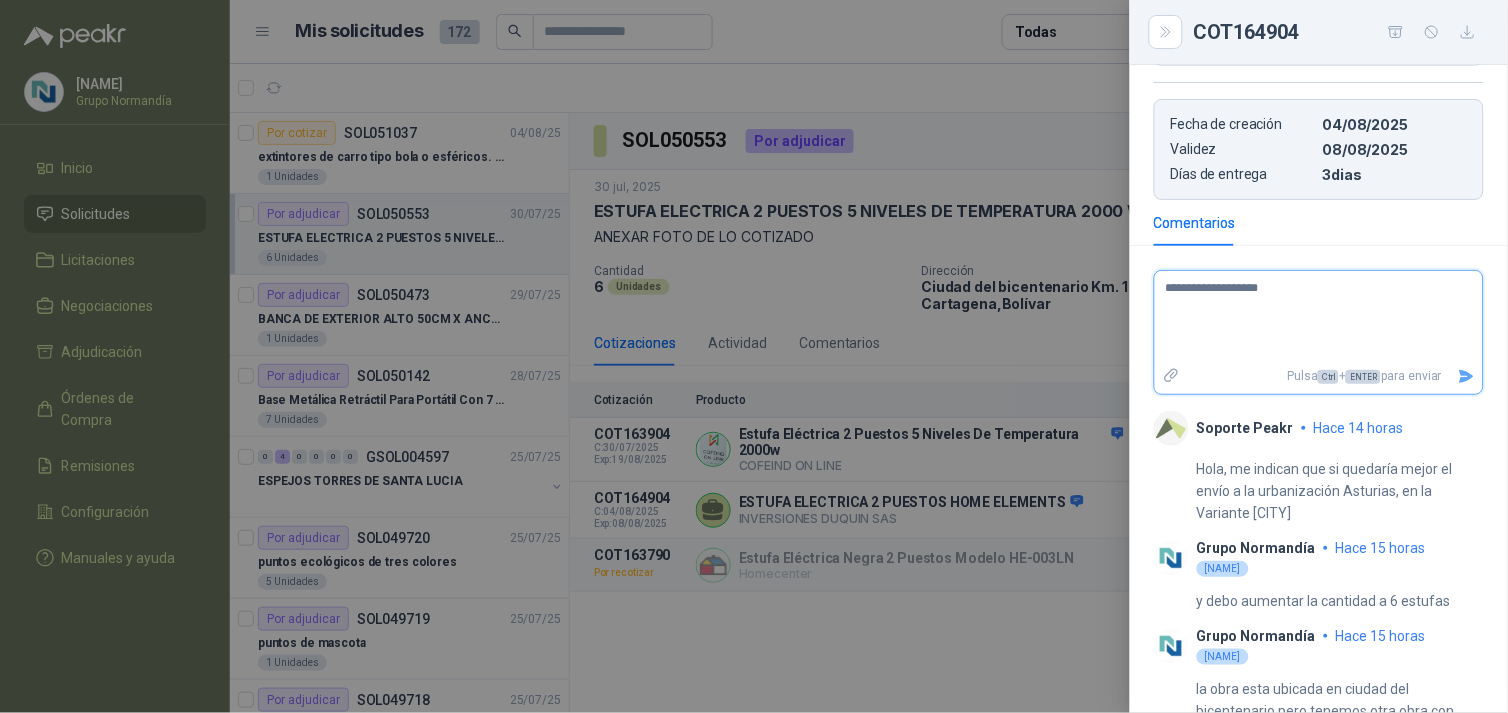type on "**********" 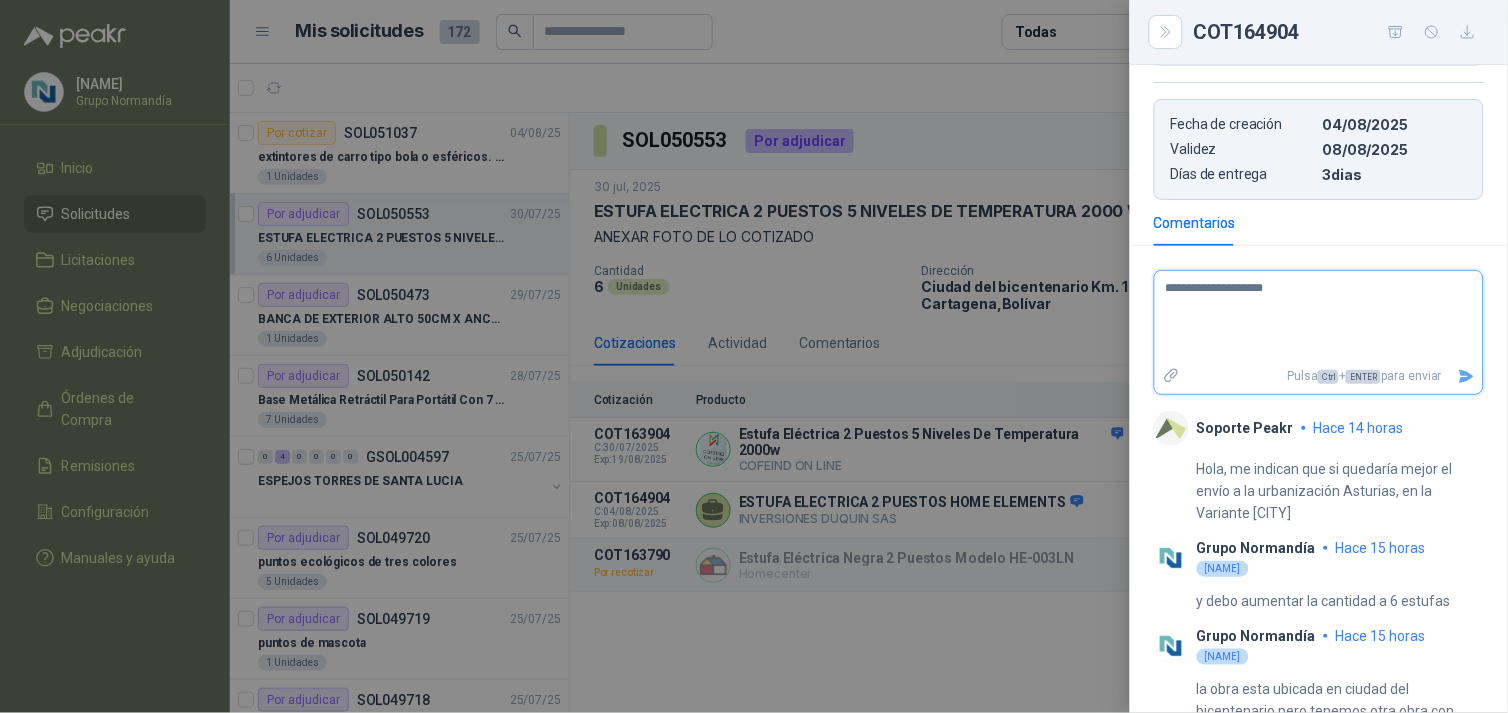 type on "**********" 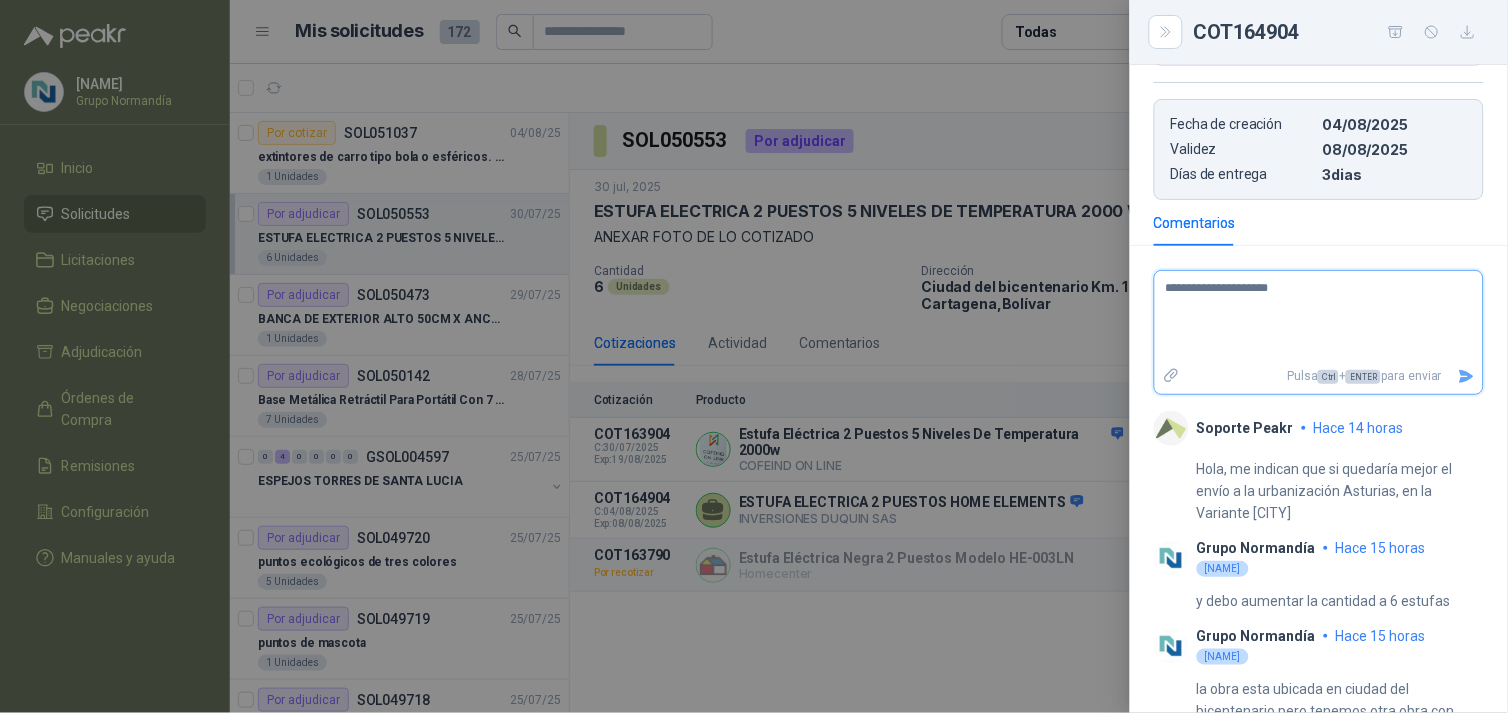 type on "**********" 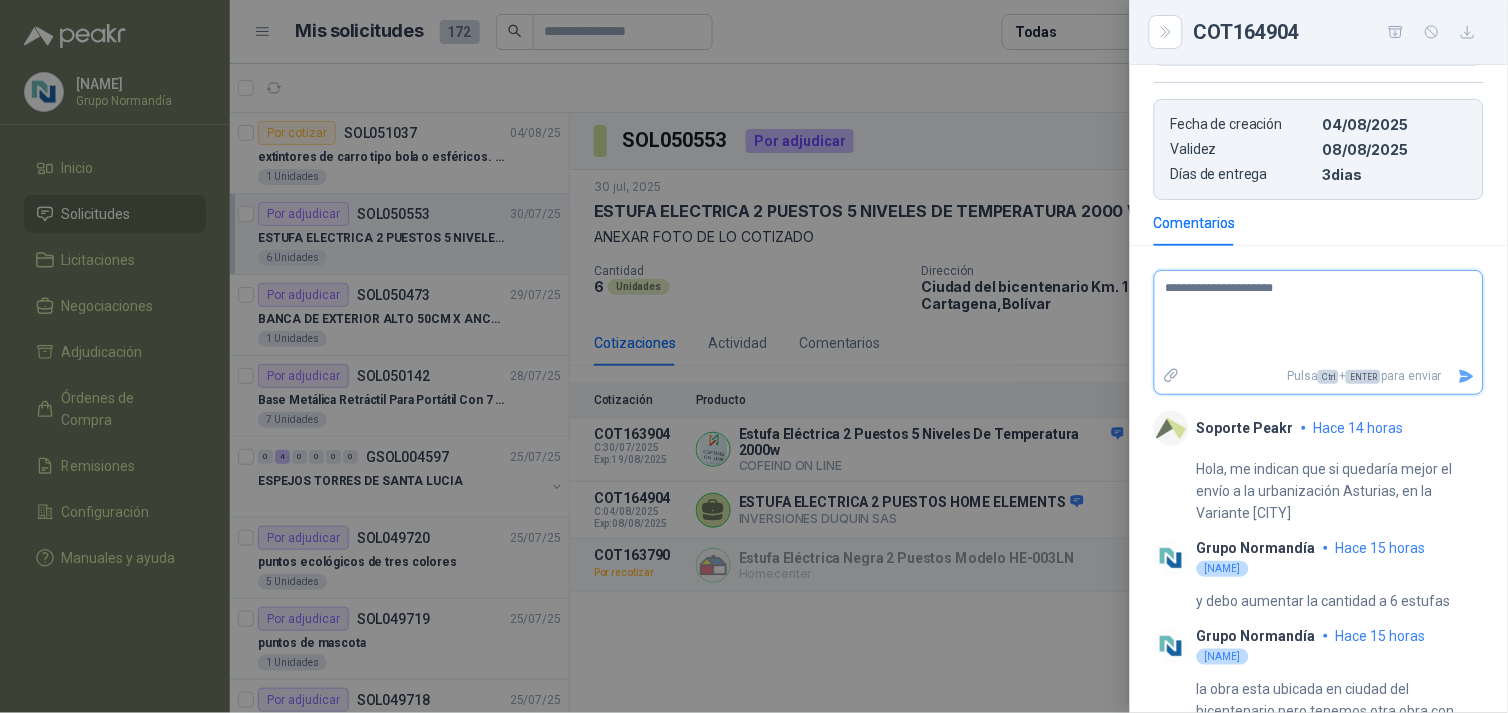 type on "**********" 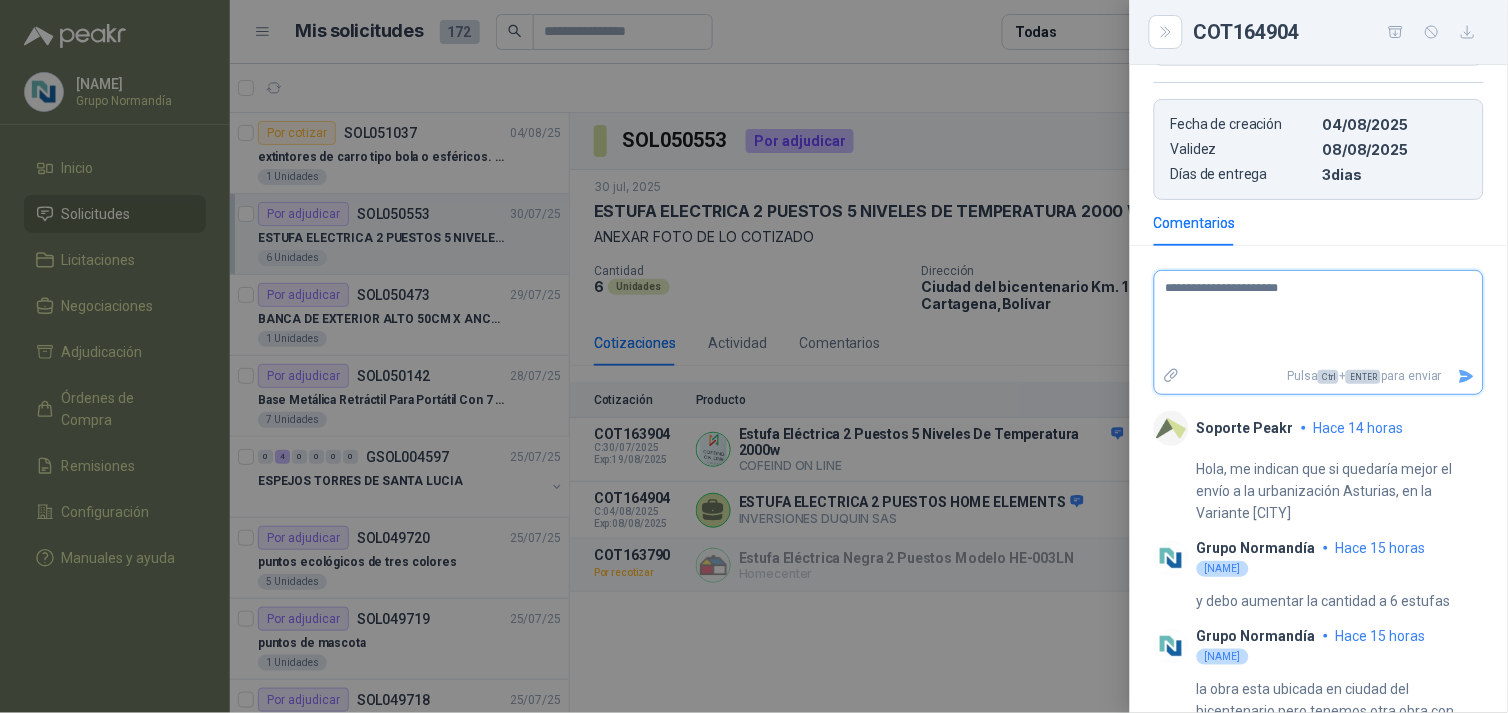 type on "**********" 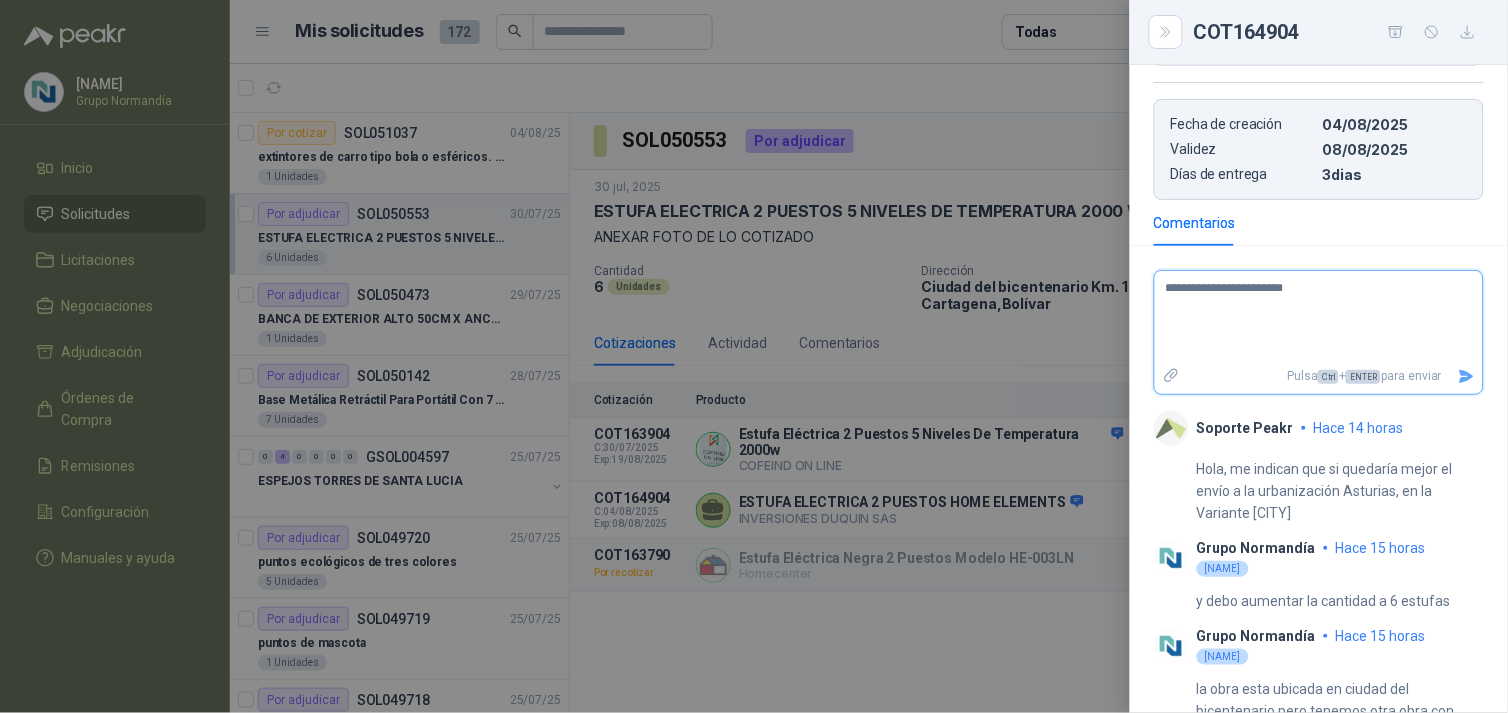 type on "**********" 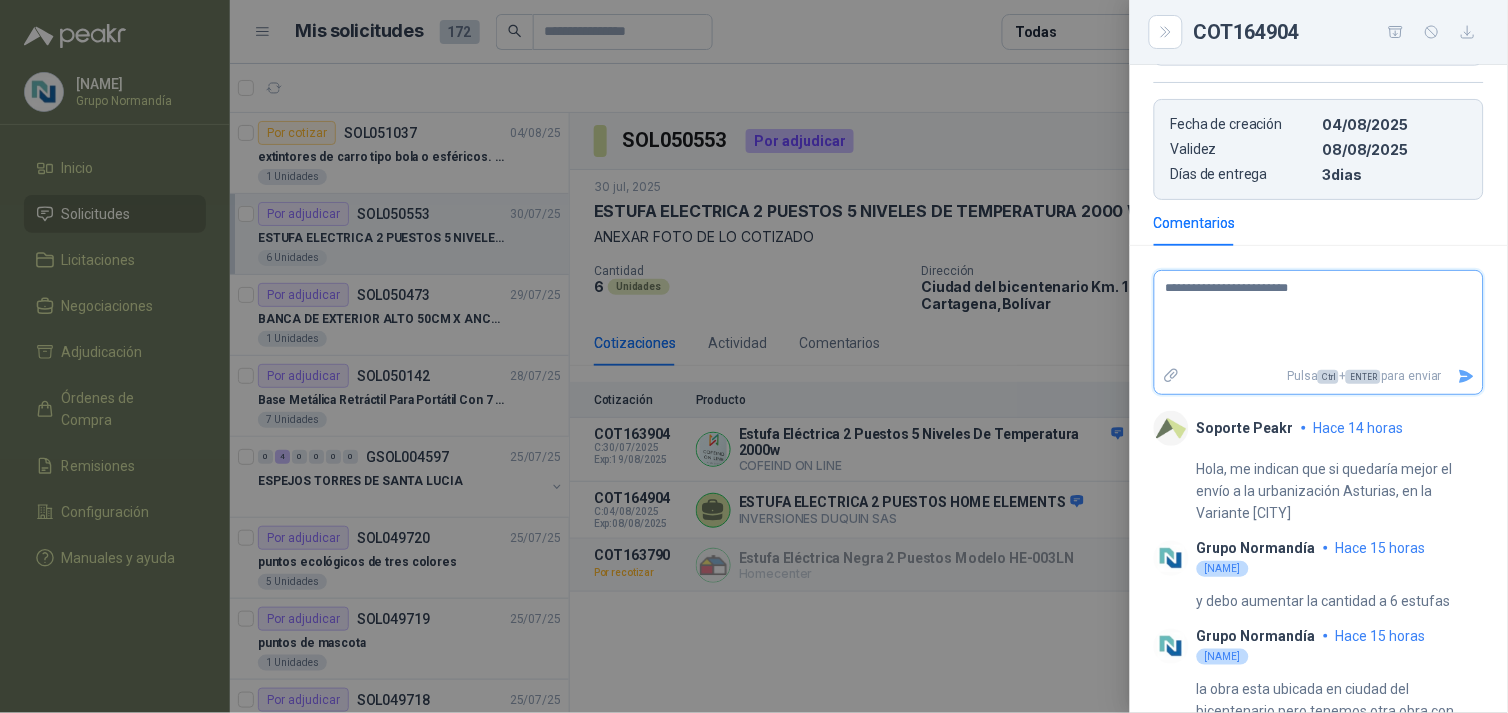 type on "**********" 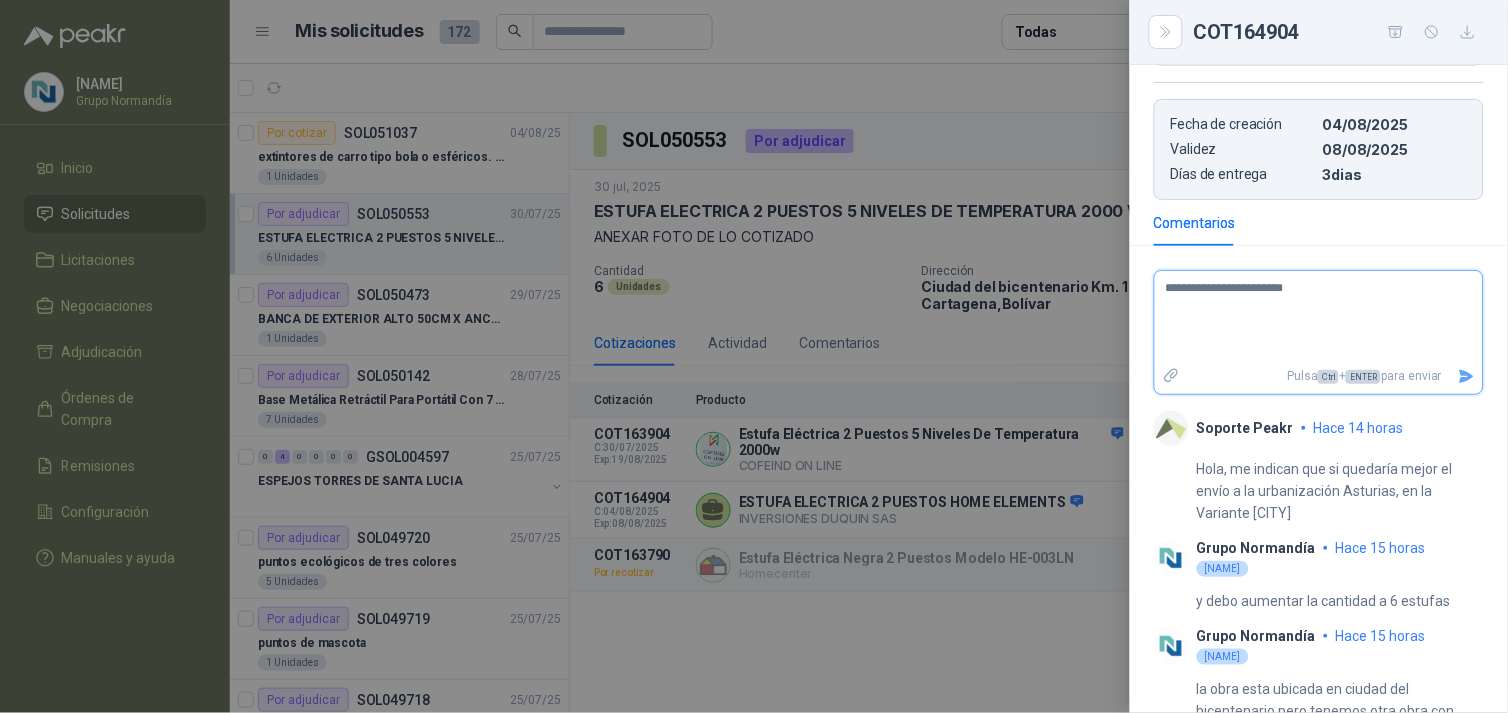 type on "**********" 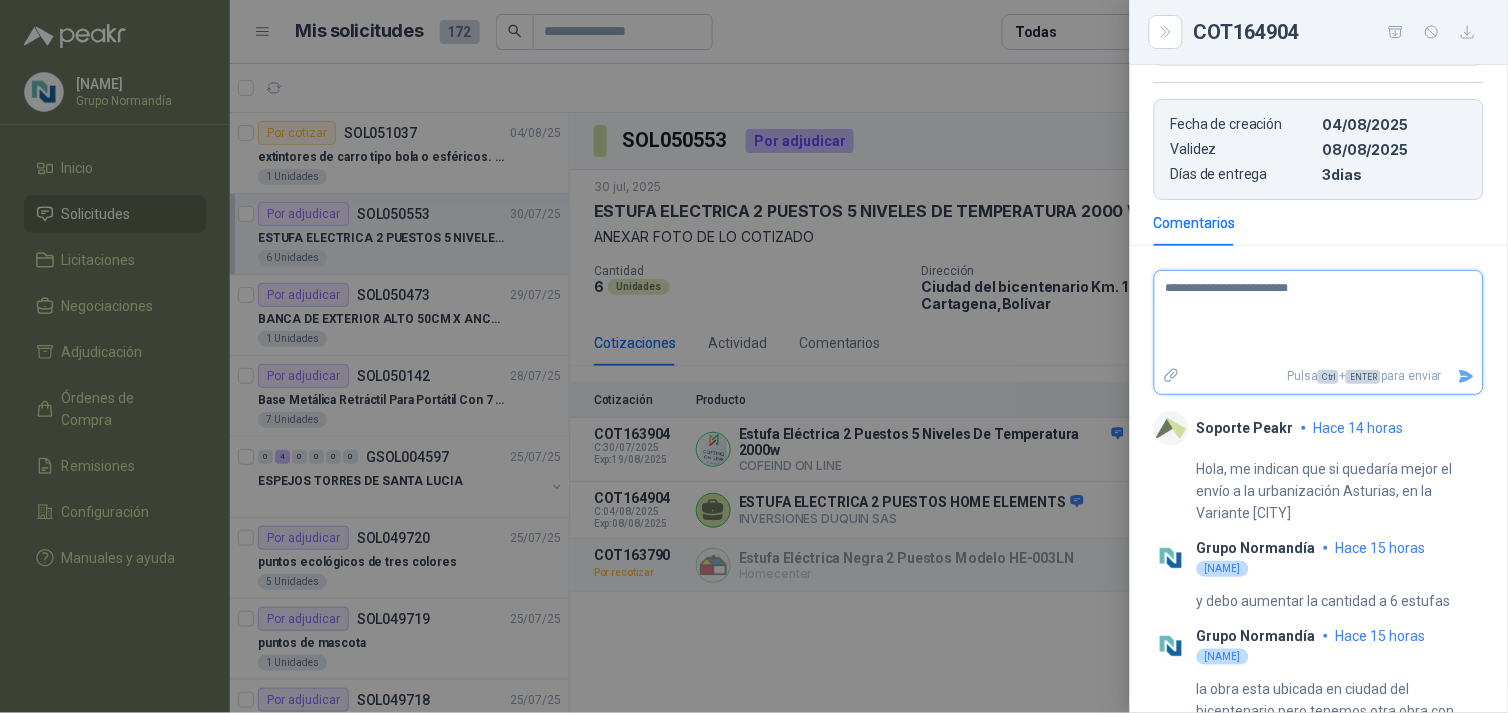 type on "**********" 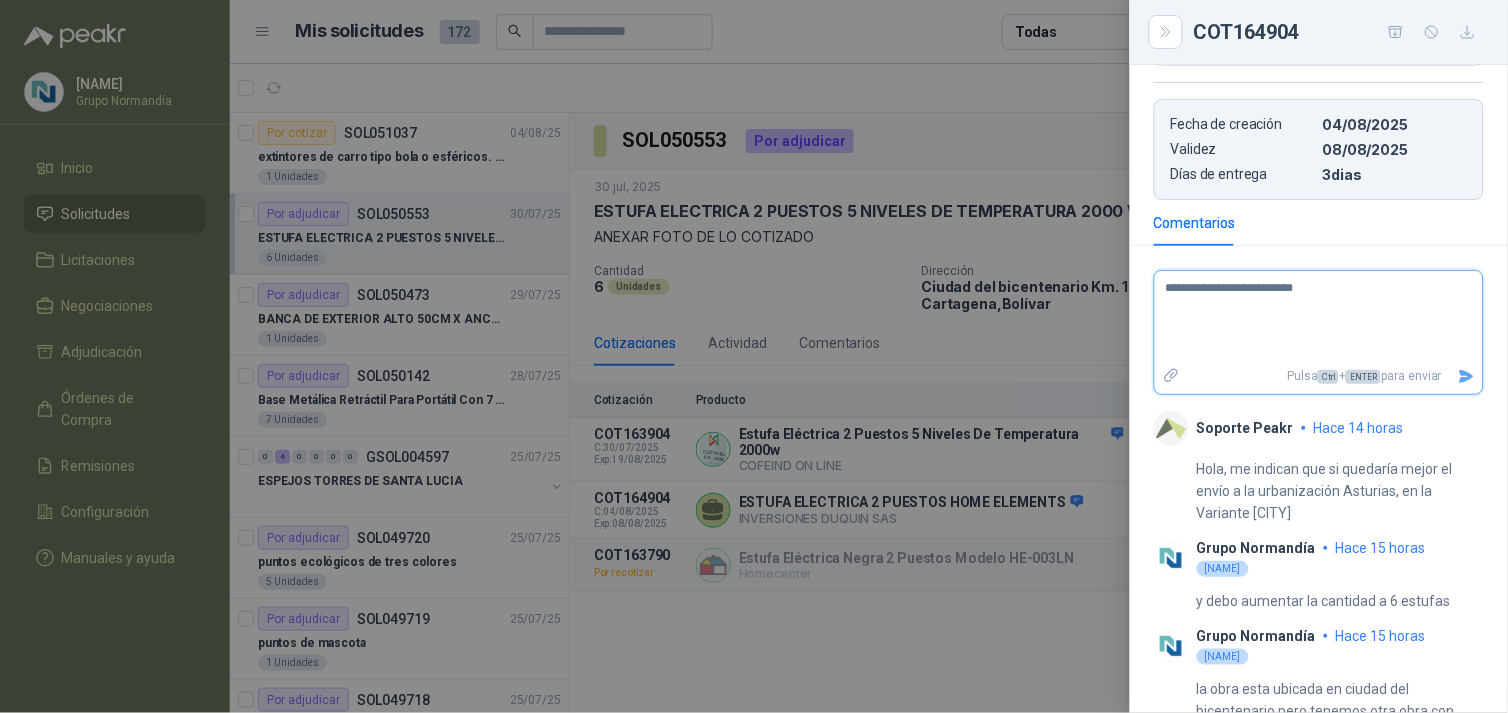 type on "**********" 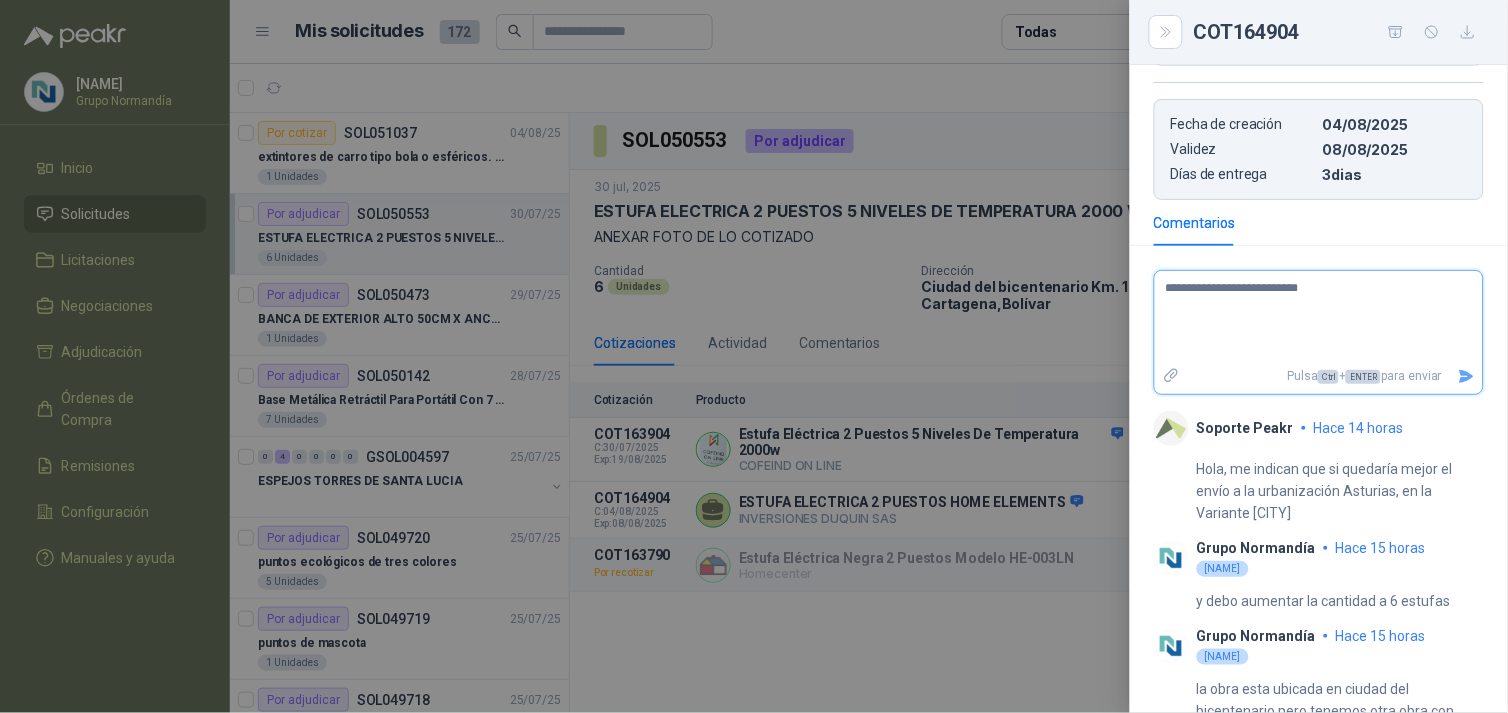 type on "**********" 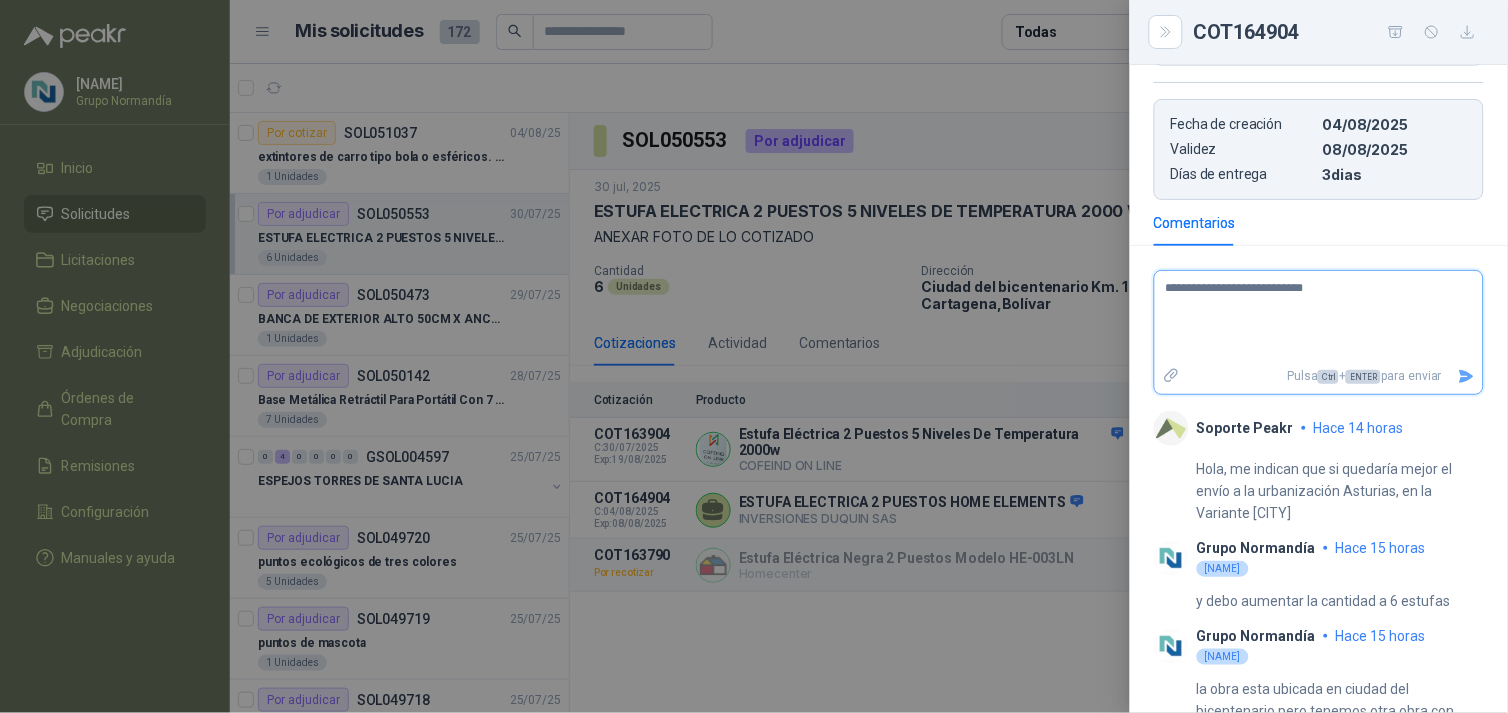 type on "**********" 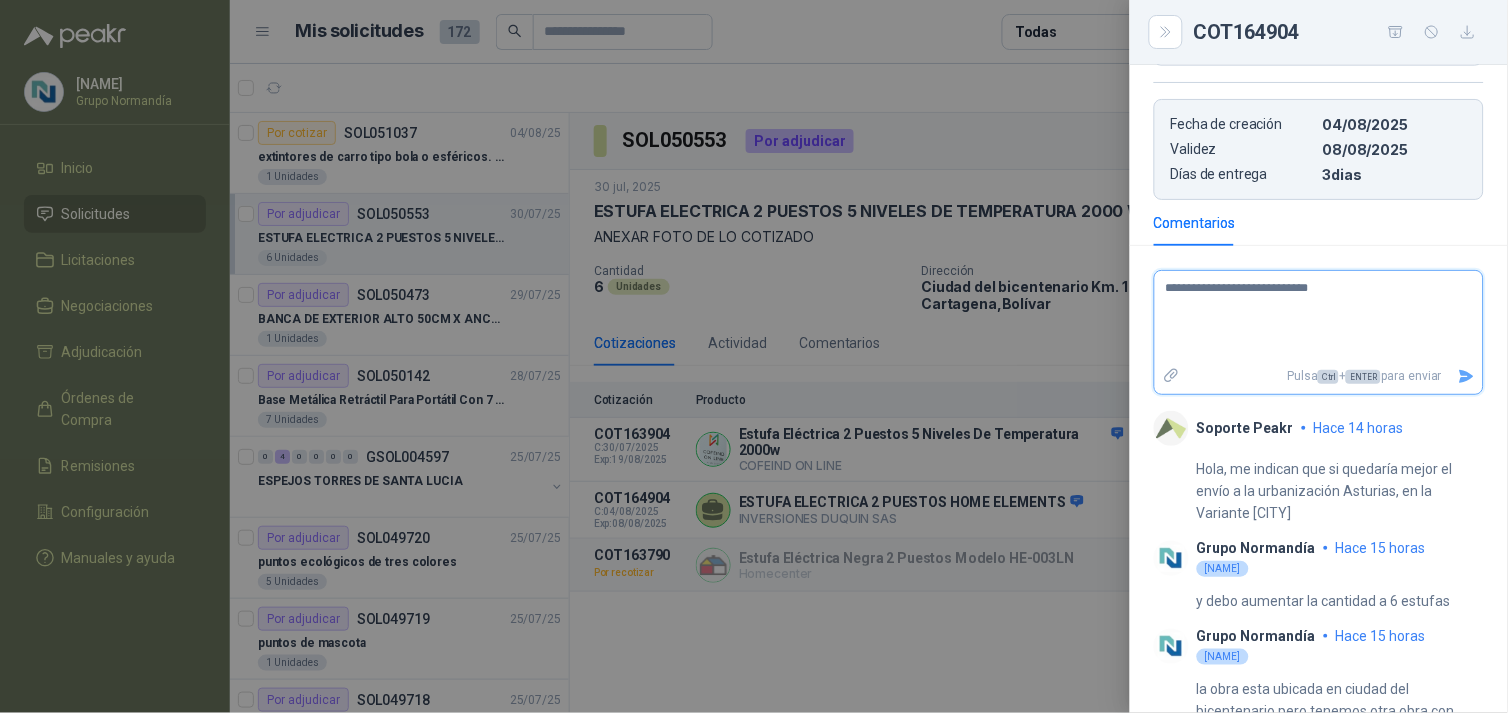 type on "**********" 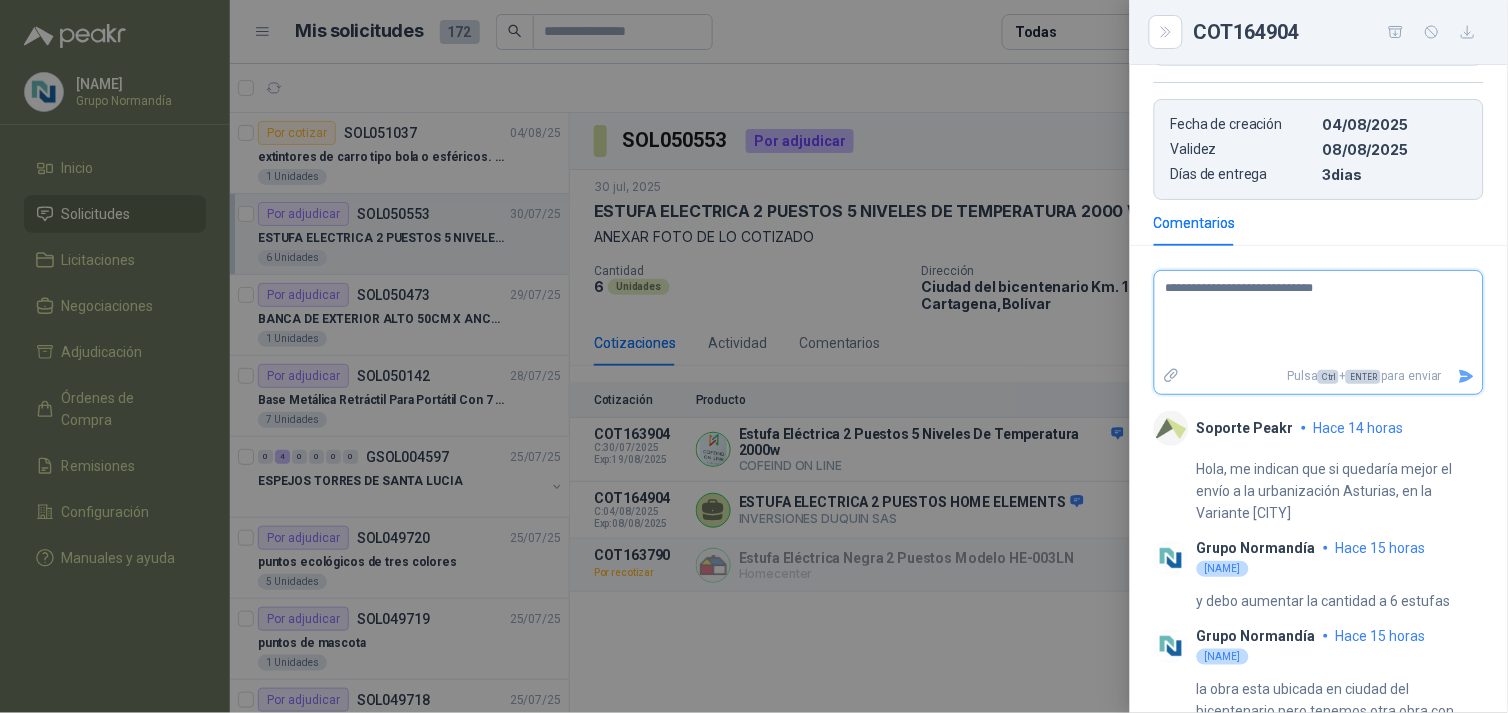 type on "**********" 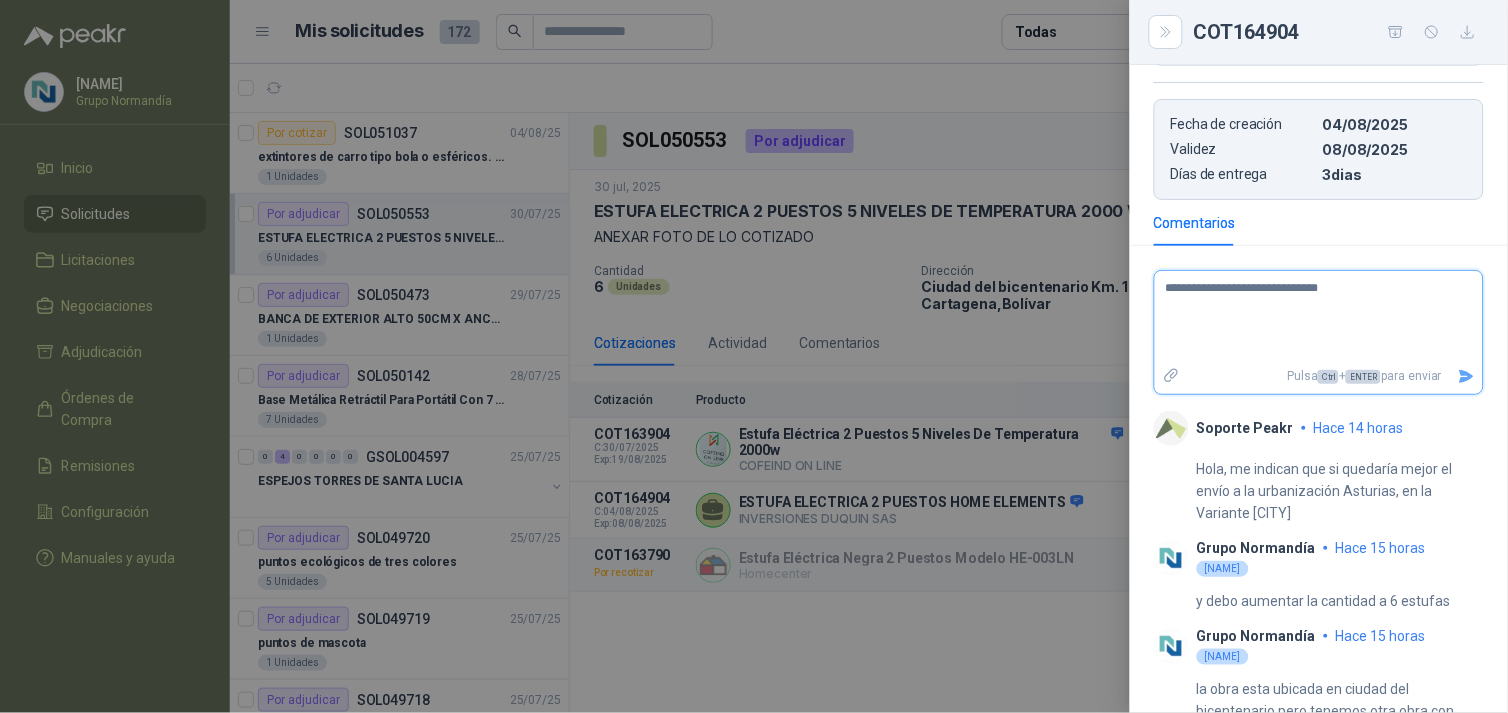 type on "**********" 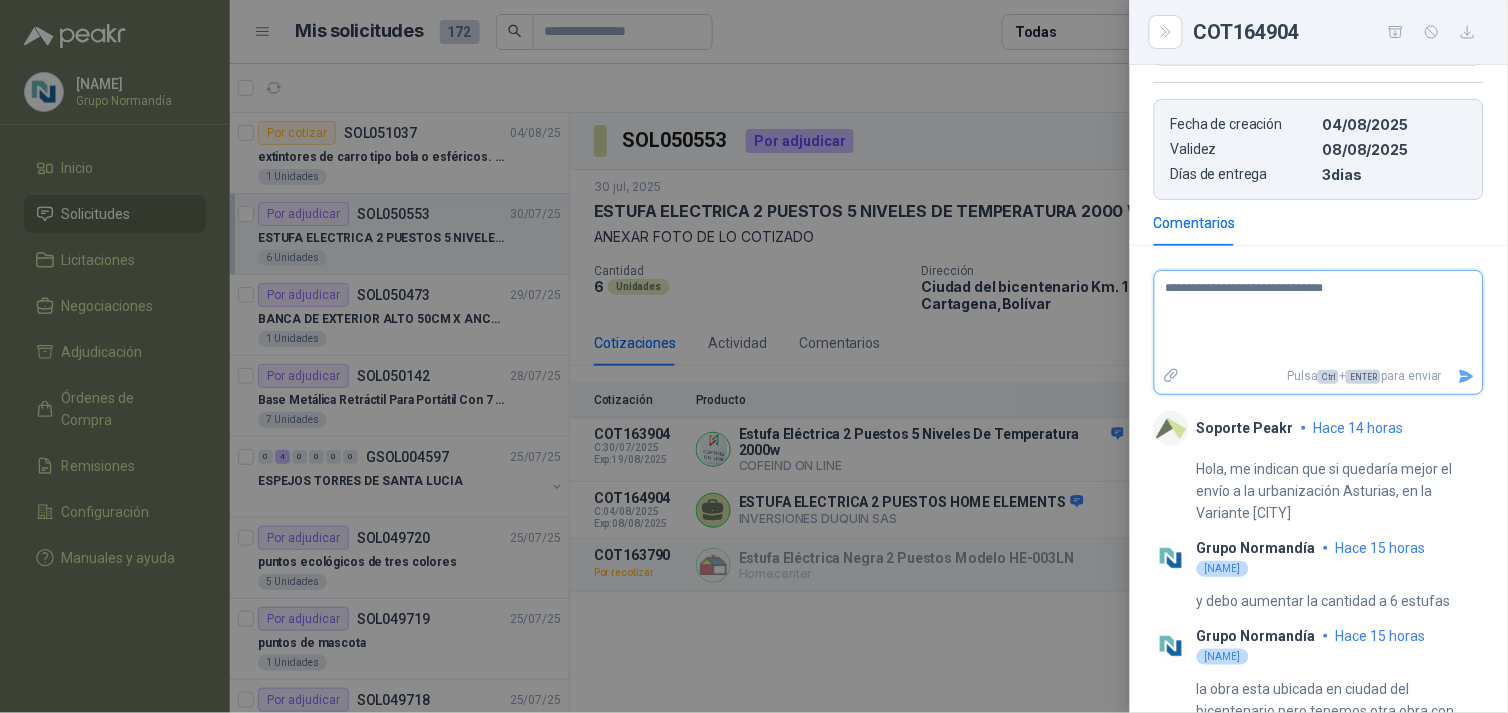 type on "**********" 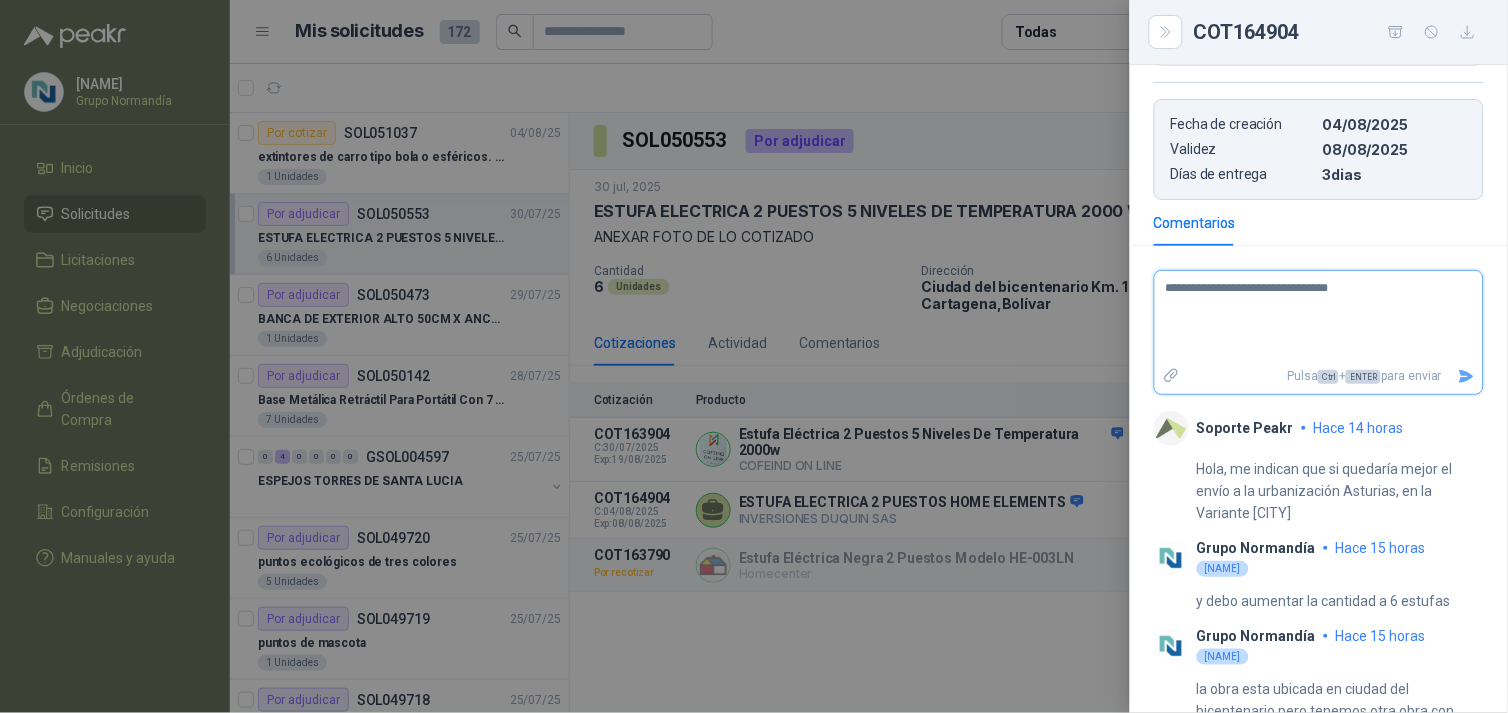 type on "**********" 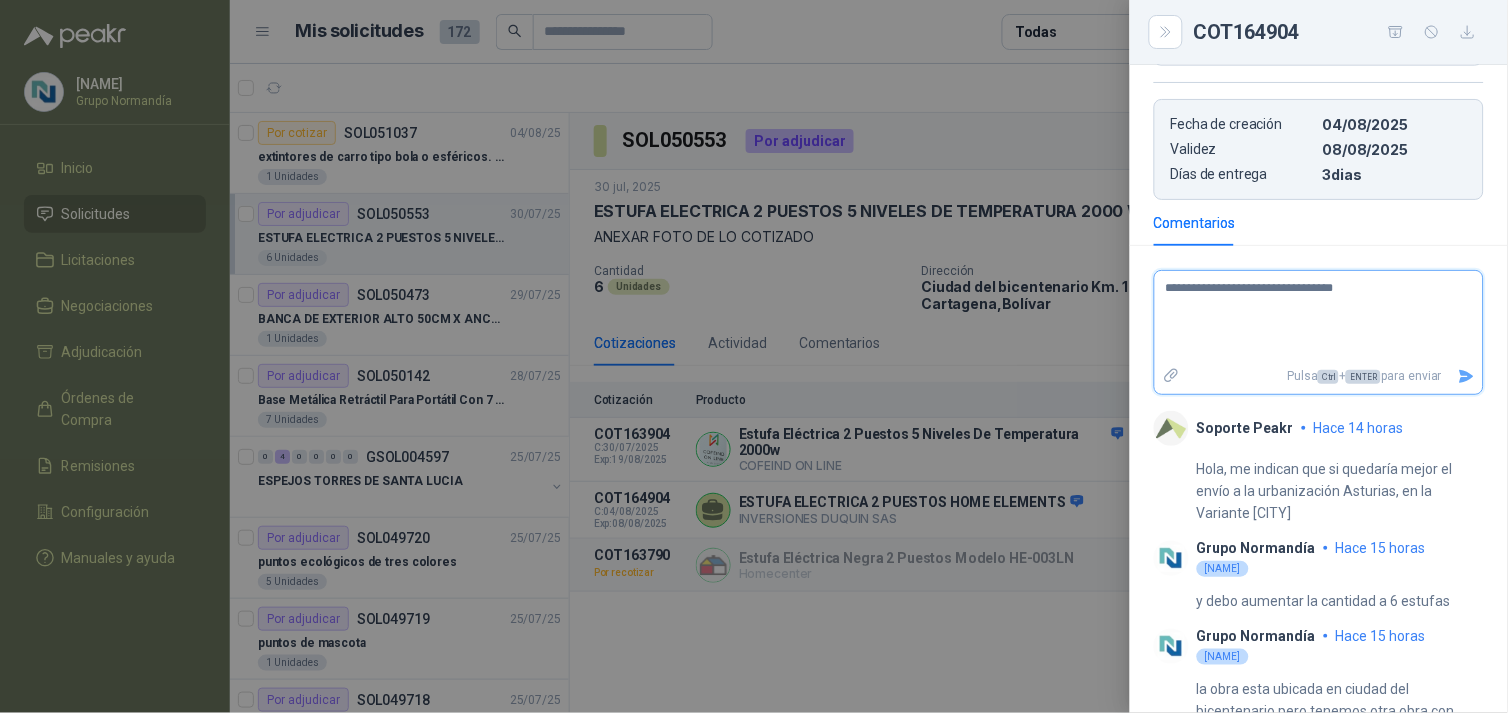 type on "**********" 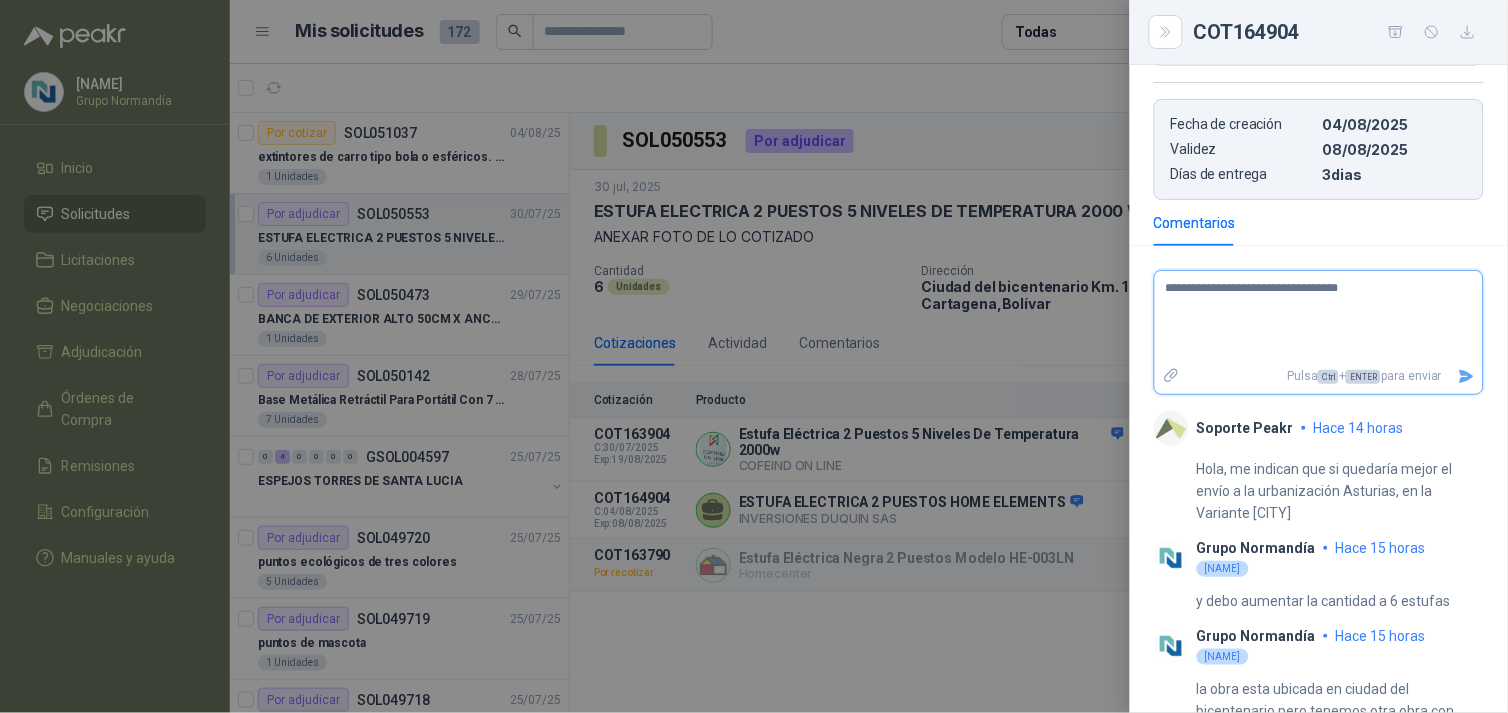 type on "**********" 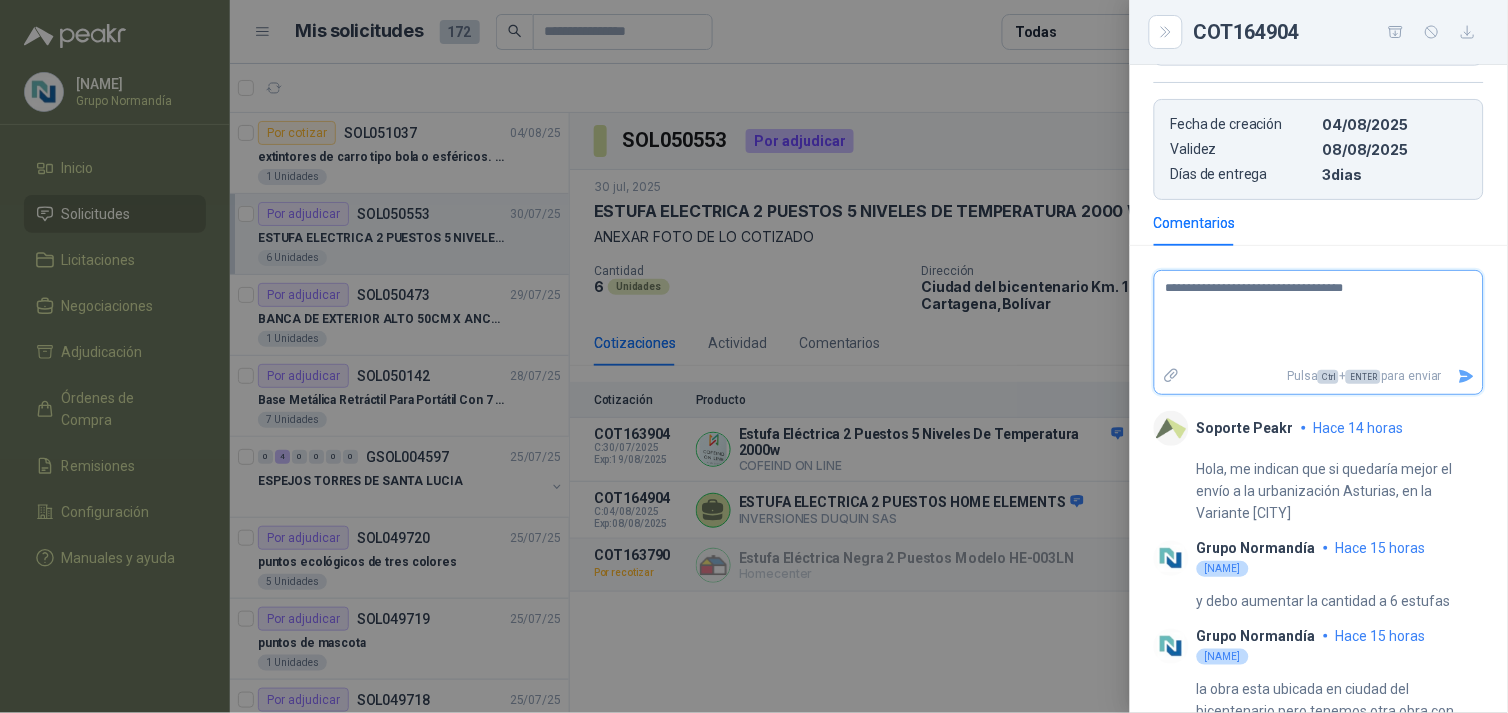 type on "**********" 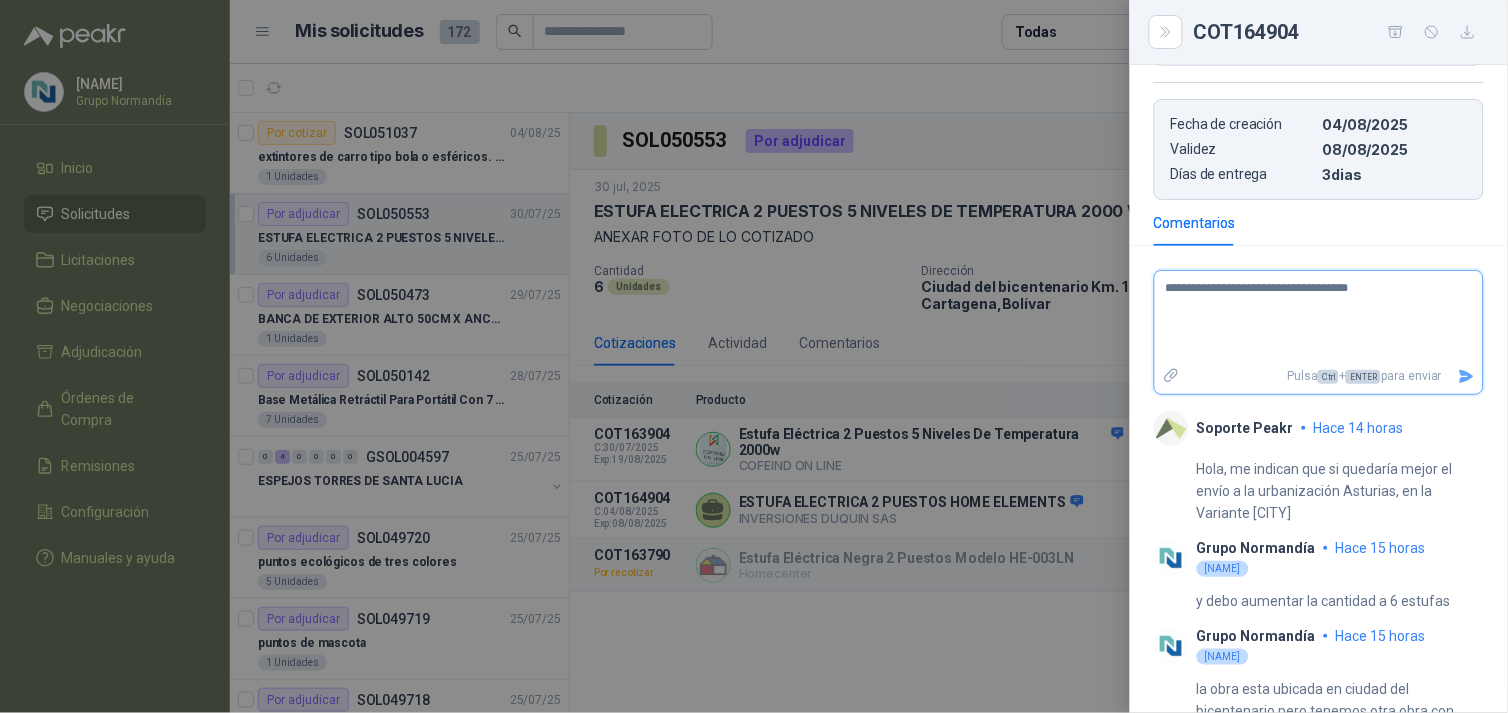 type on "**********" 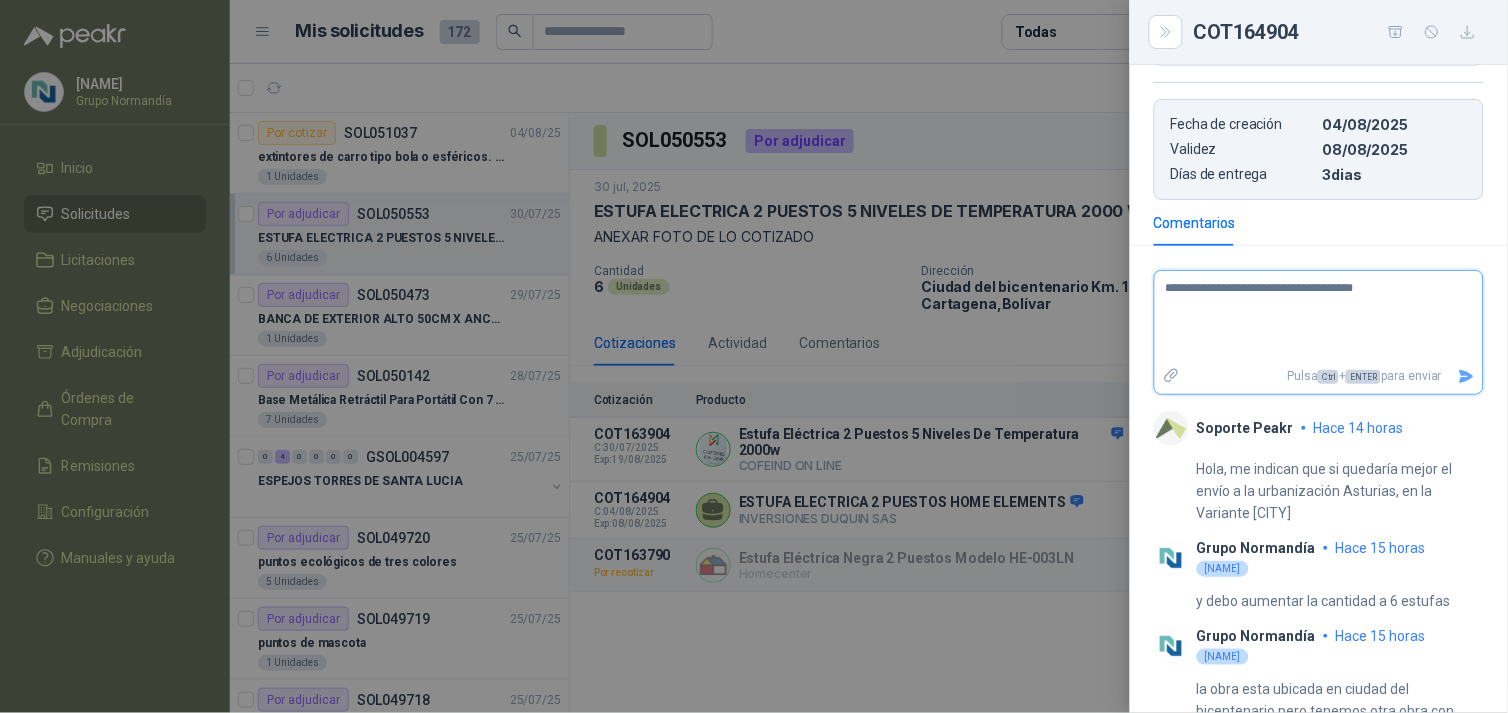 type on "**********" 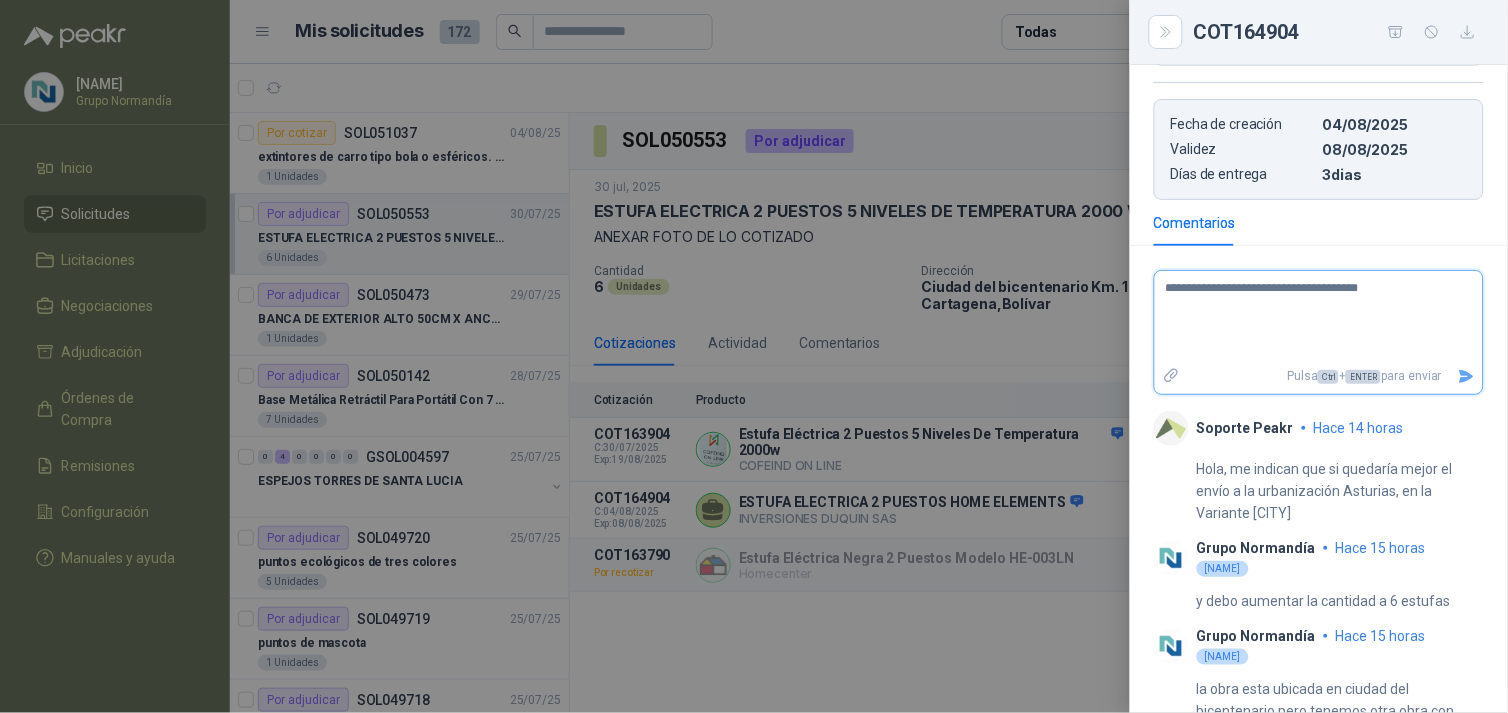 type on "**********" 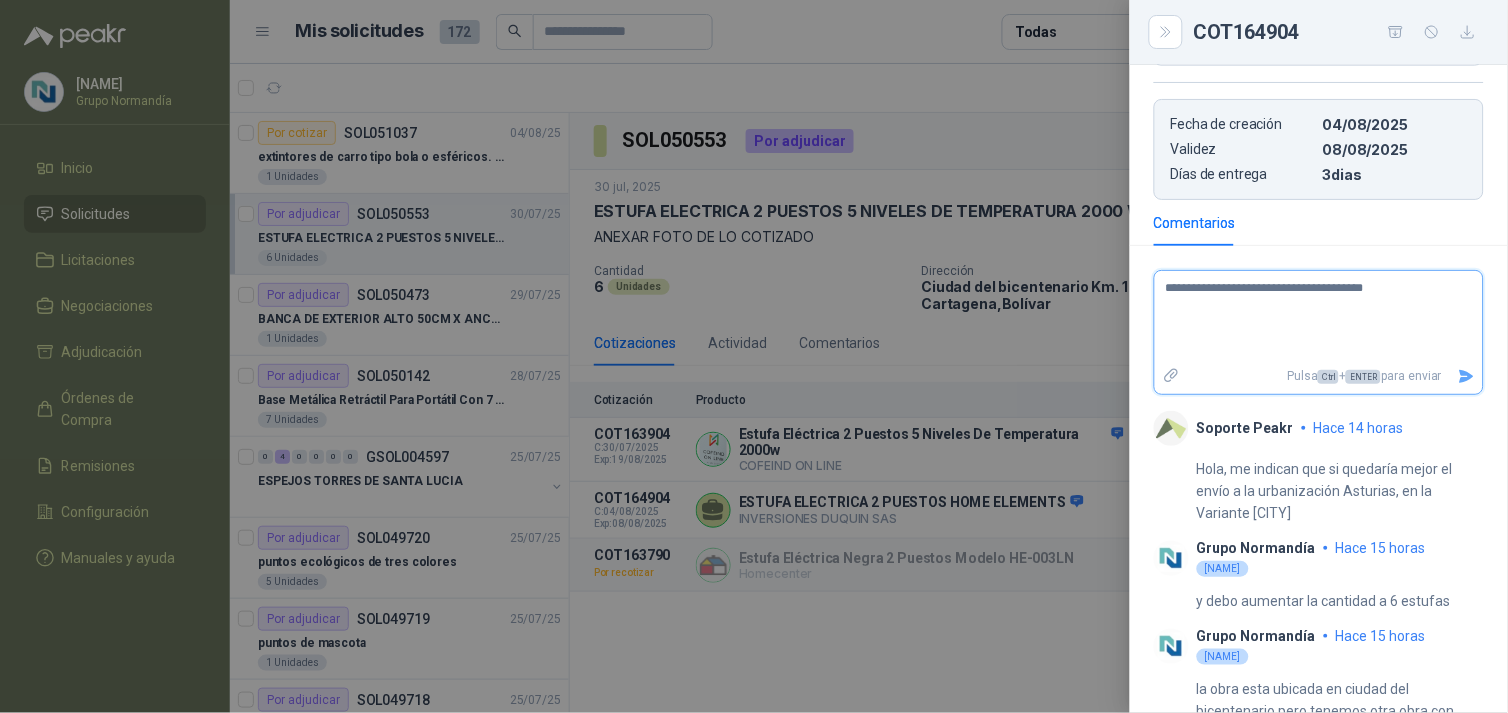 type on "**********" 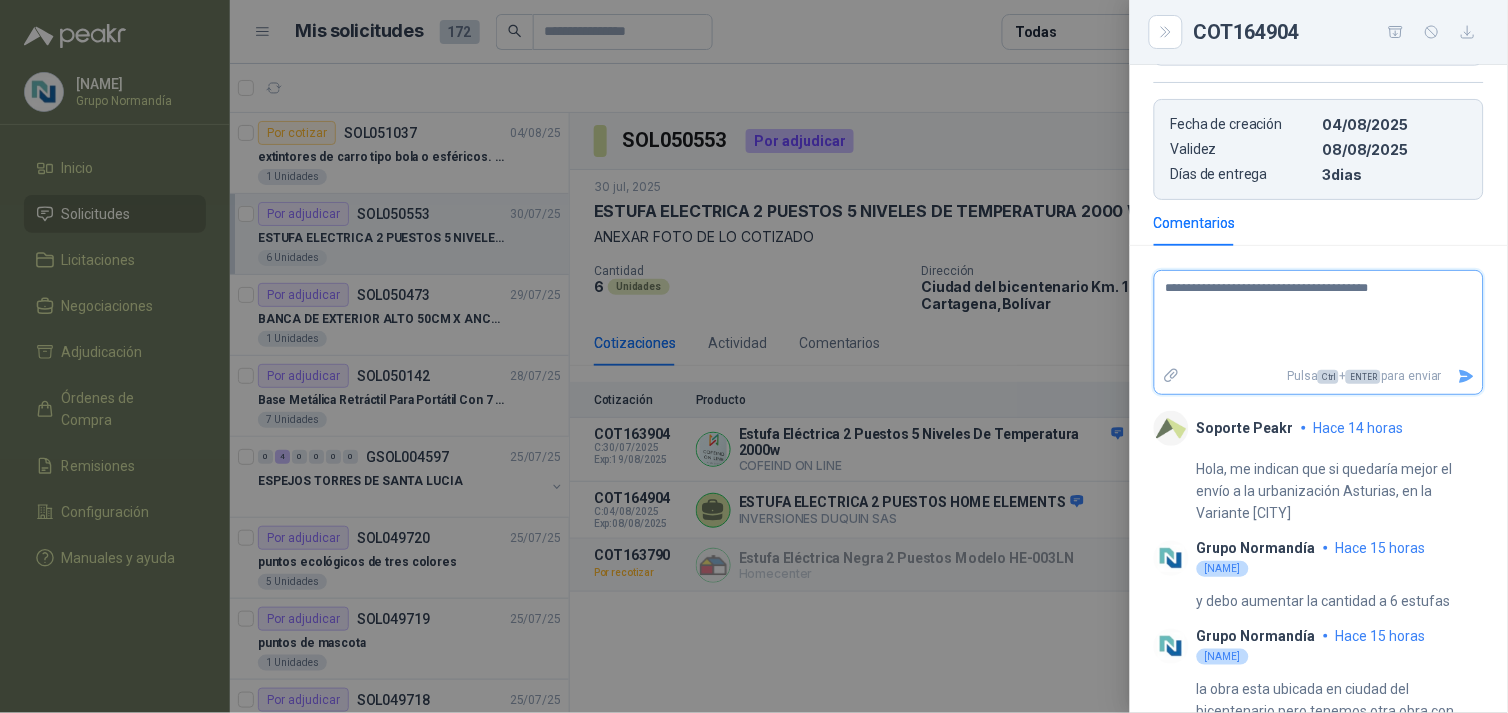 type on "**********" 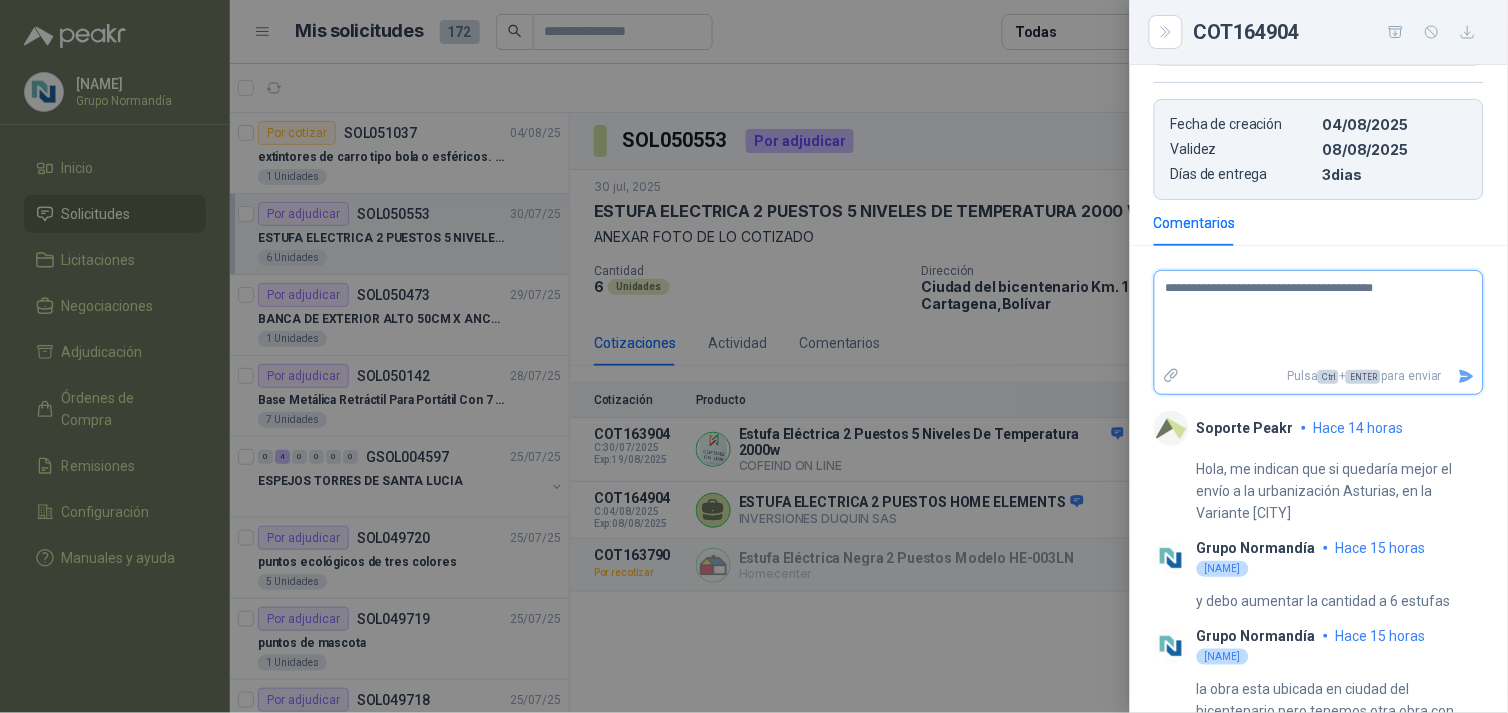 type on "**********" 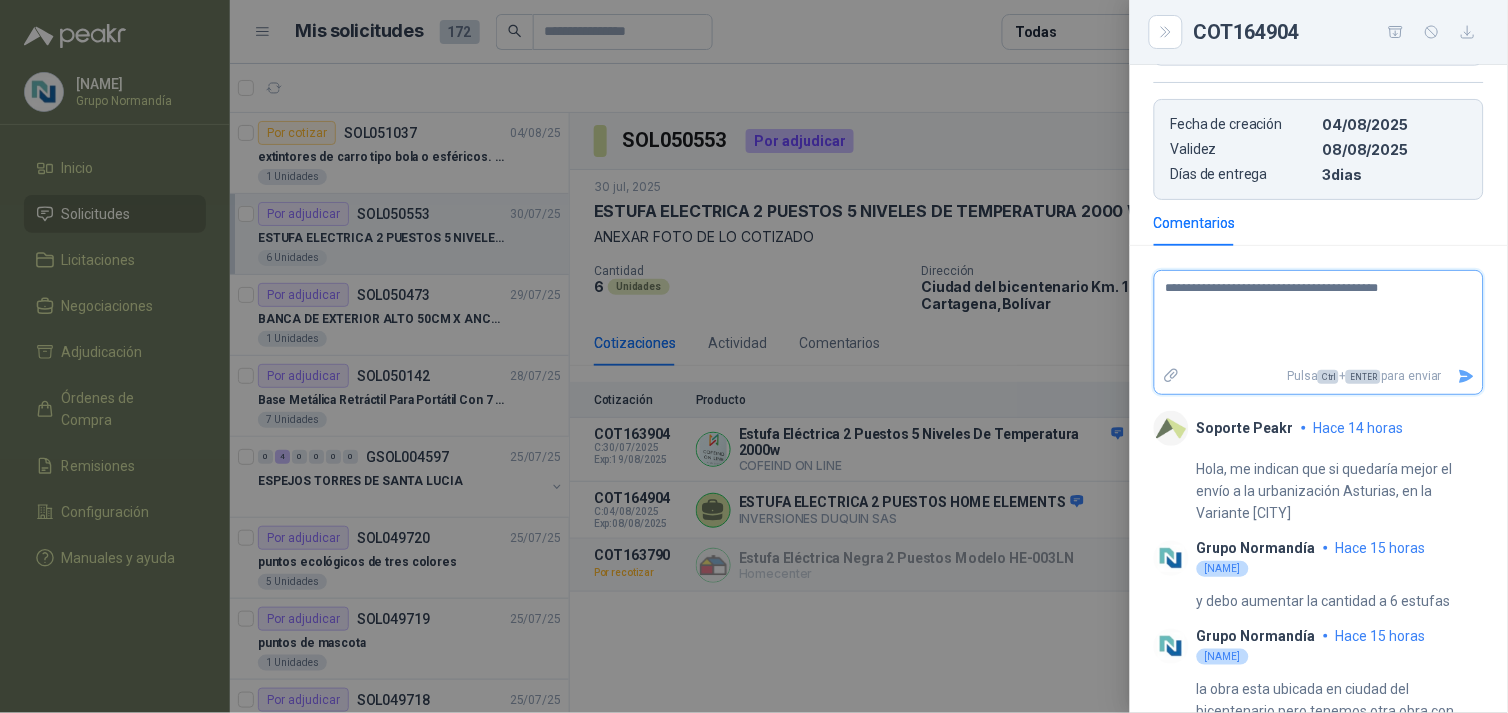 type on "**********" 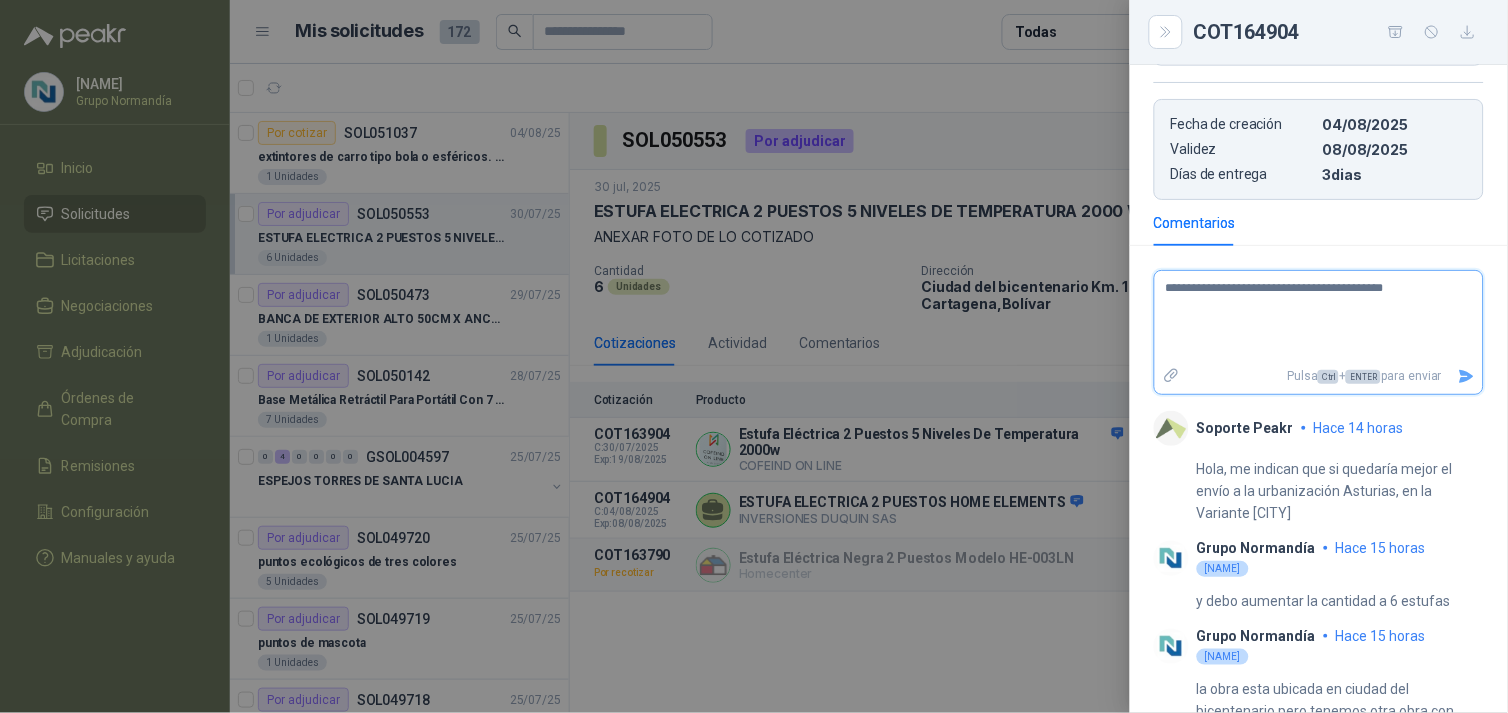type on "**********" 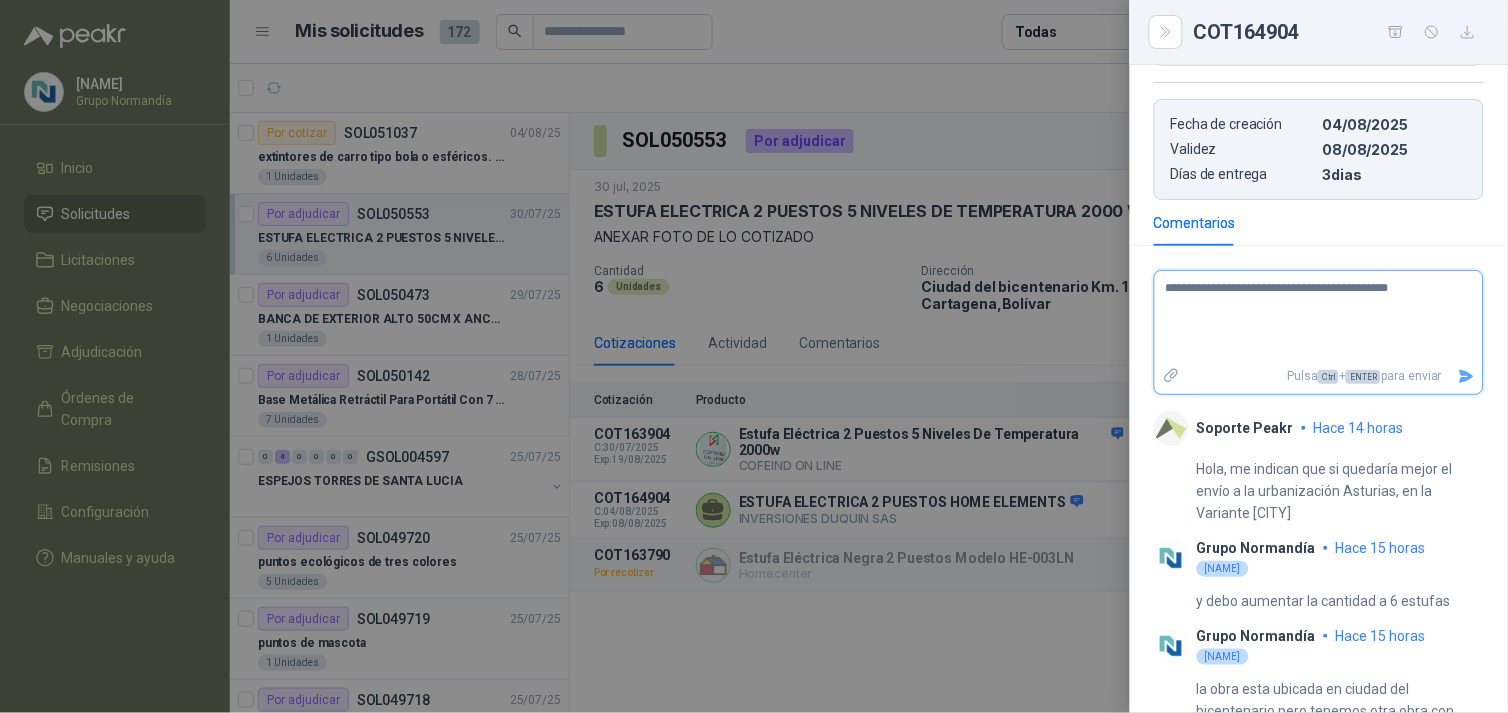 type on "**********" 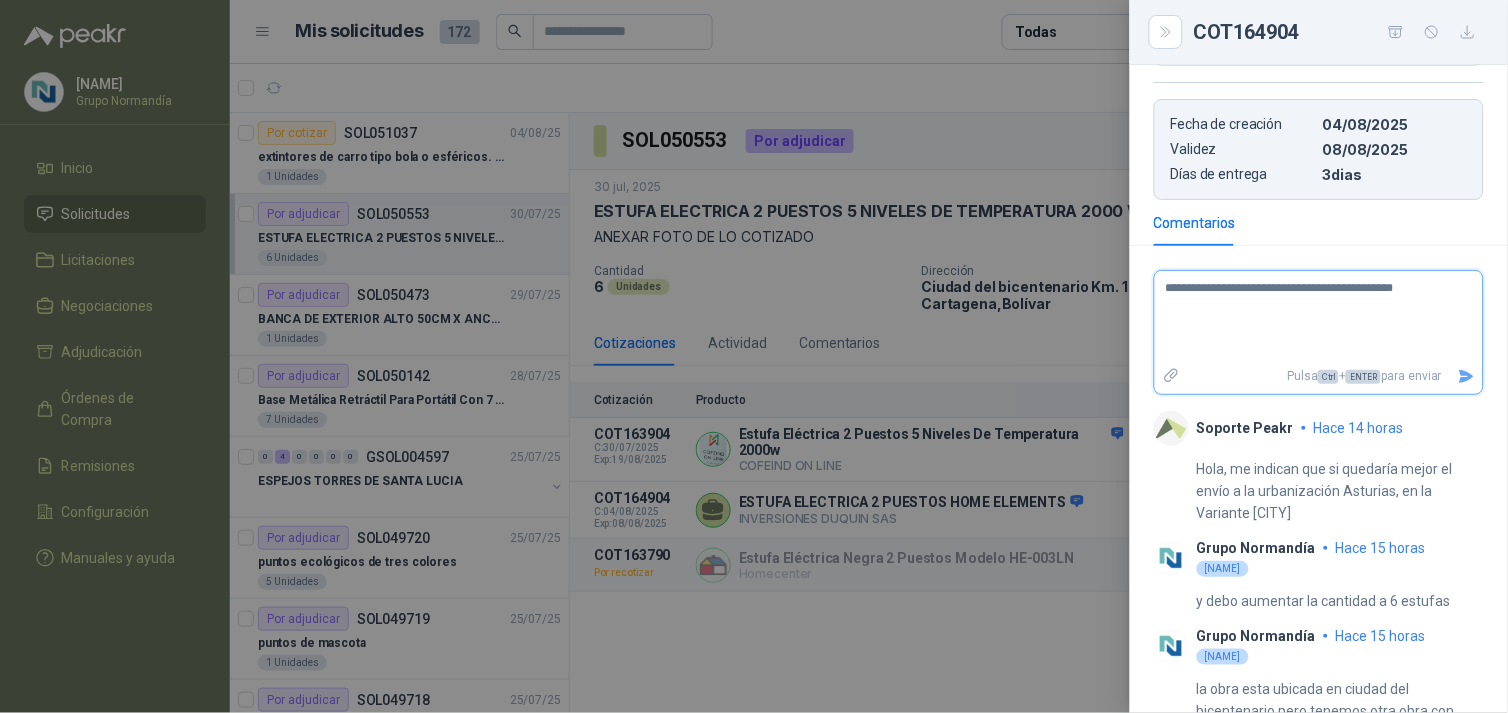 type on "**********" 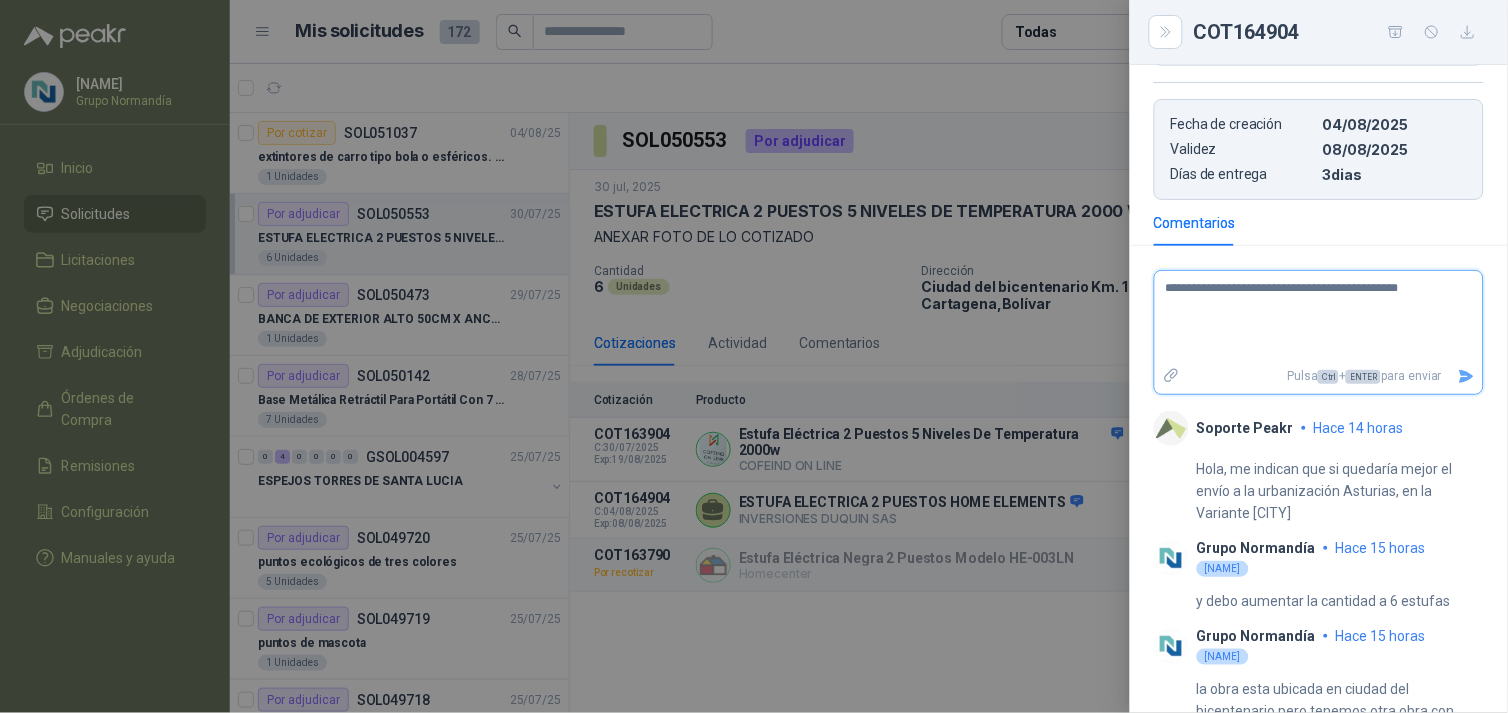 type on "**********" 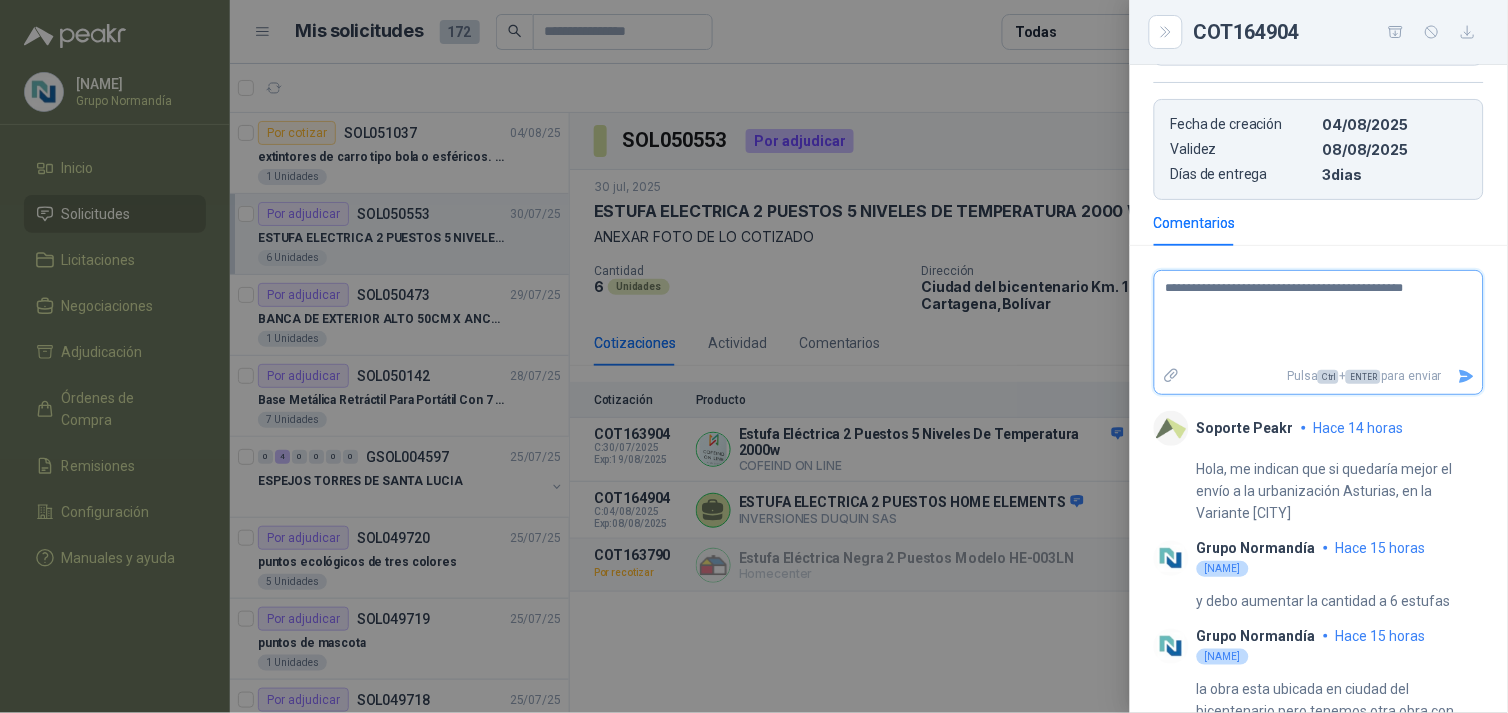 type on "**********" 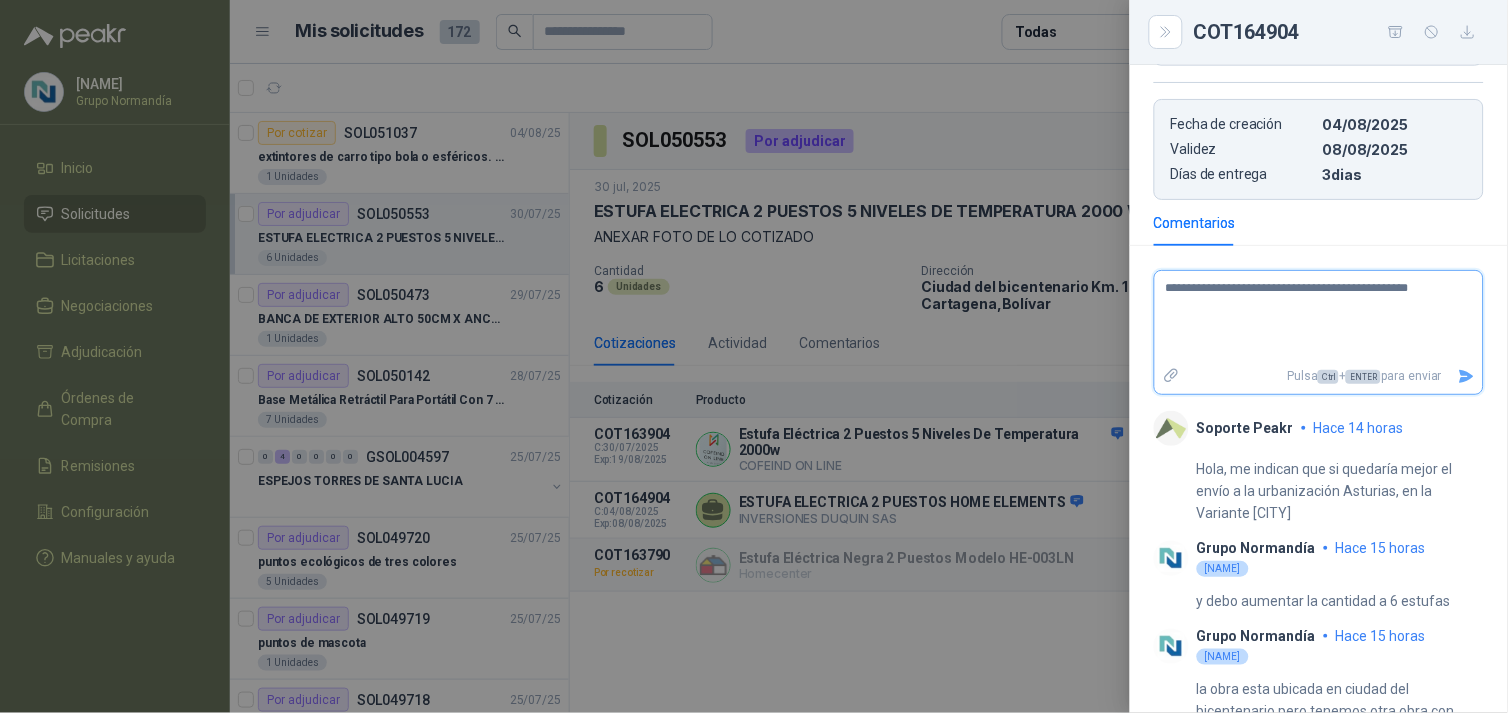 type on "**********" 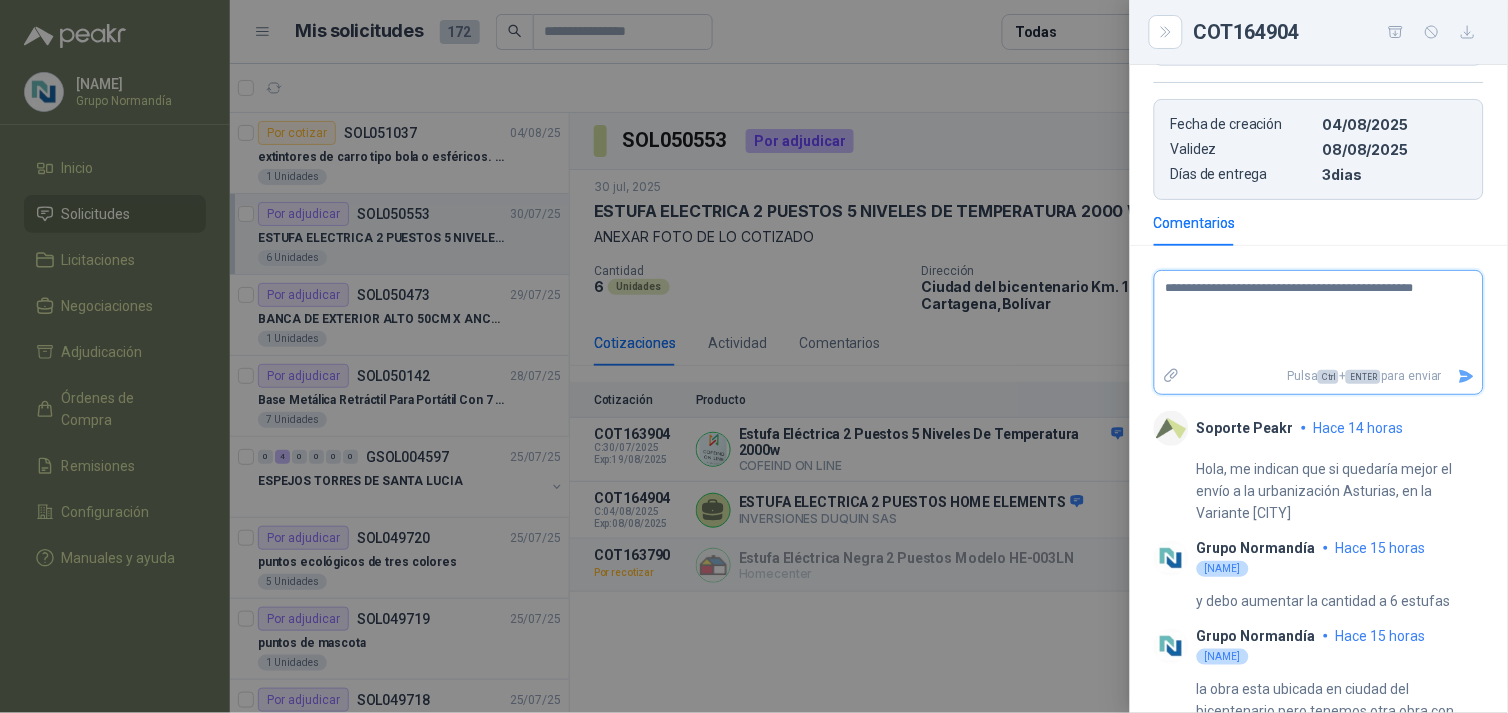 type on "**********" 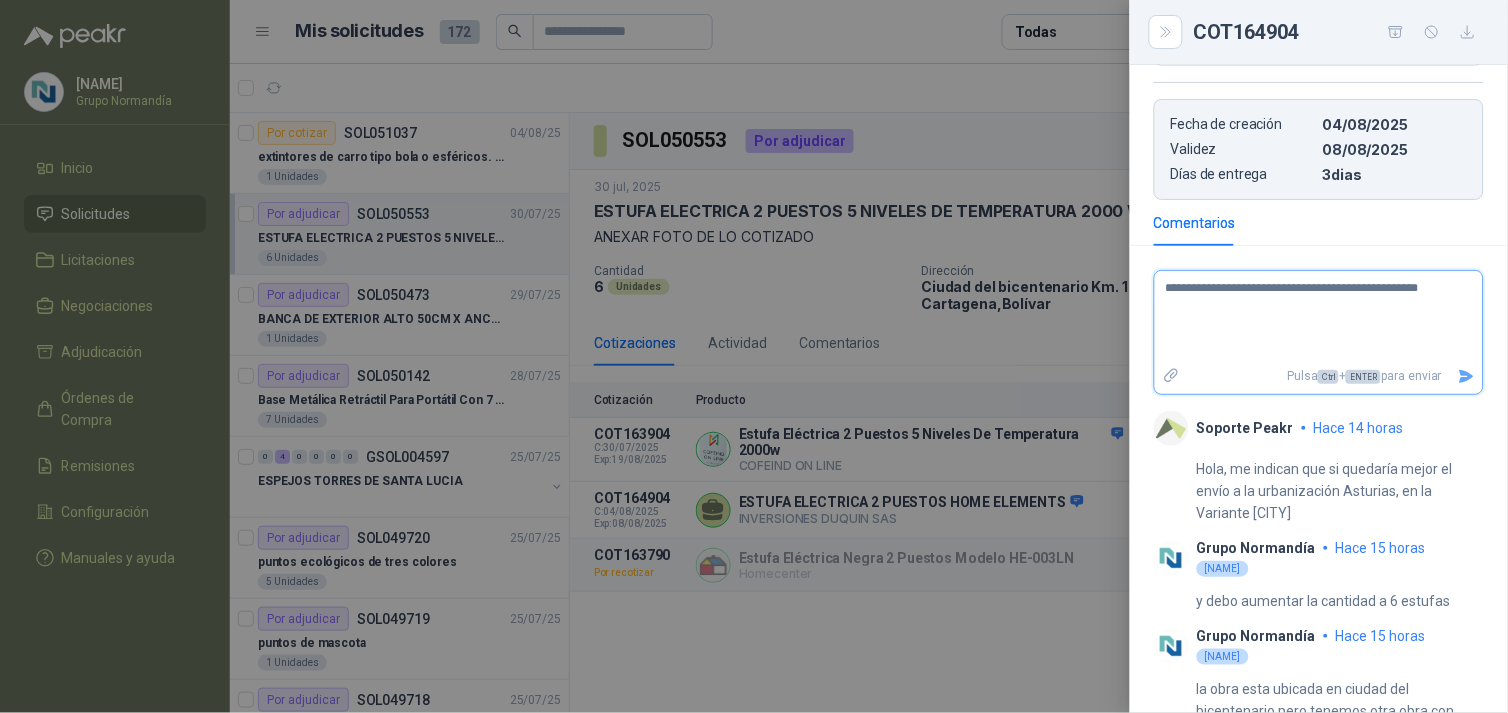 type on "**********" 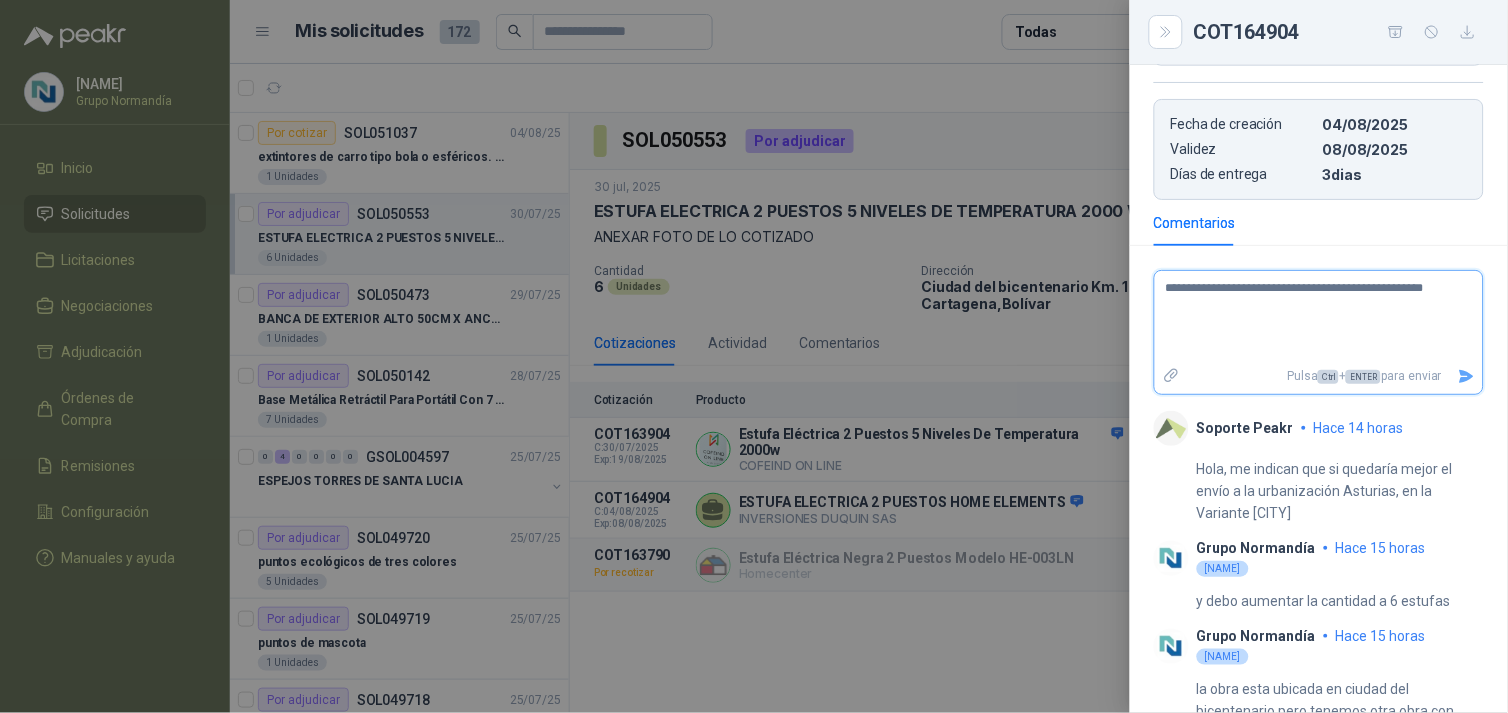 type on "**********" 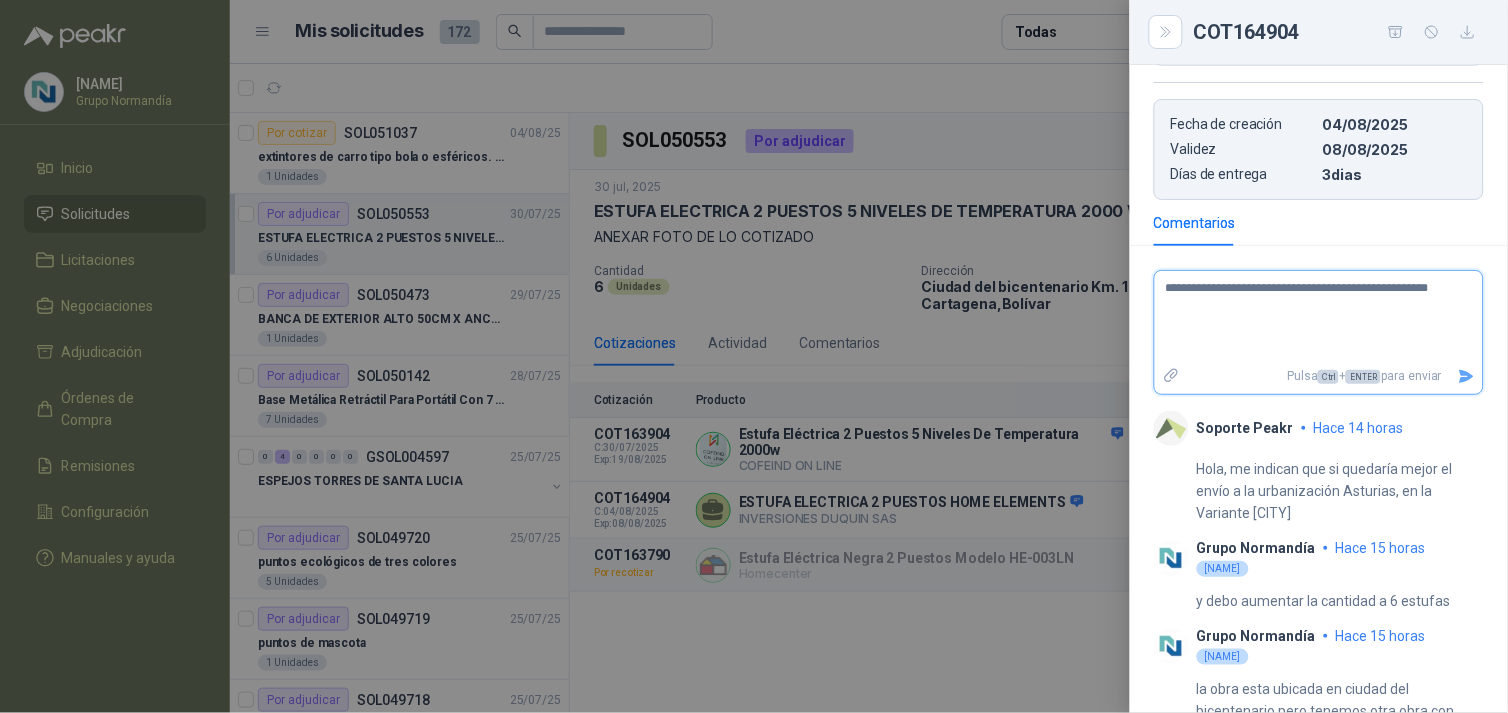 type on "**********" 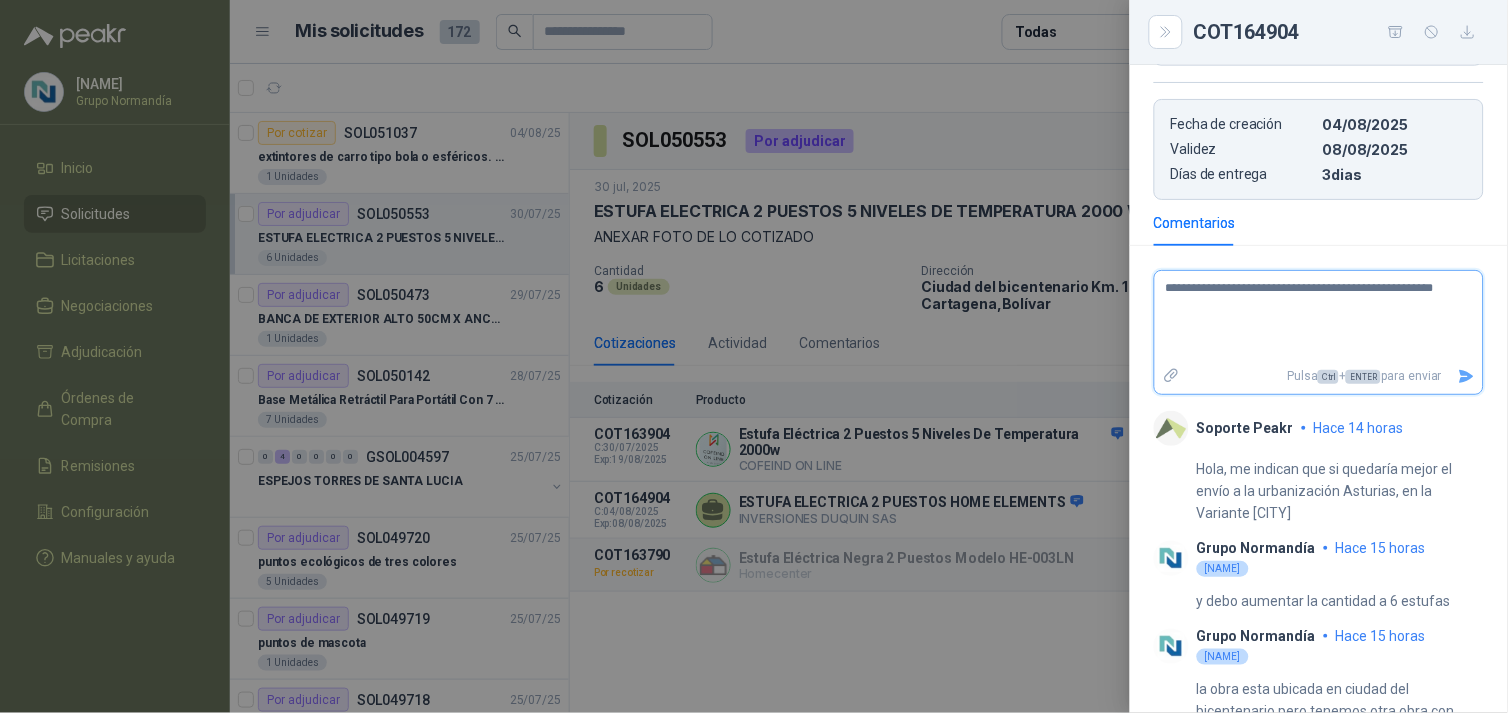 type on "**********" 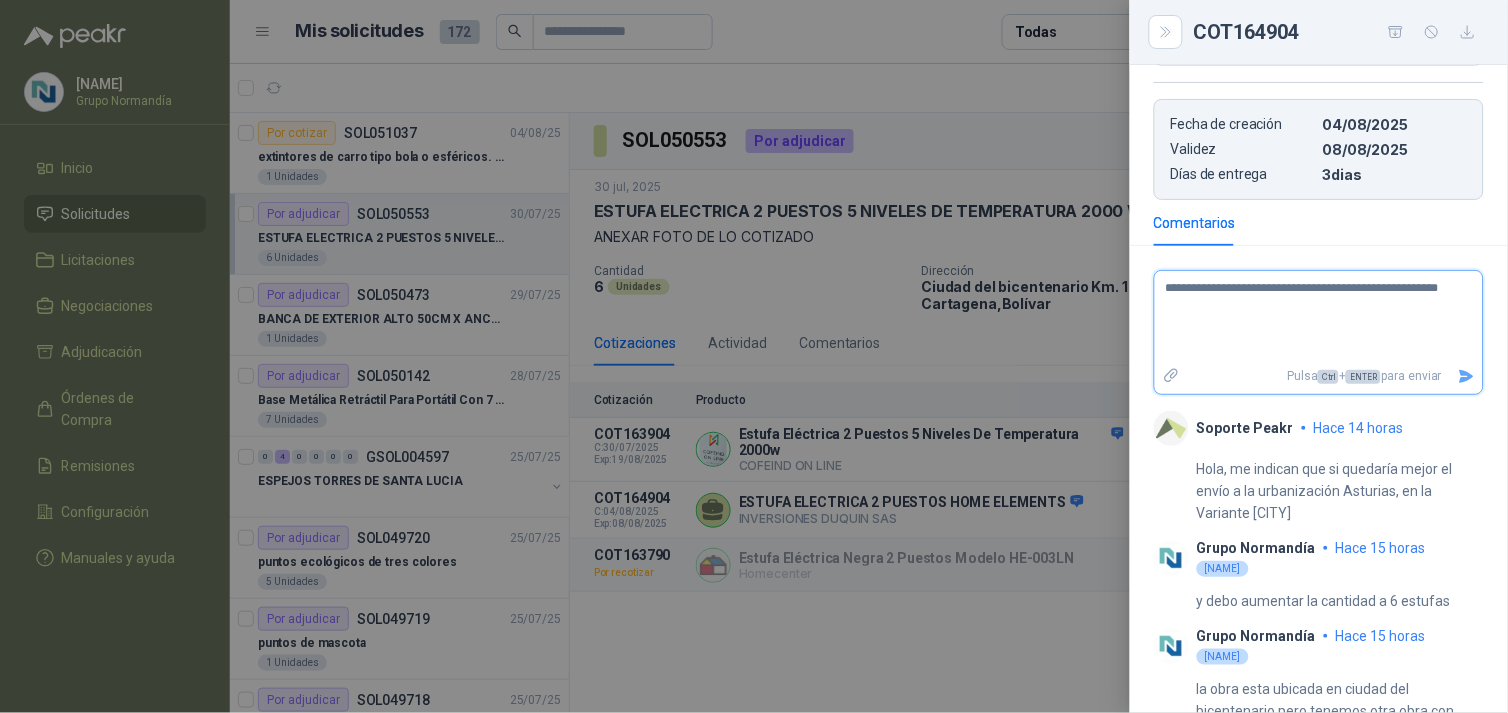 type on "**********" 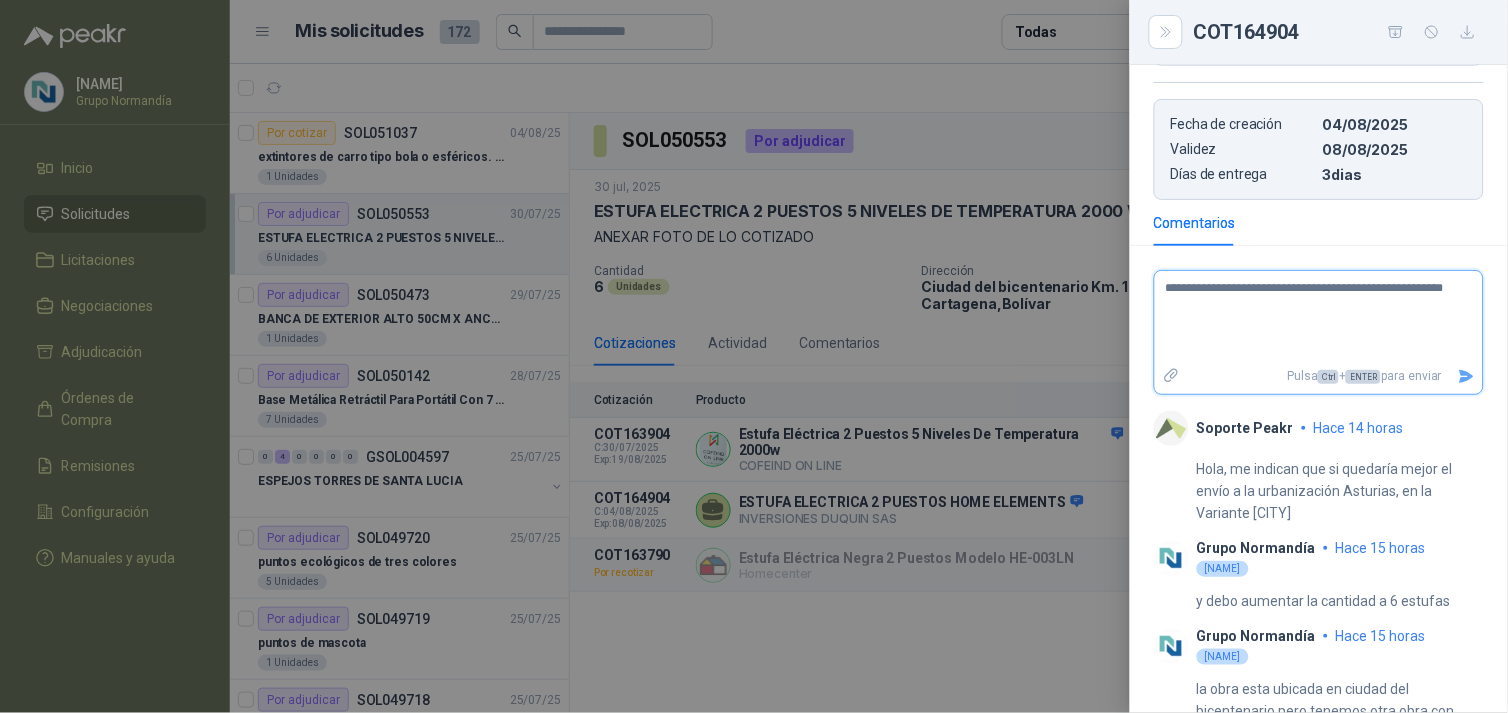 type 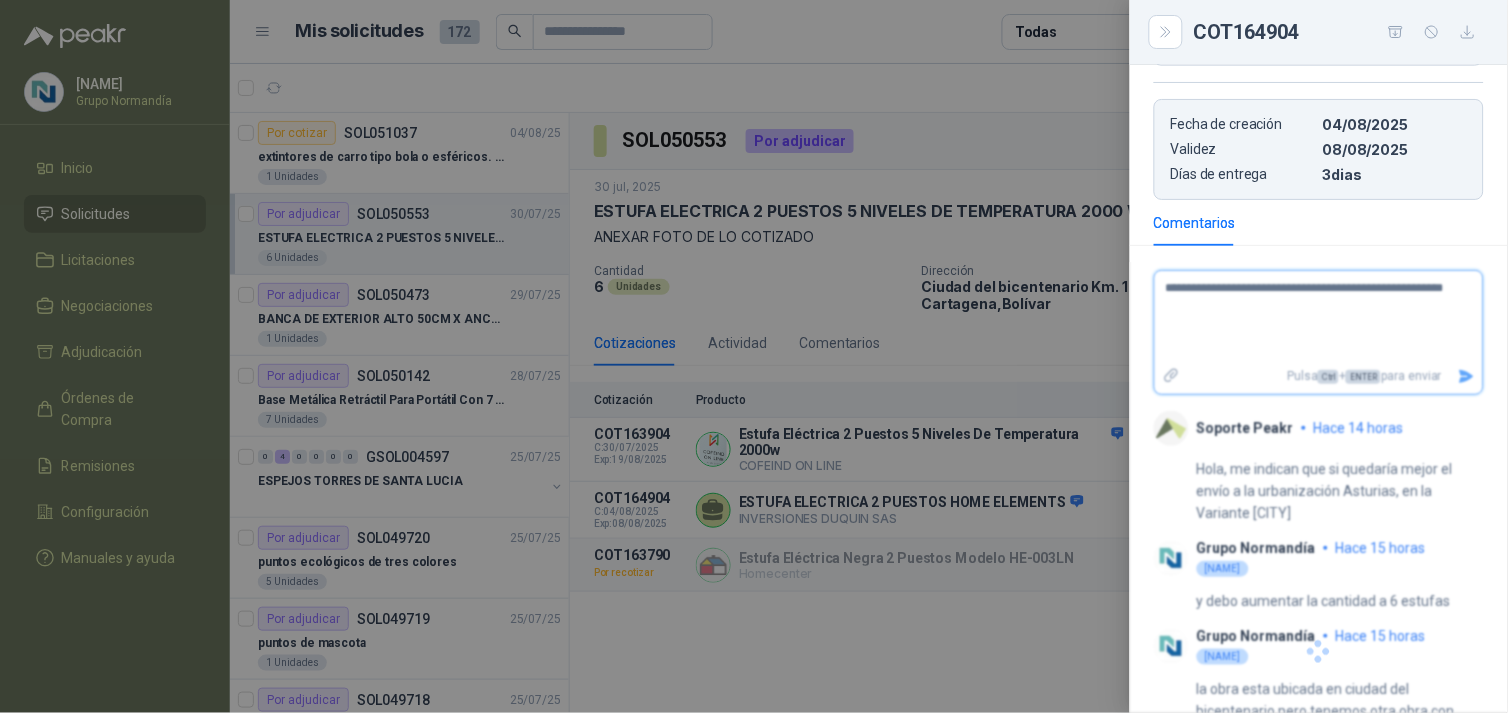 type 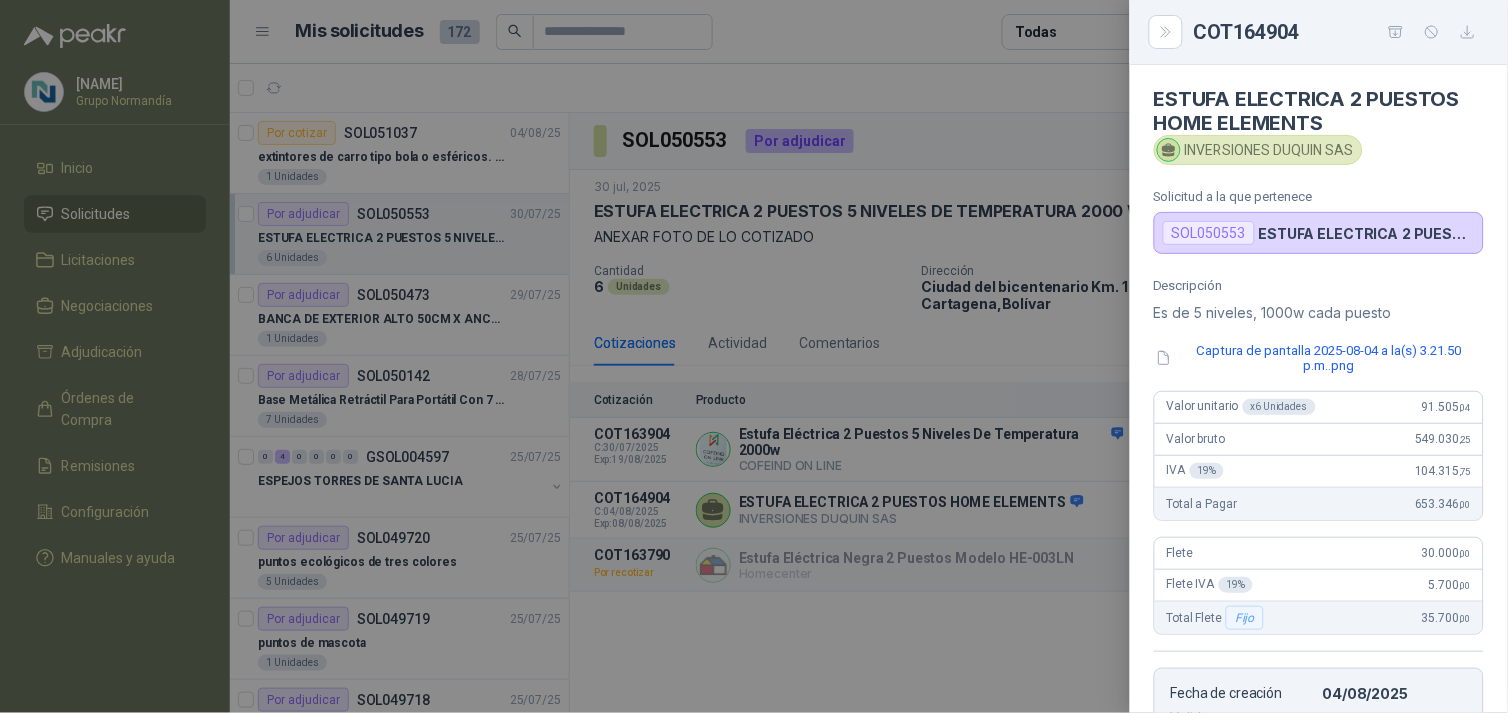 scroll, scrollTop: 0, scrollLeft: 0, axis: both 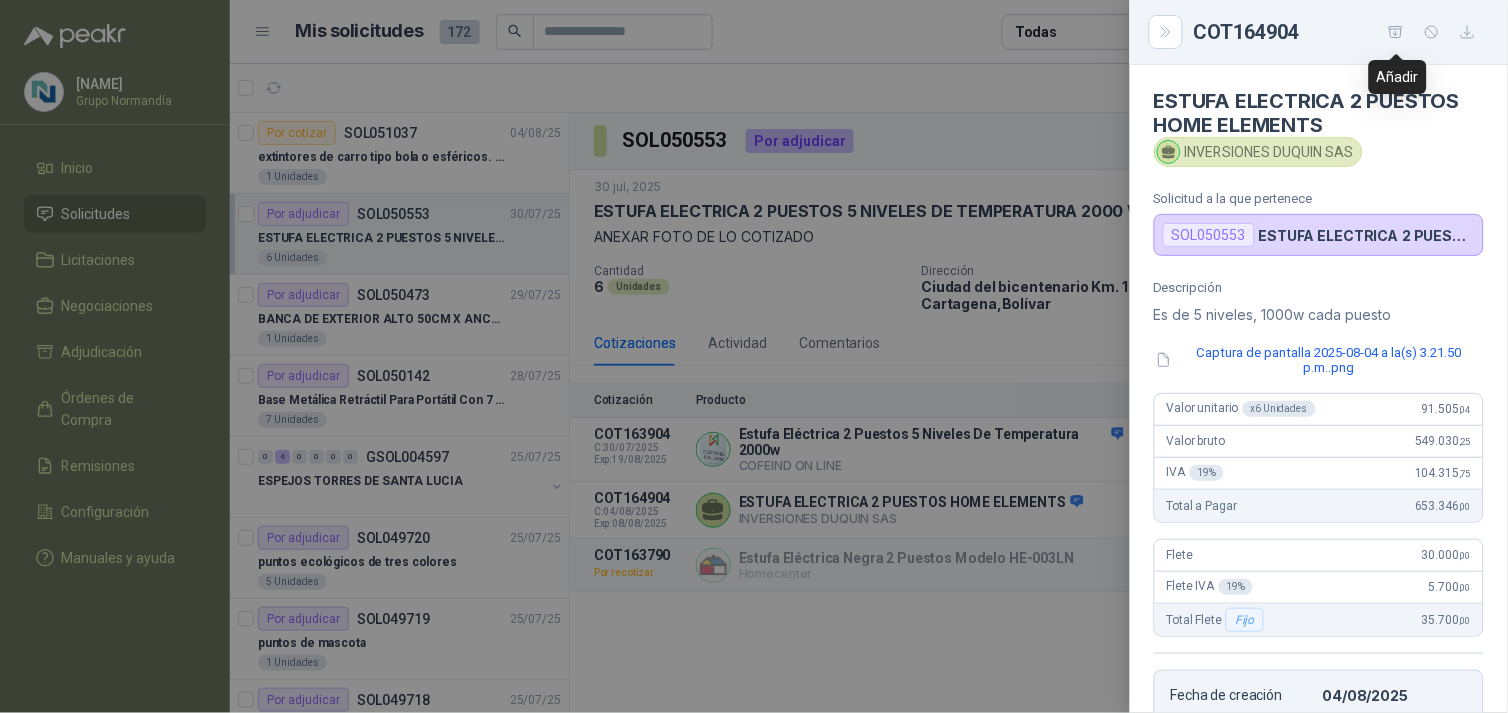 click 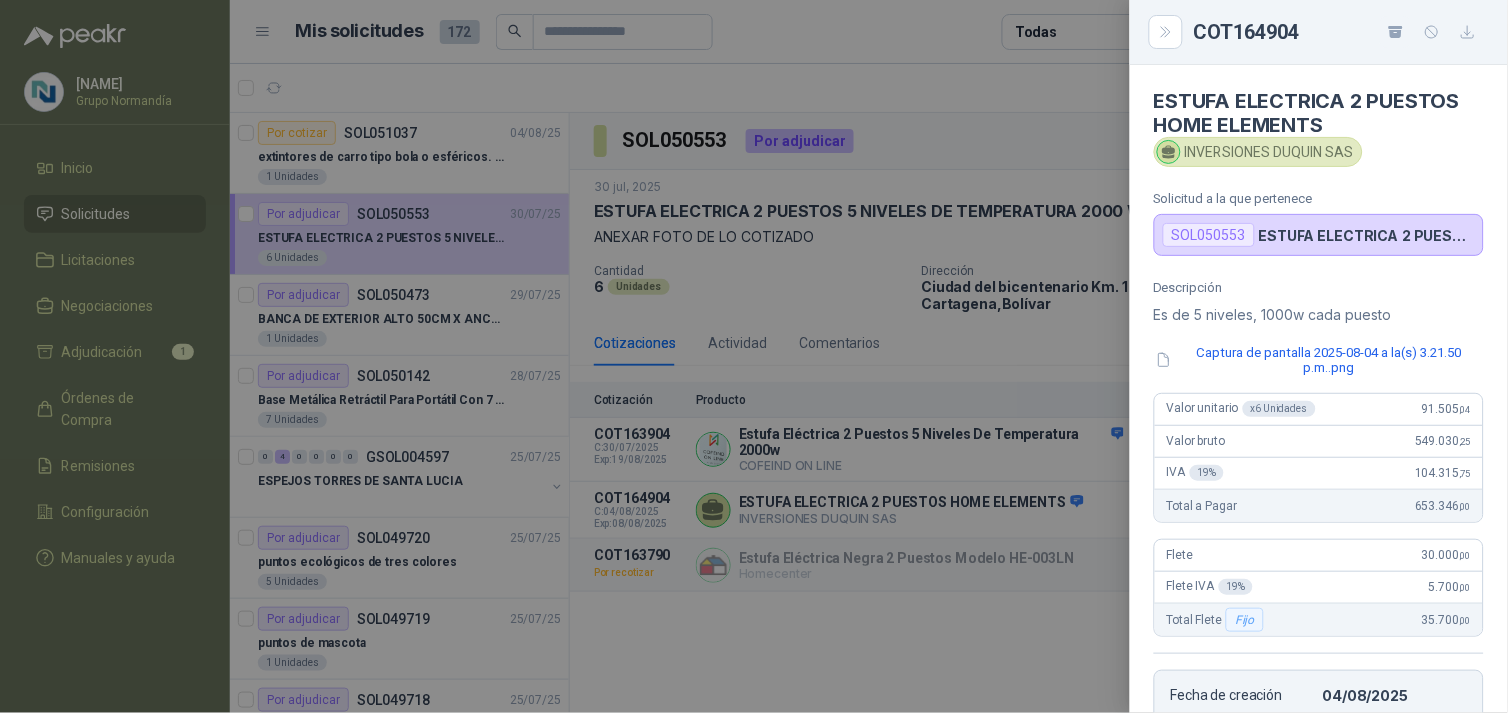 click at bounding box center [754, 356] 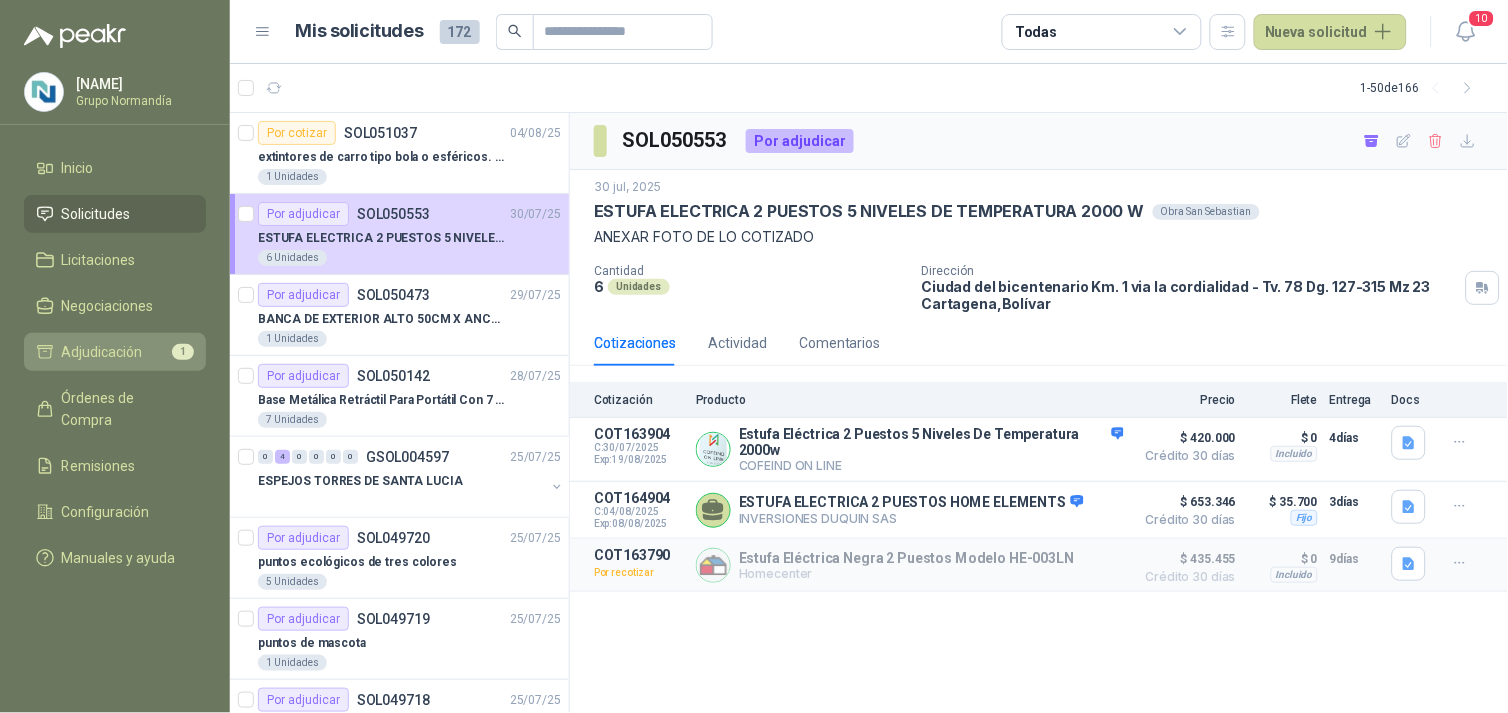 click on "Adjudicación" at bounding box center [102, 352] 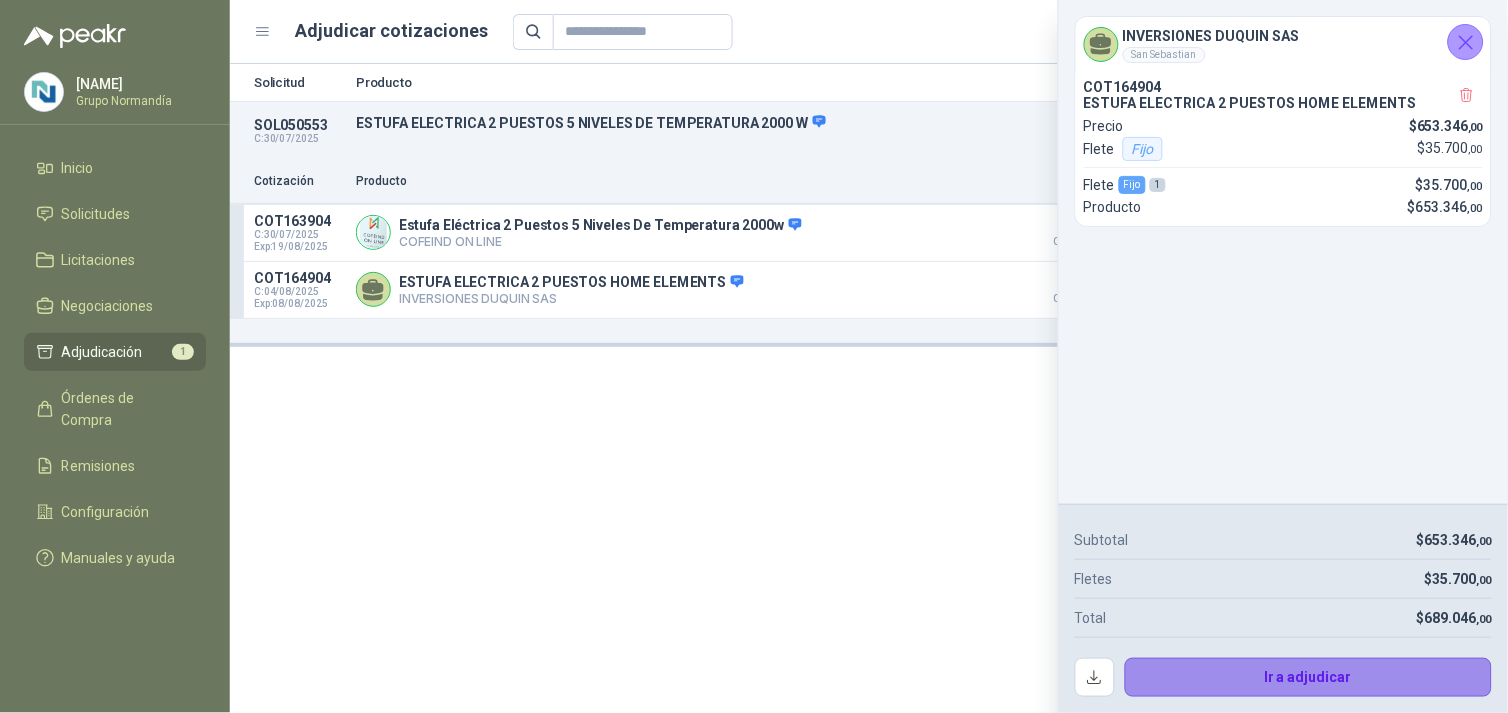 click on "Ir a adjudicar" at bounding box center (1309, 678) 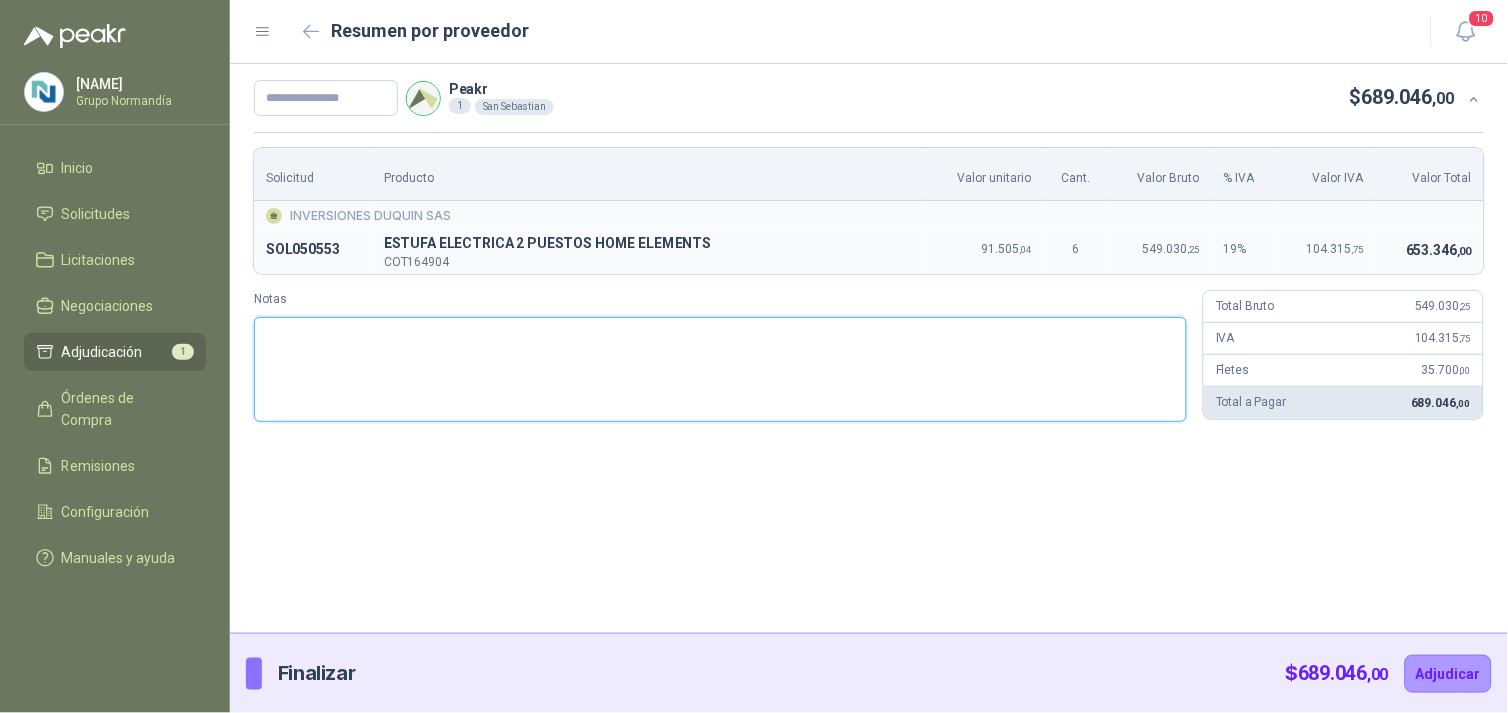 click on "Notas" at bounding box center (720, 369) 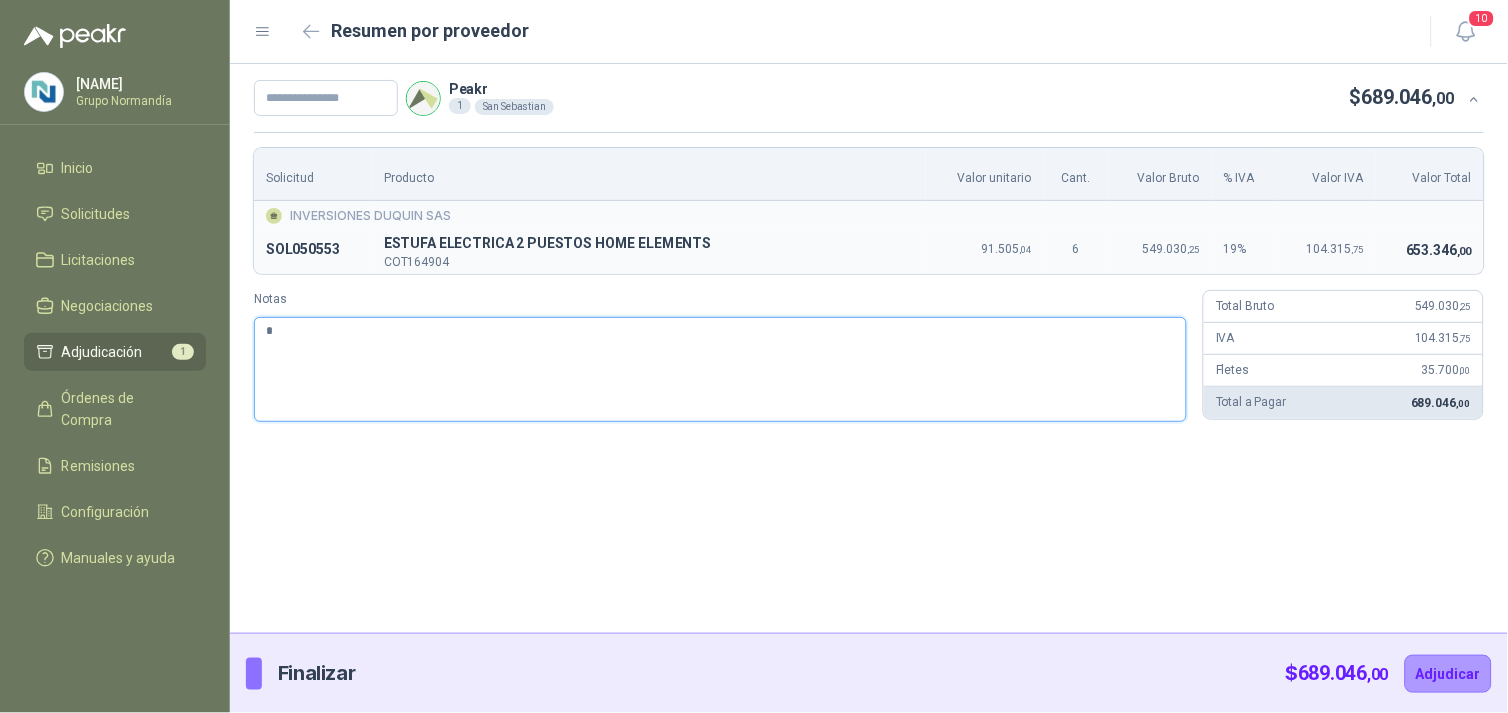 type 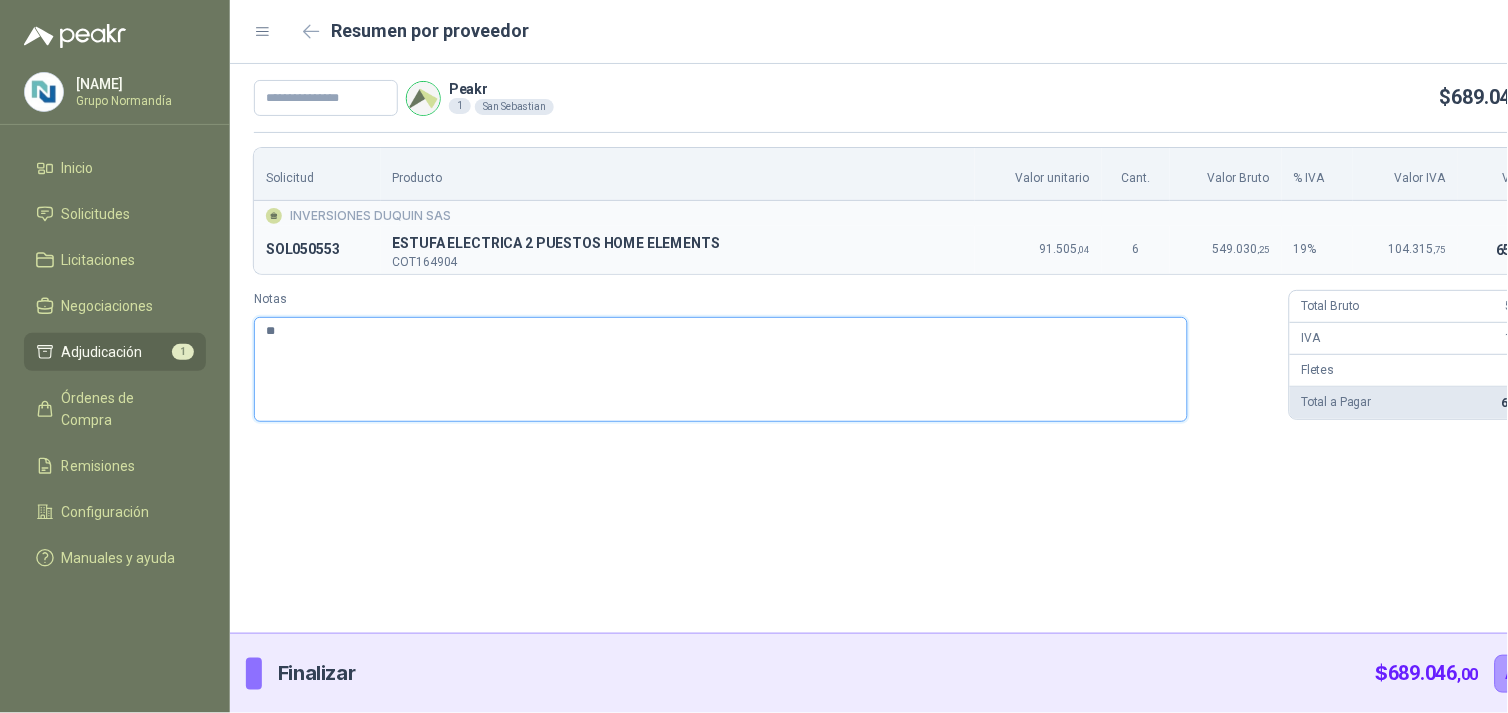 type 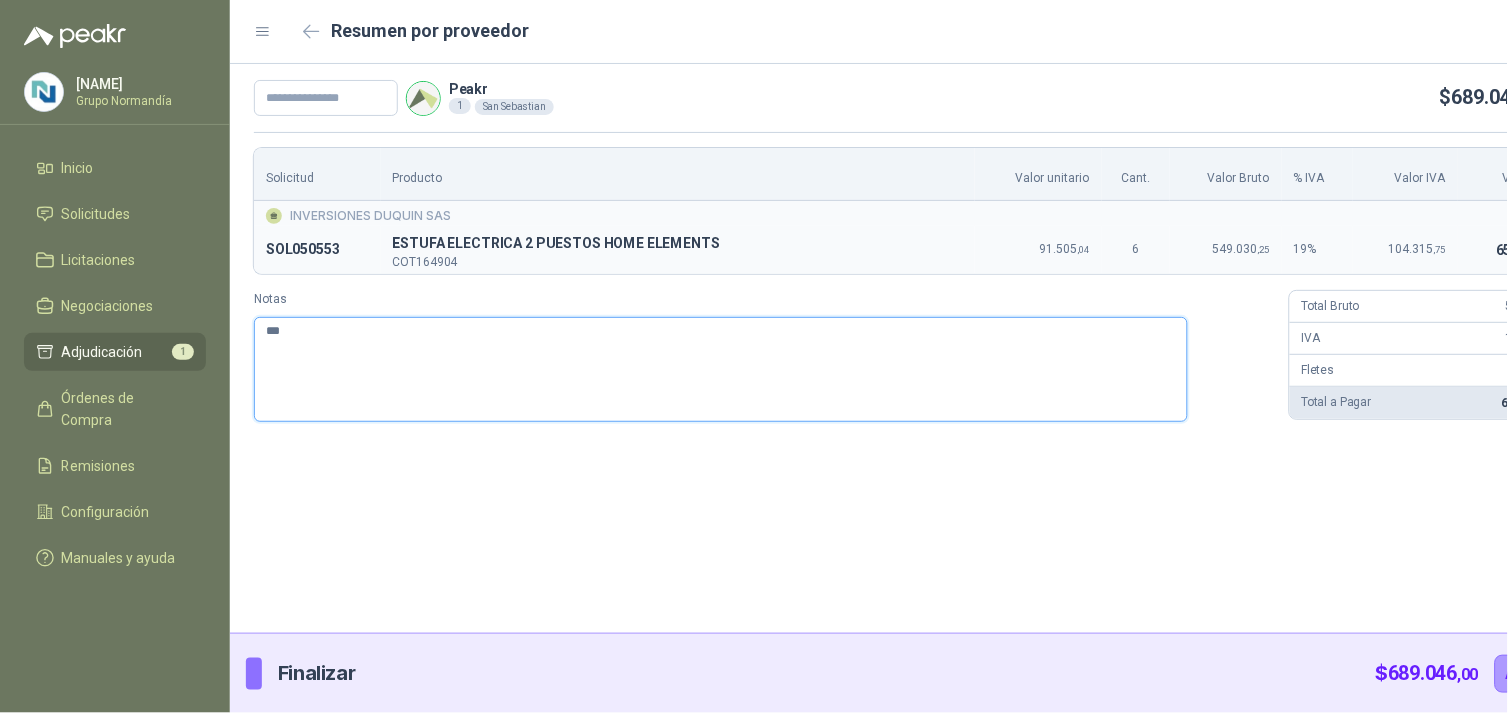 type 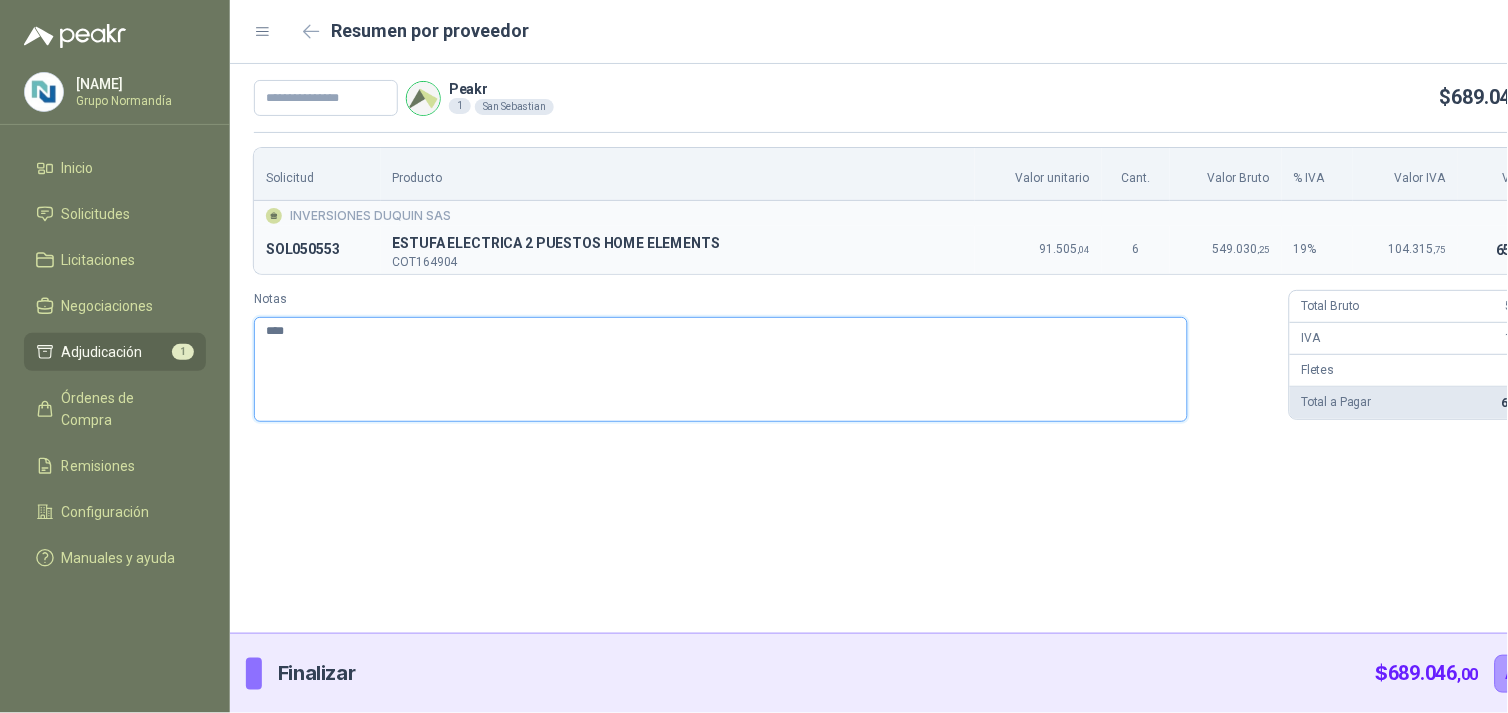 type 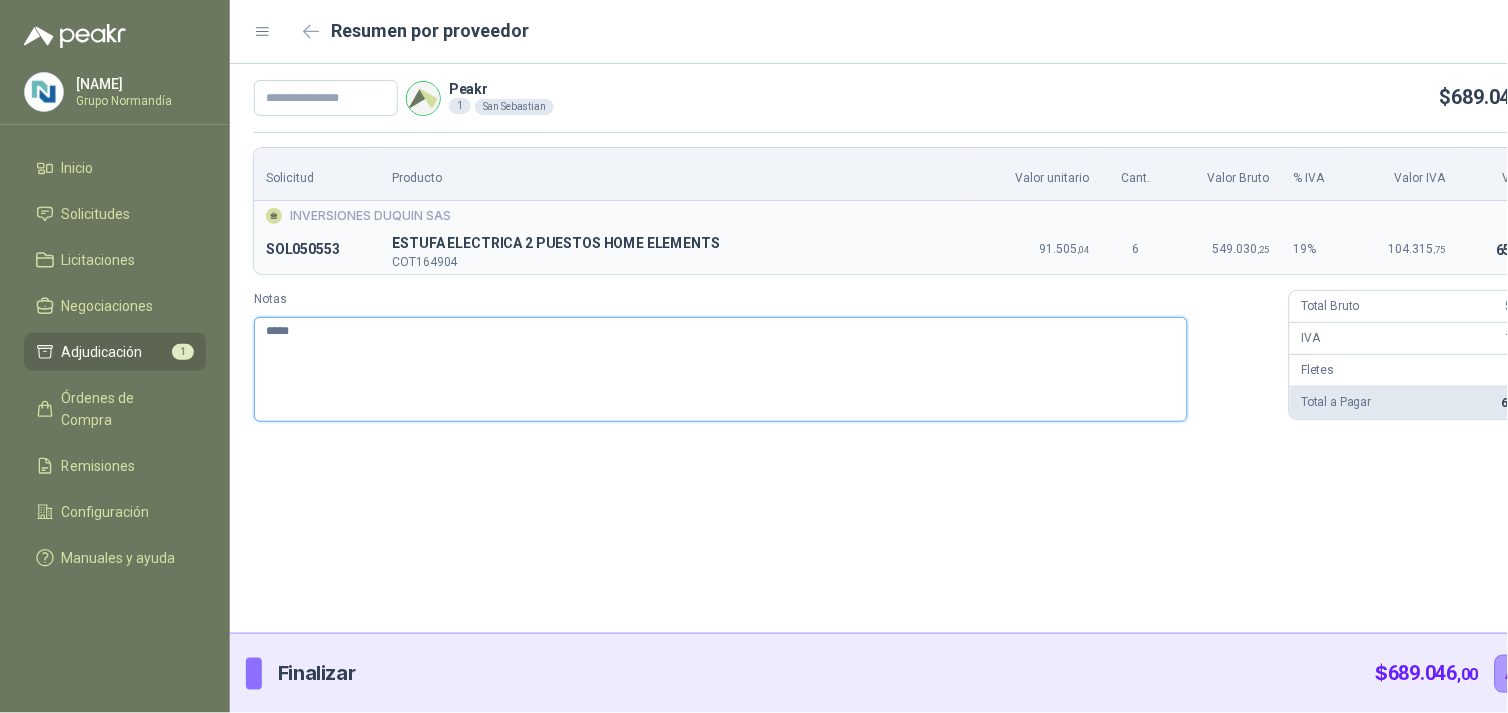 type 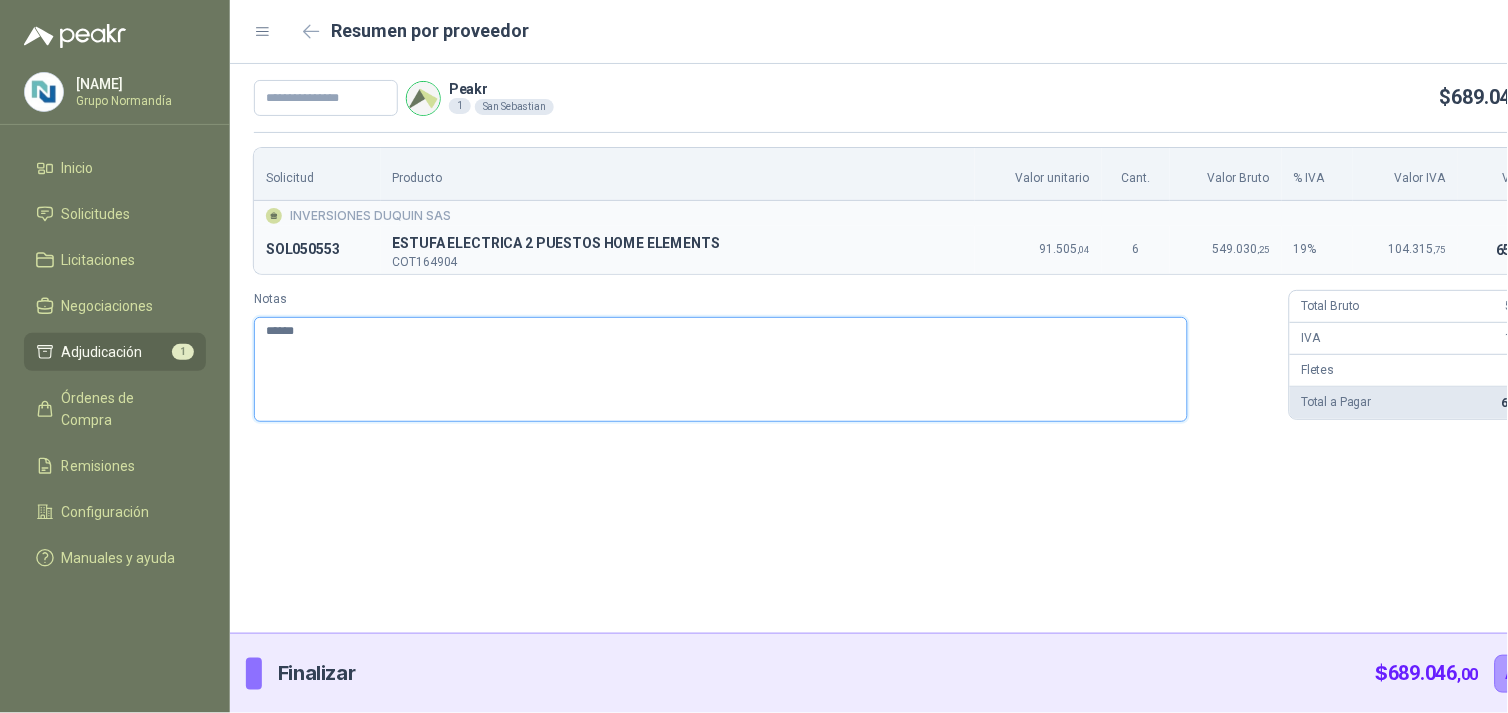 type 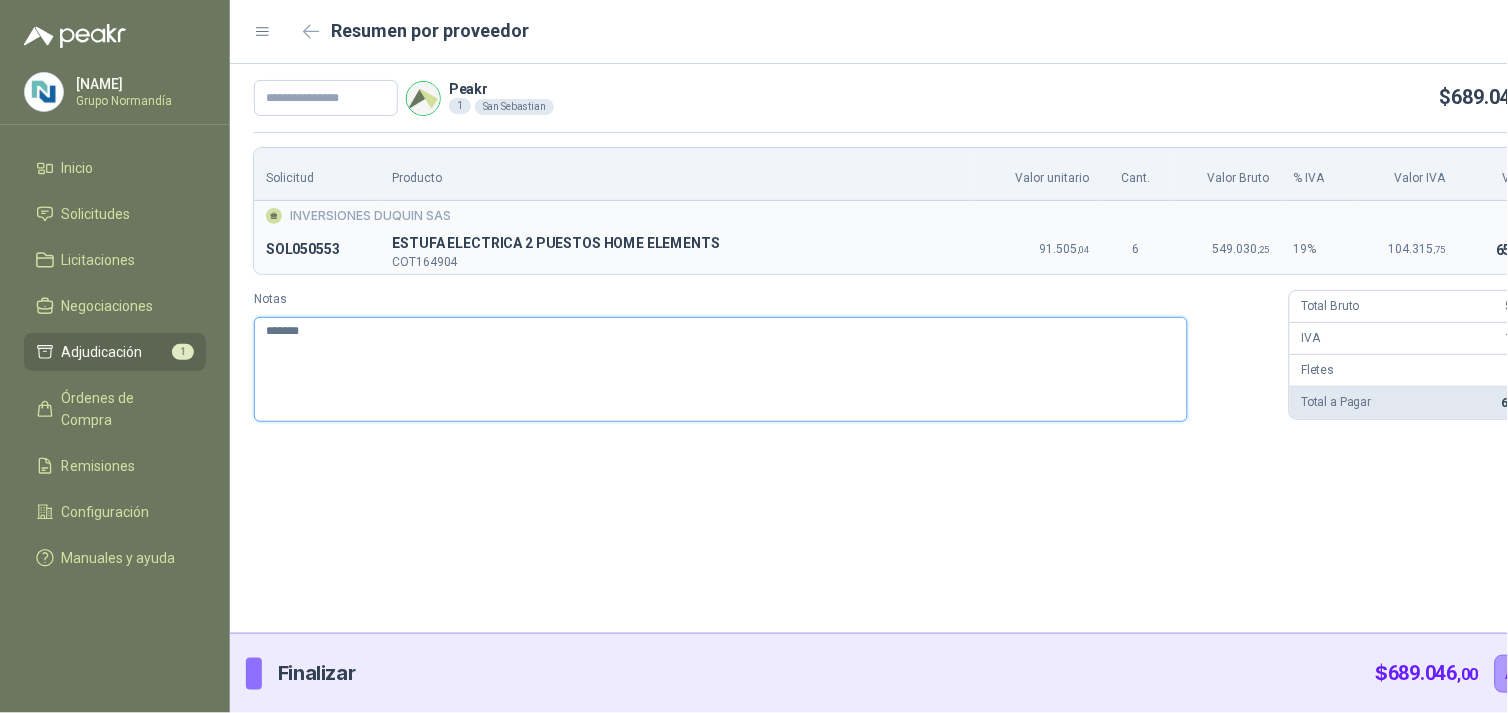 type 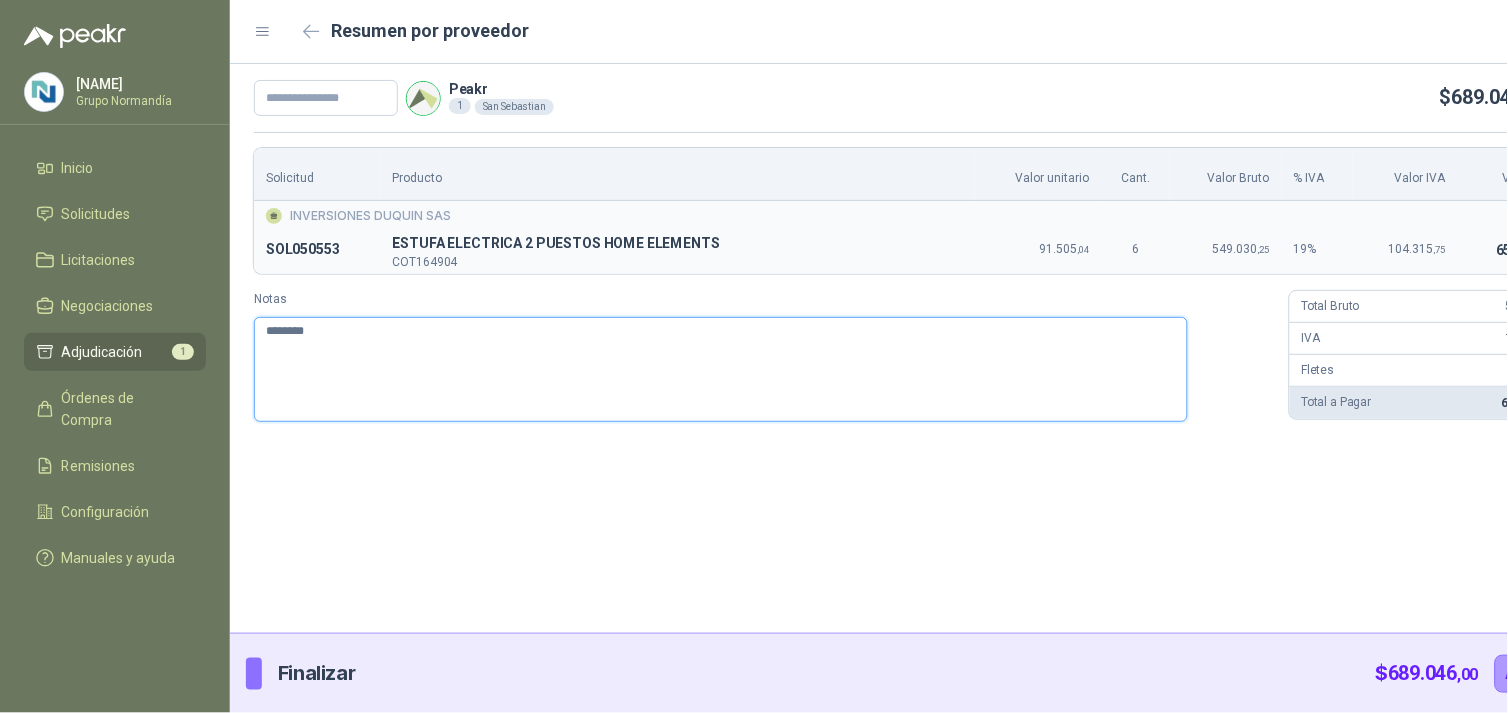 type 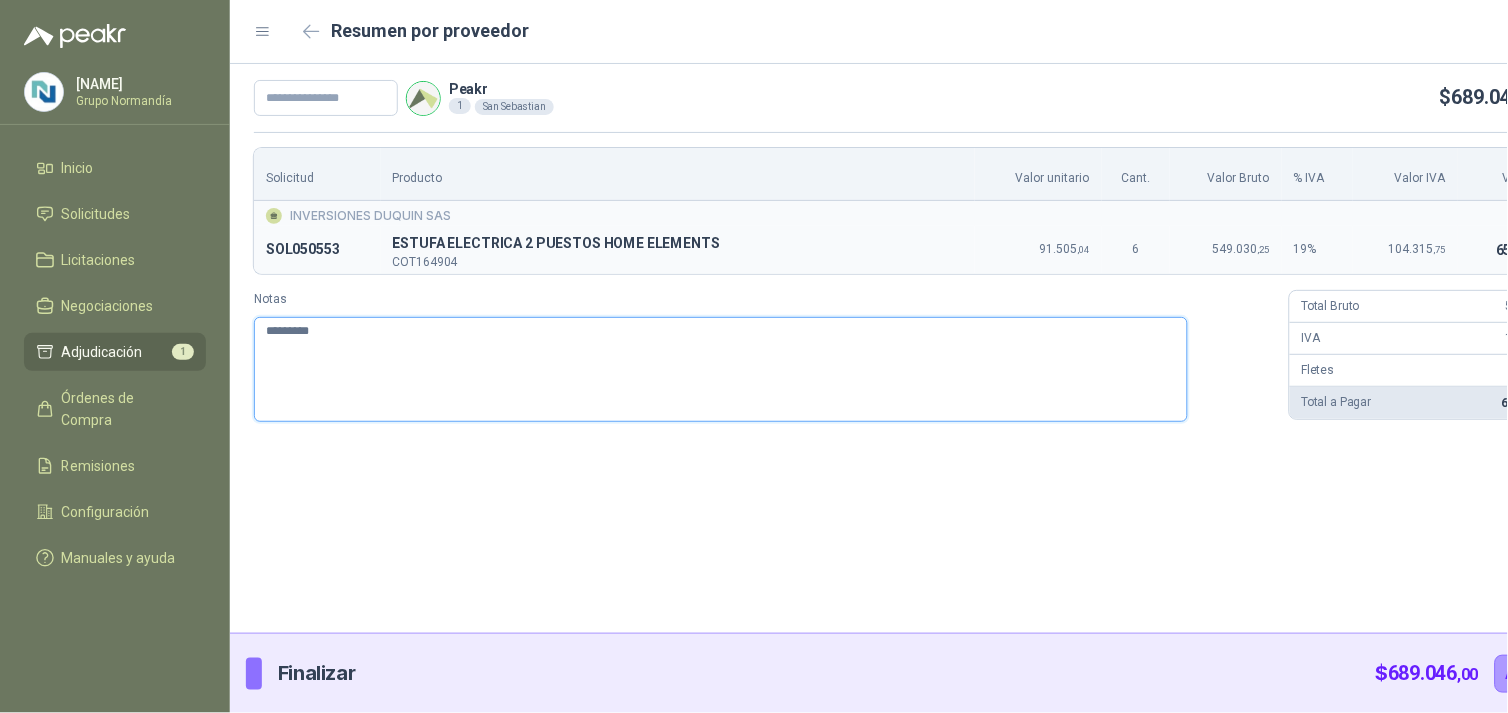 type 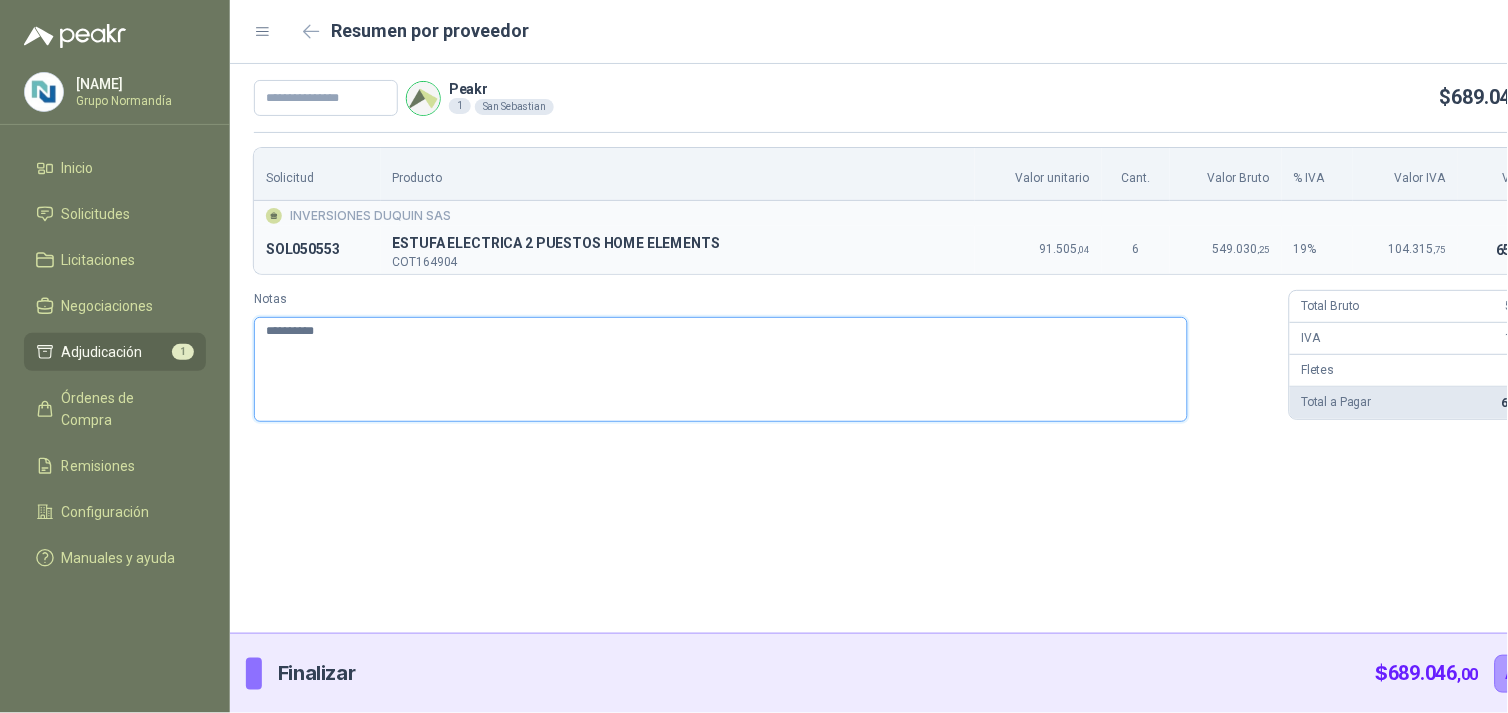 type 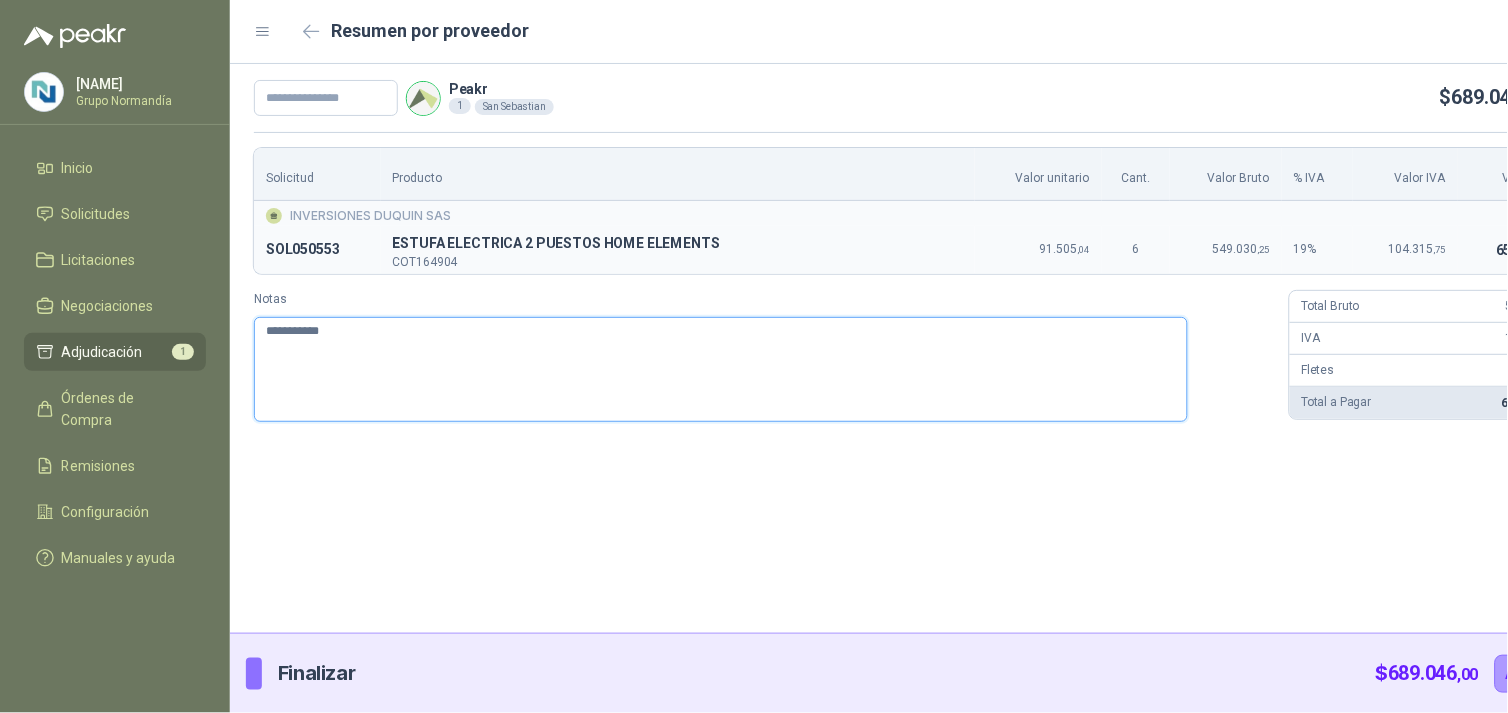 type 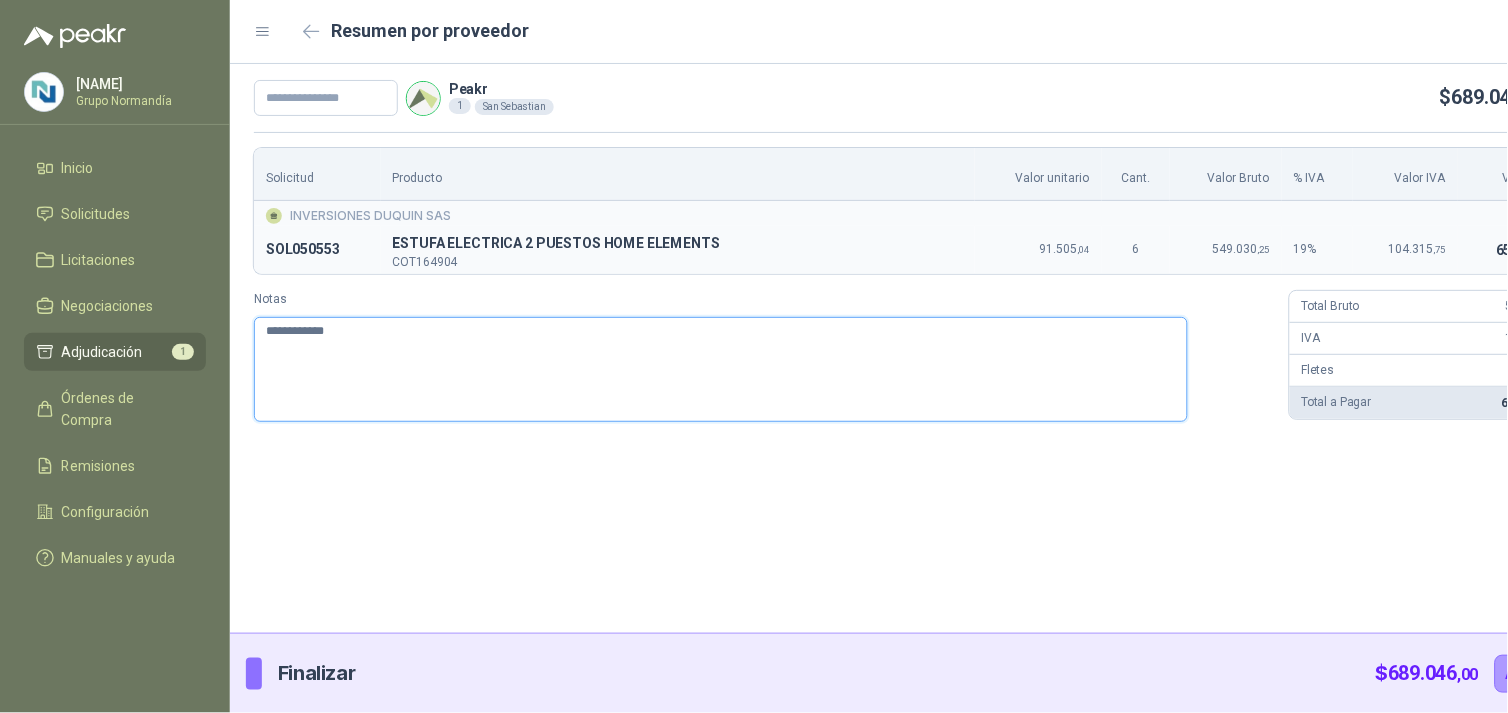 type 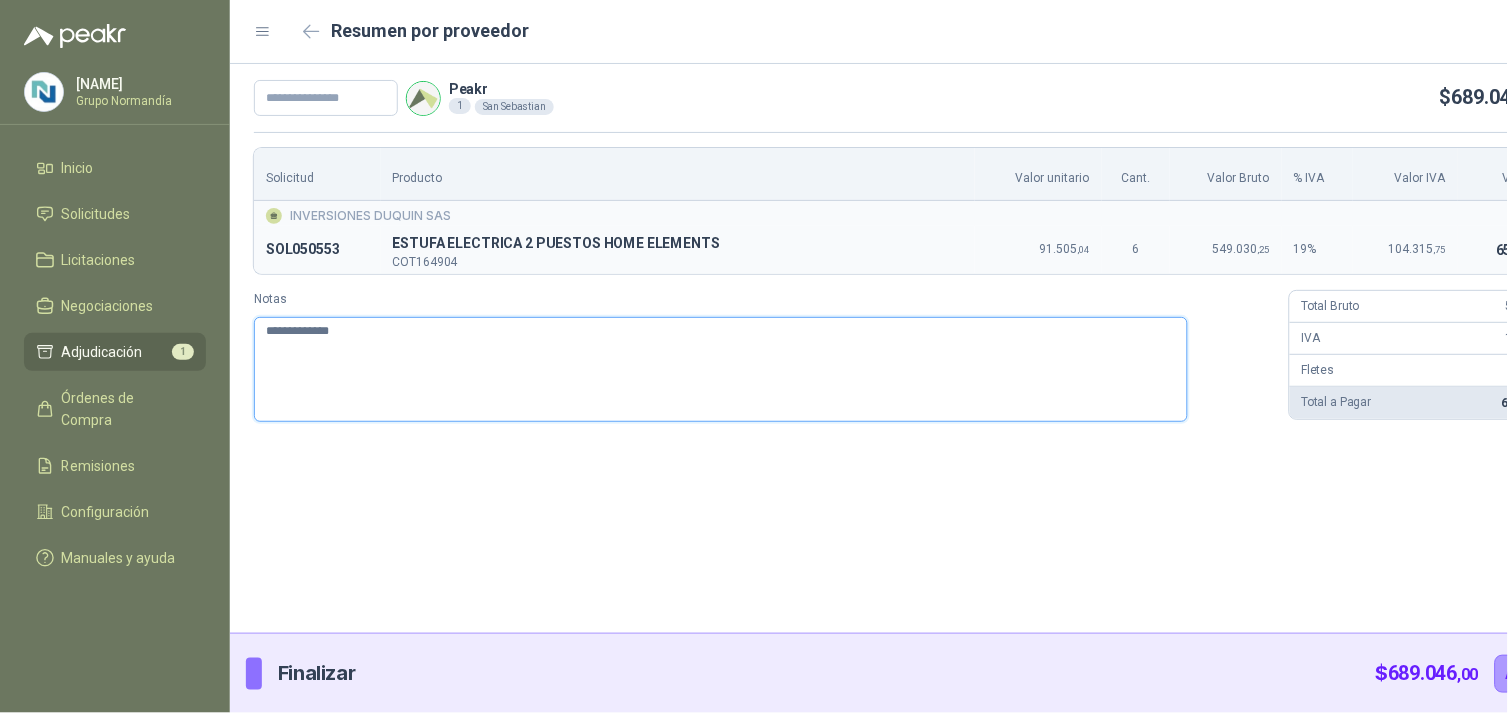 type 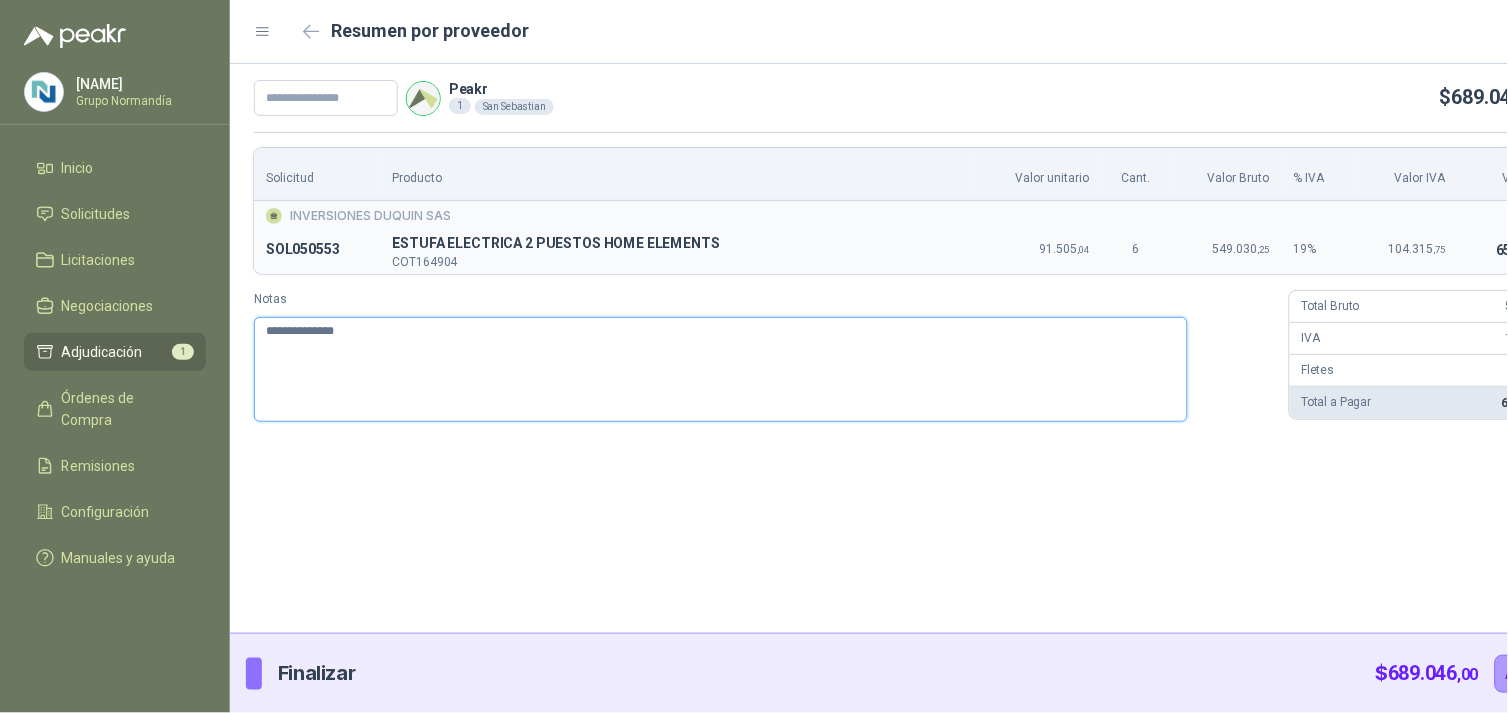 type 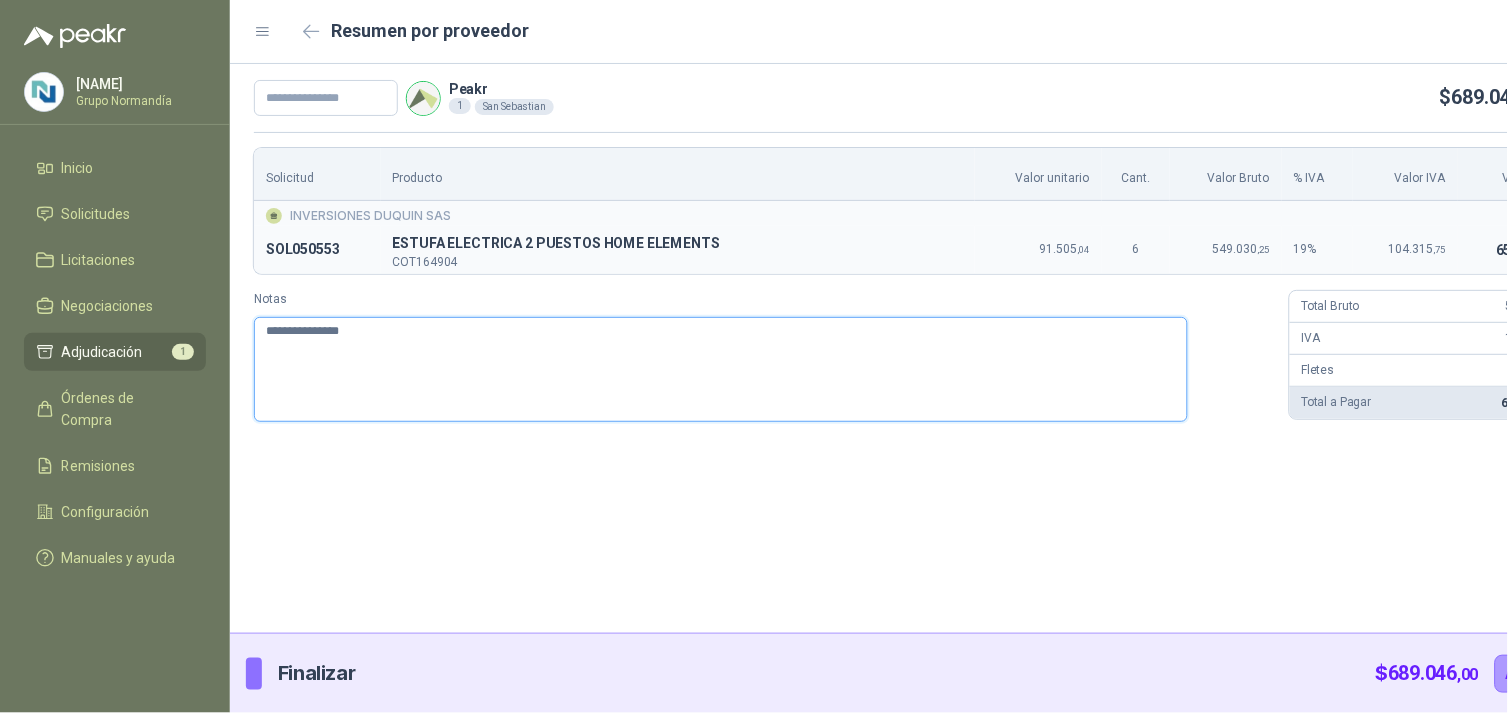 type 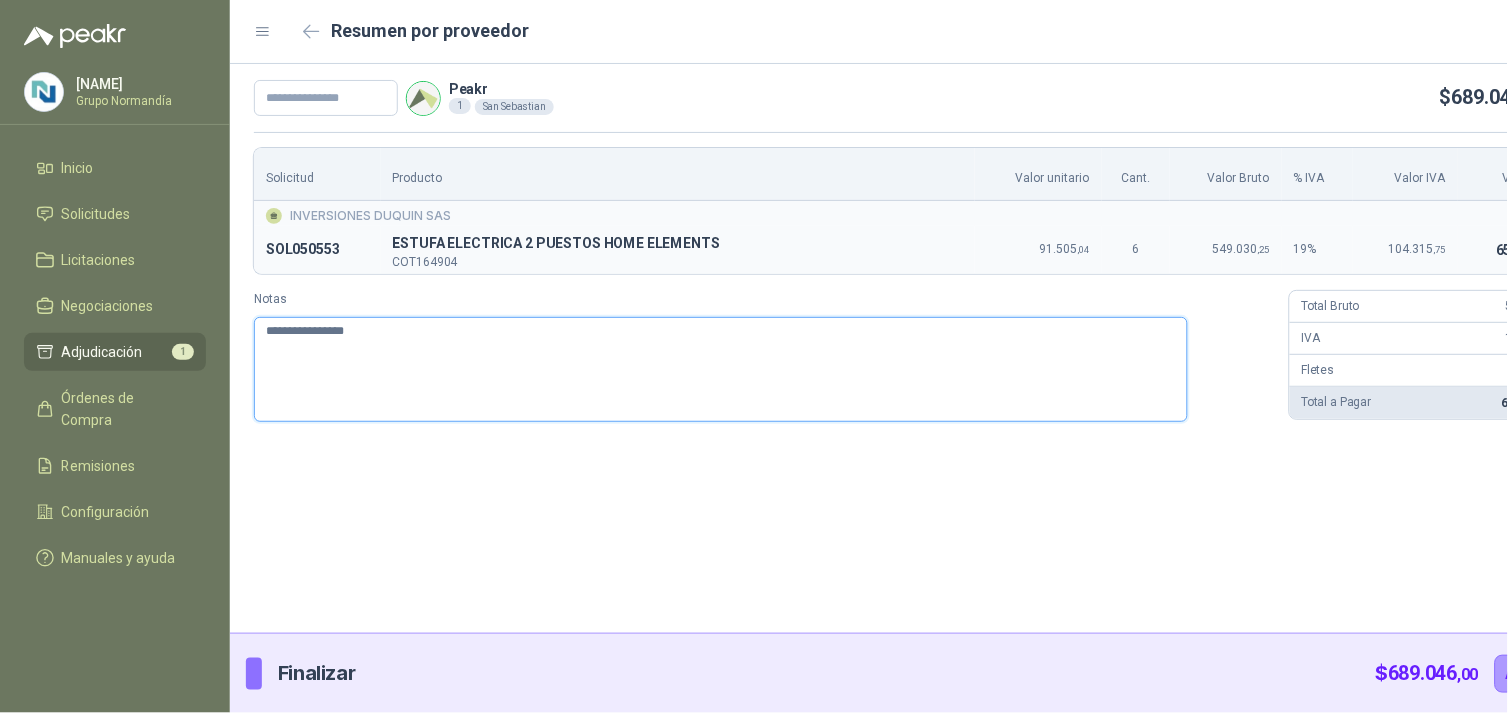 type 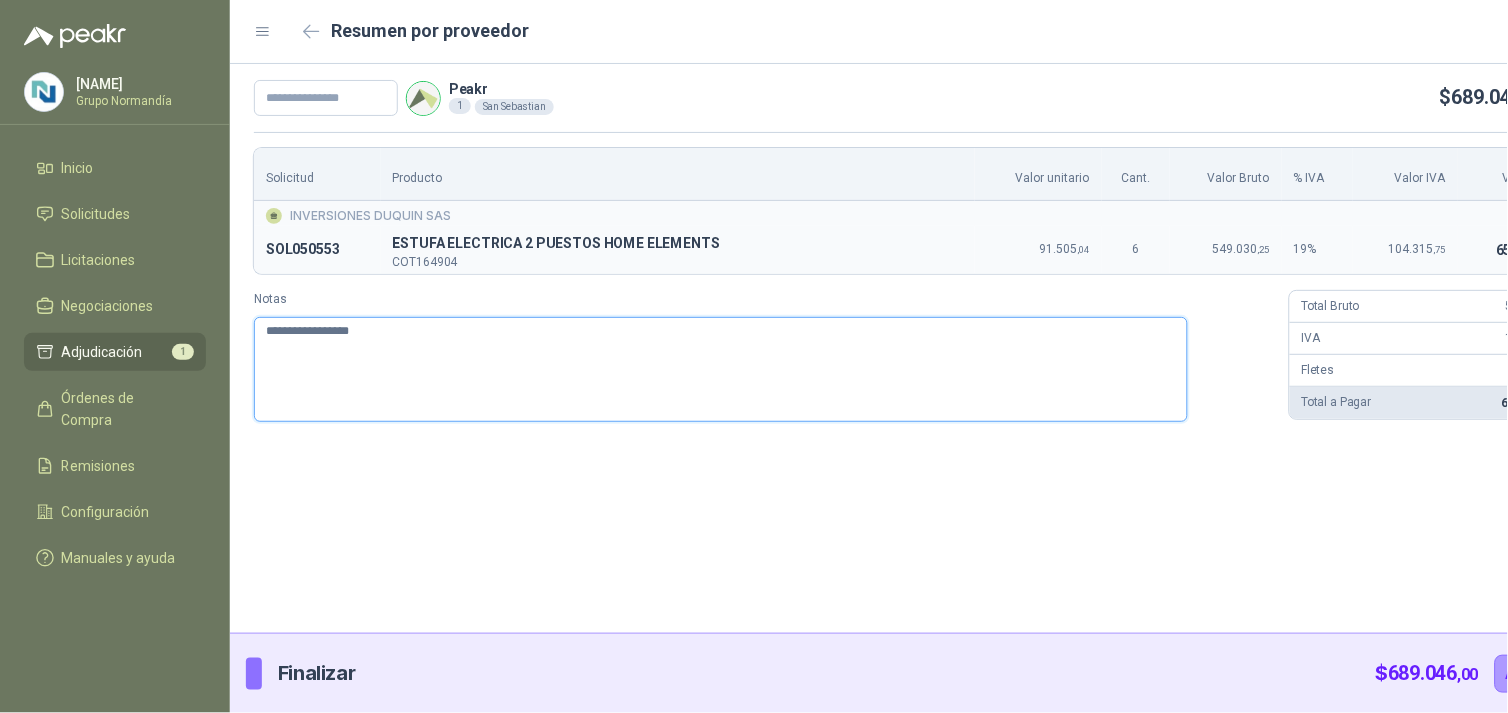 type 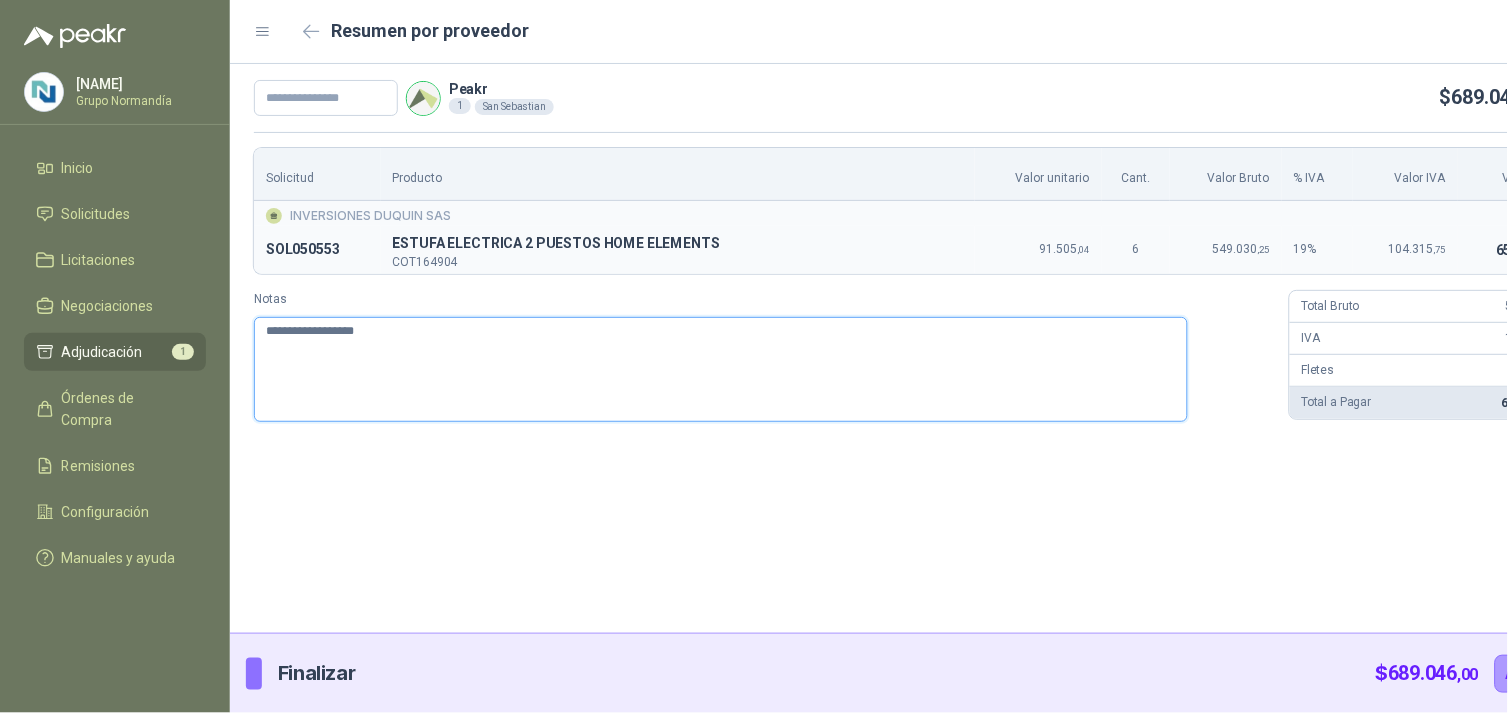 type 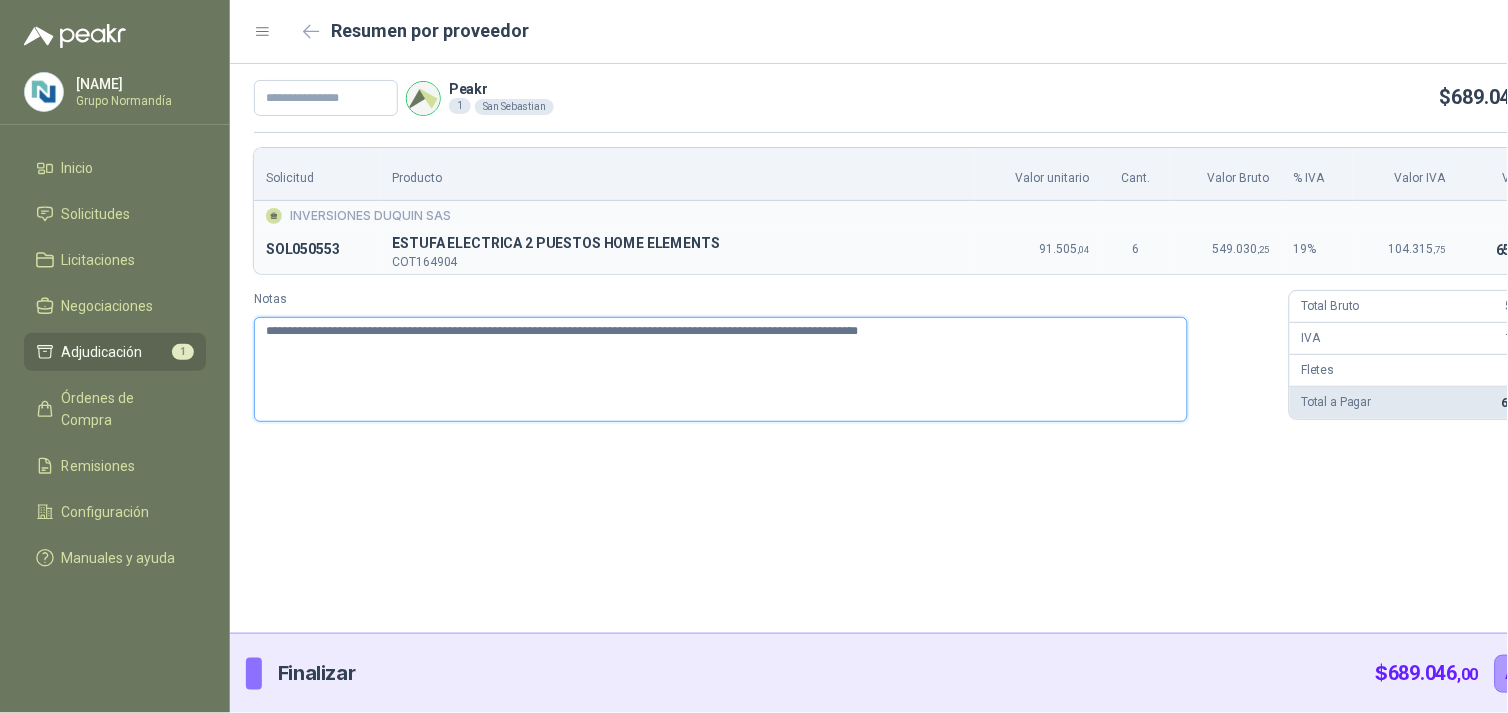 click on "**********" at bounding box center [721, 369] 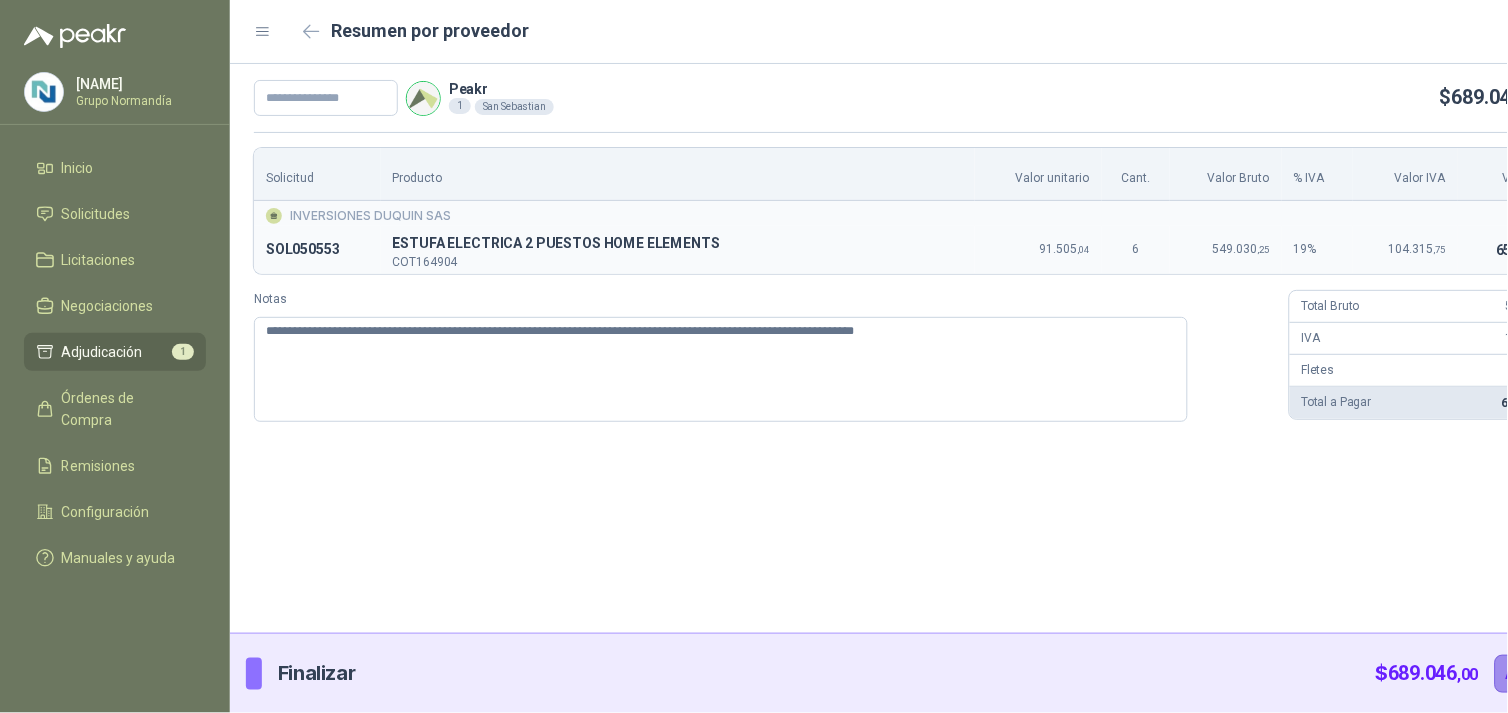click on "Adjudicar" at bounding box center (1538, 674) 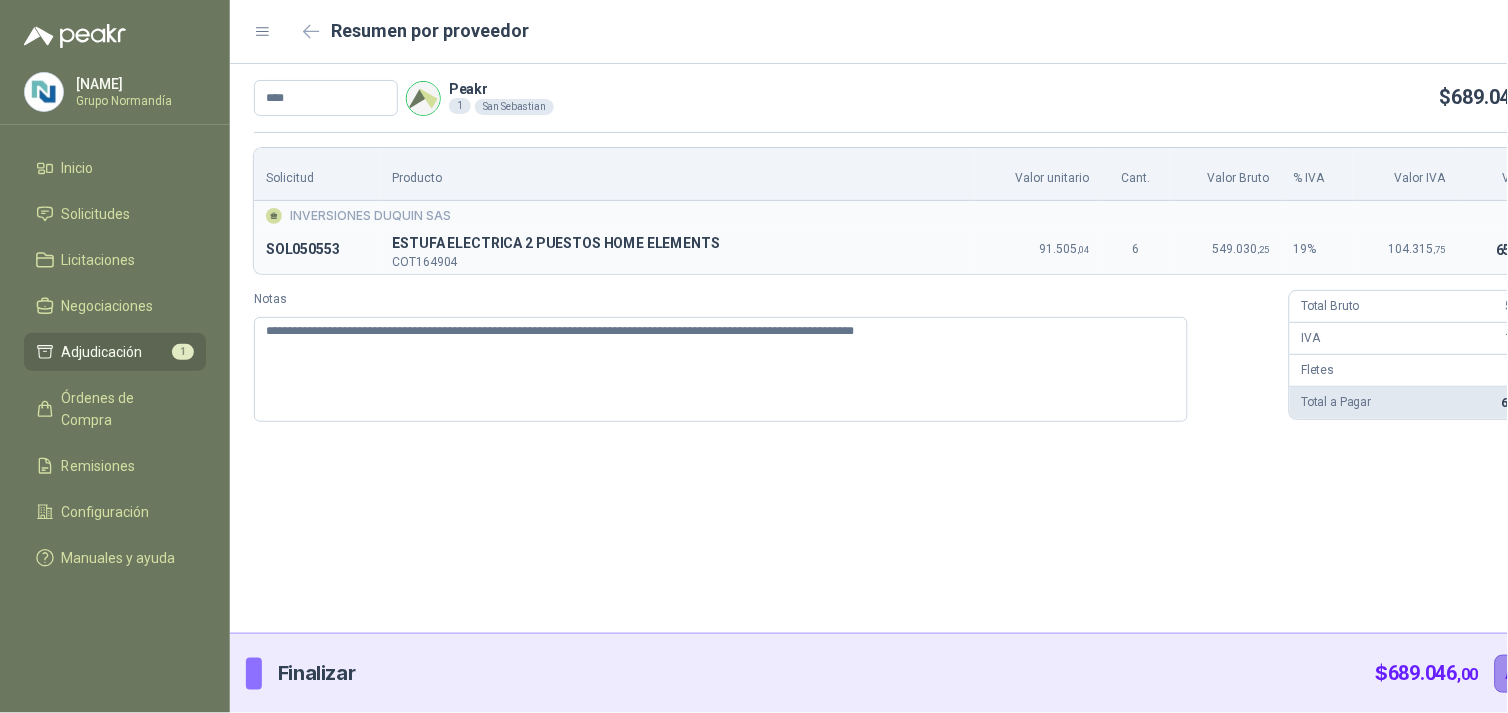 click on "Adjudicar" at bounding box center (1538, 674) 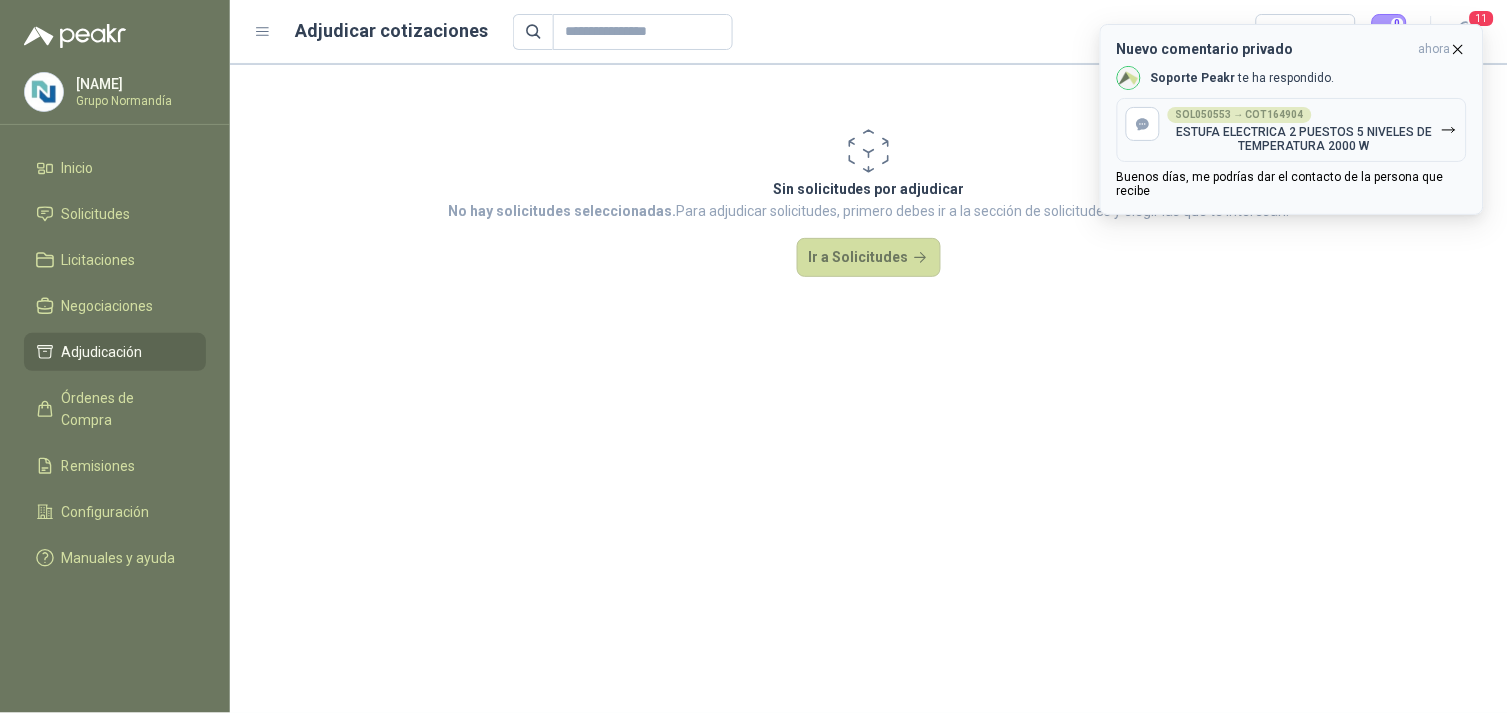 click on "ESTUFA ELECTRICA 2 PUESTOS 5 NIVELES DE TEMPERATURA 2000 W" at bounding box center [1304, 139] 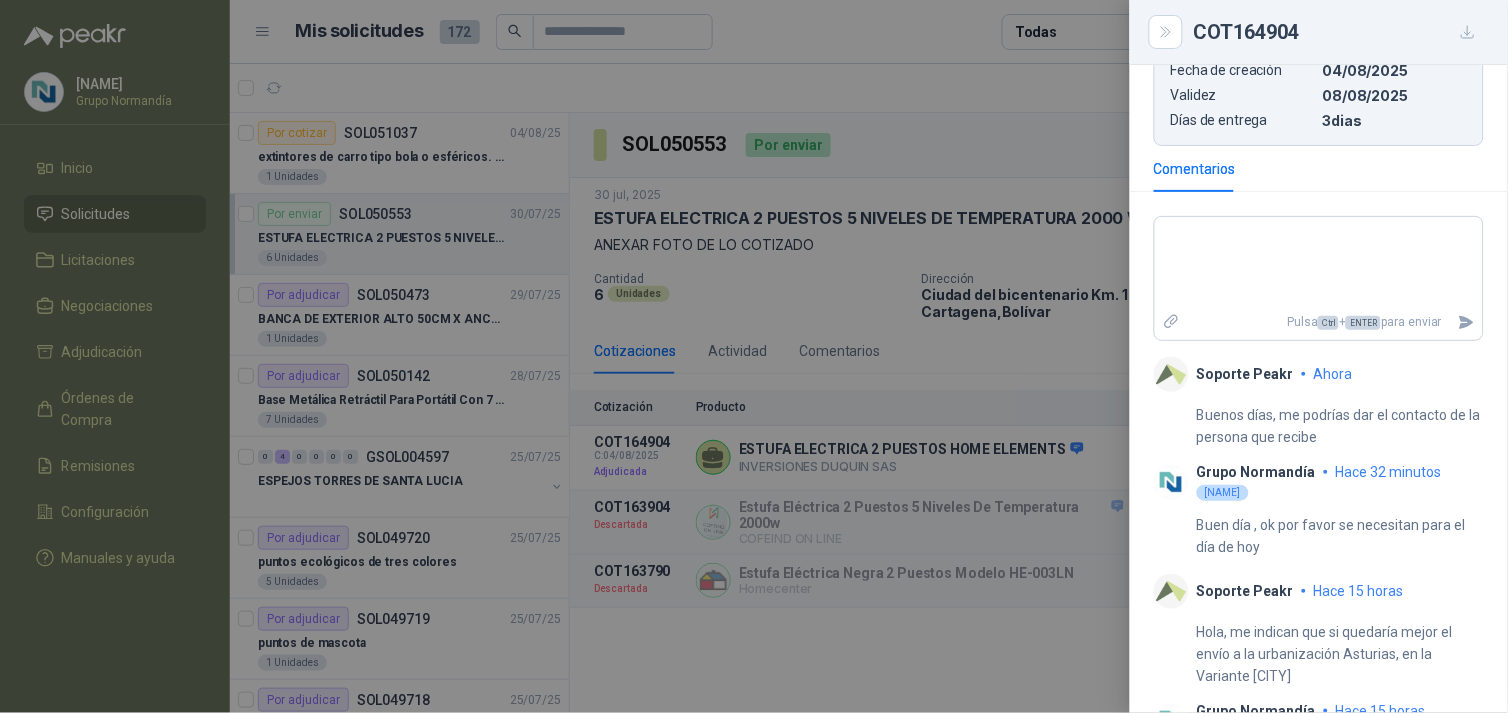 scroll, scrollTop: 585, scrollLeft: 0, axis: vertical 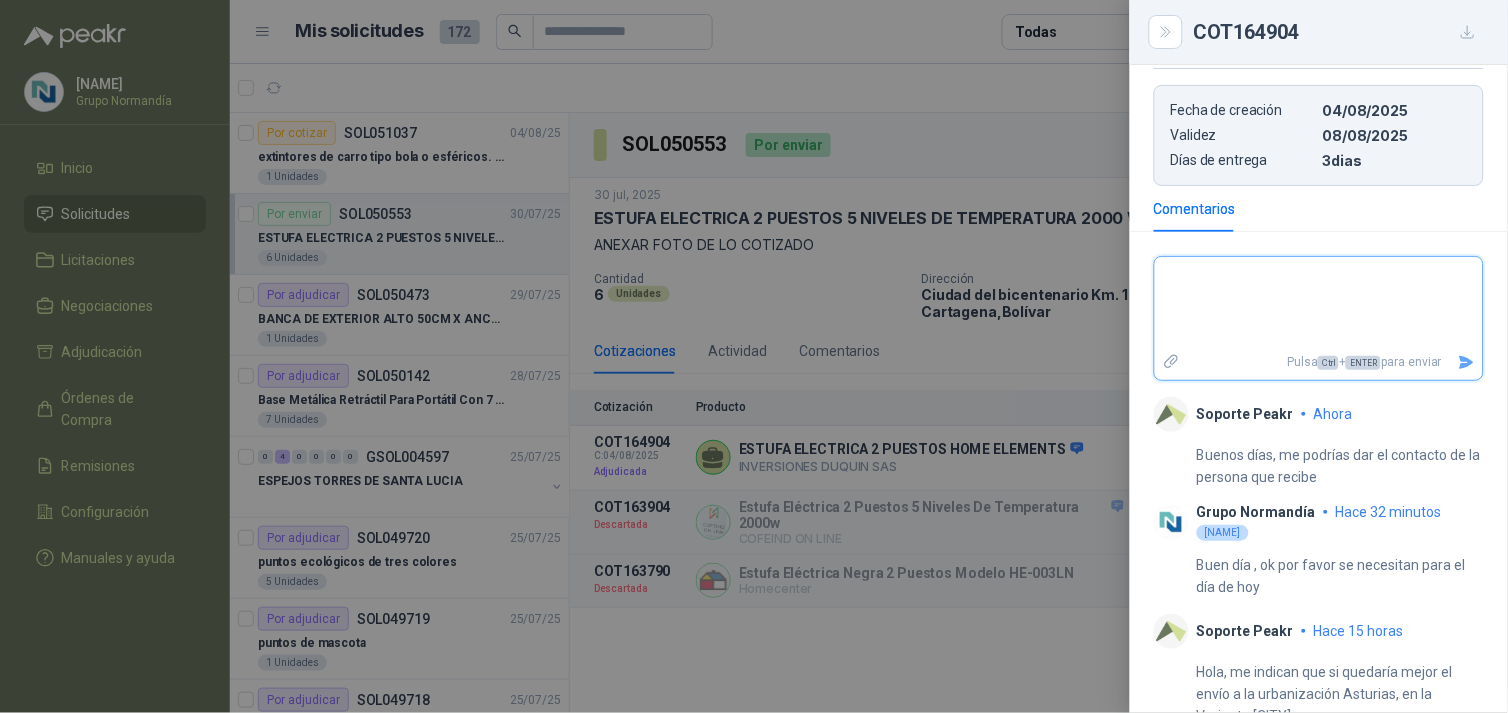 click at bounding box center [1319, 303] 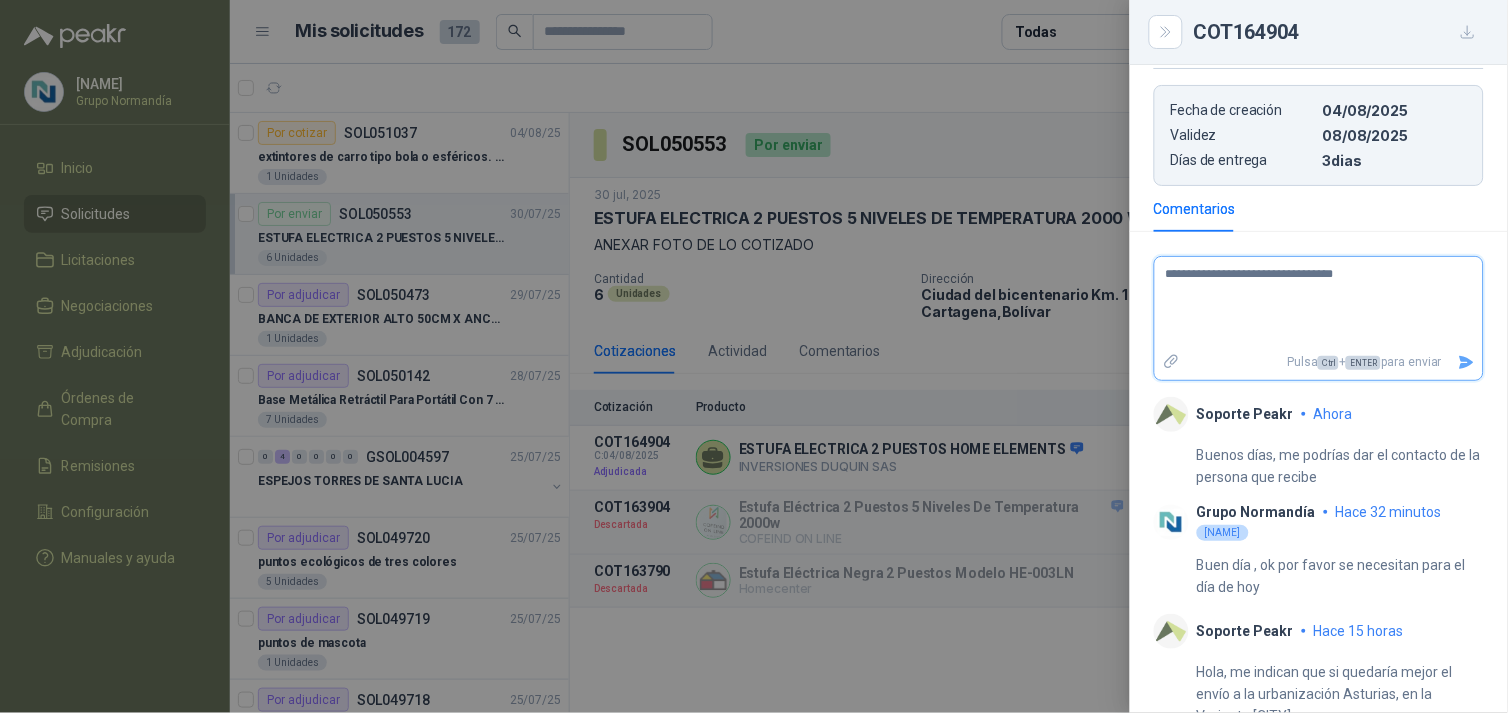 click 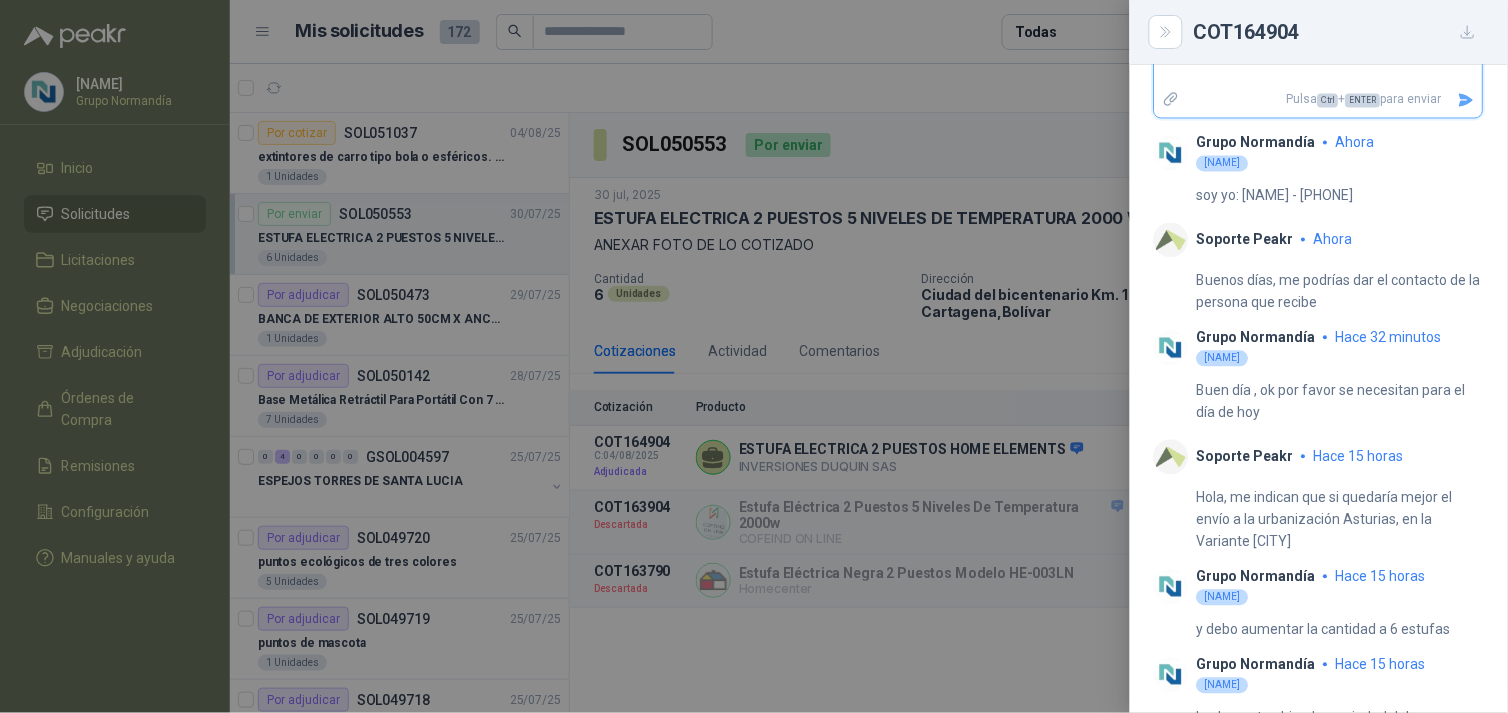 scroll, scrollTop: 674, scrollLeft: 0, axis: vertical 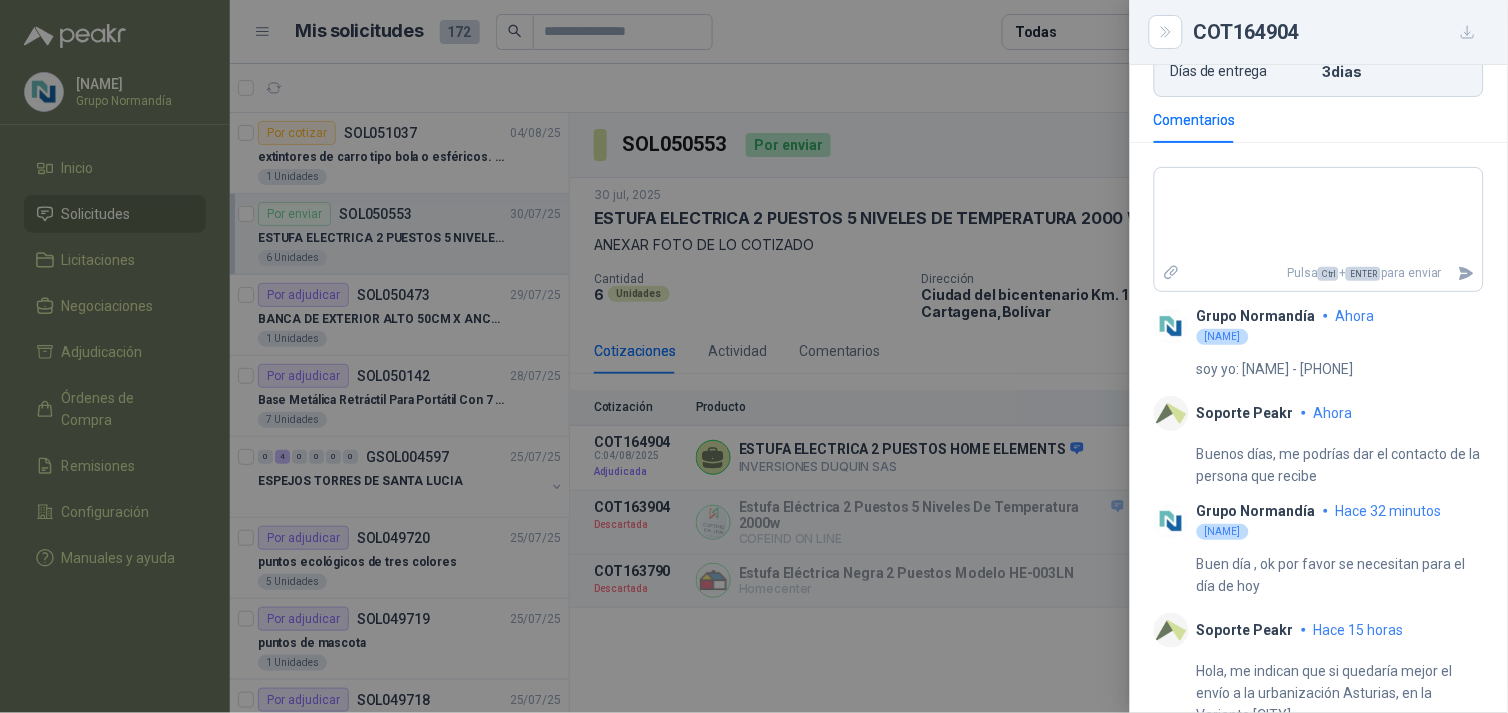 click at bounding box center [754, 356] 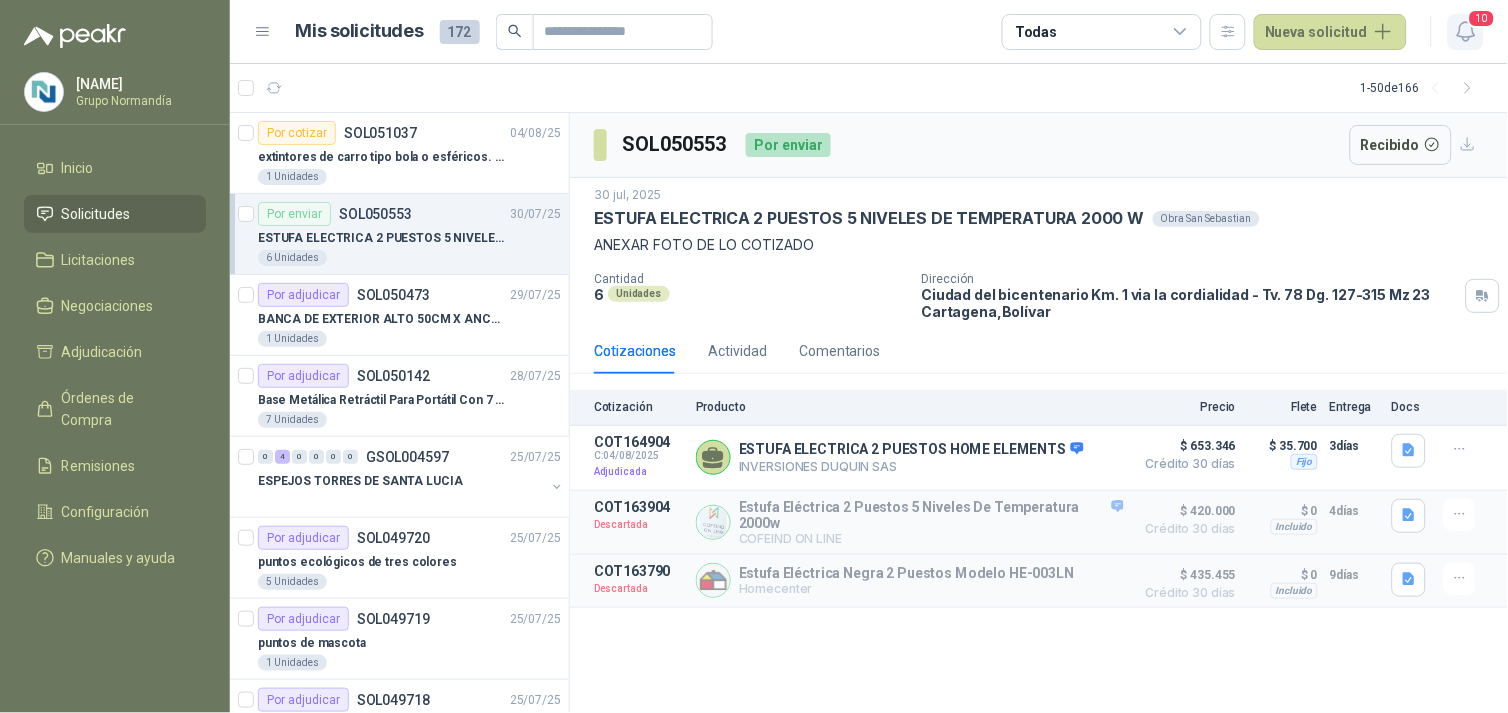 click 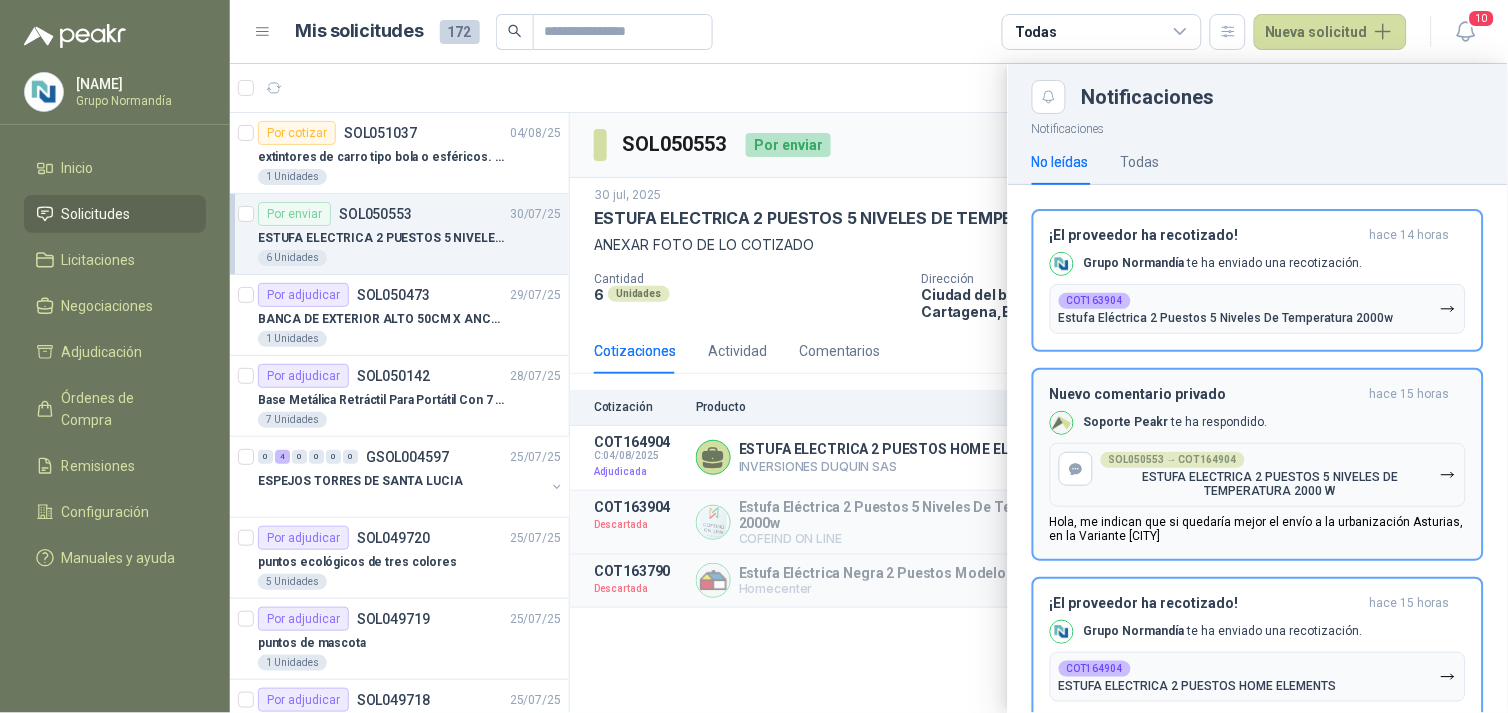 click on "Nuevo comentario privado hace 15 horas Soporte Peakr te ha respondido. SOL050553 → COT164904 ESTUFA ELECTRICA 2 PUESTOS 5 NIVELES DE TEMPERATURA 2000 W Hola, me indican que si quedaría mejor el envío a la urbanización Asturias, en la Variante [CITY]" at bounding box center [1258, 464] 